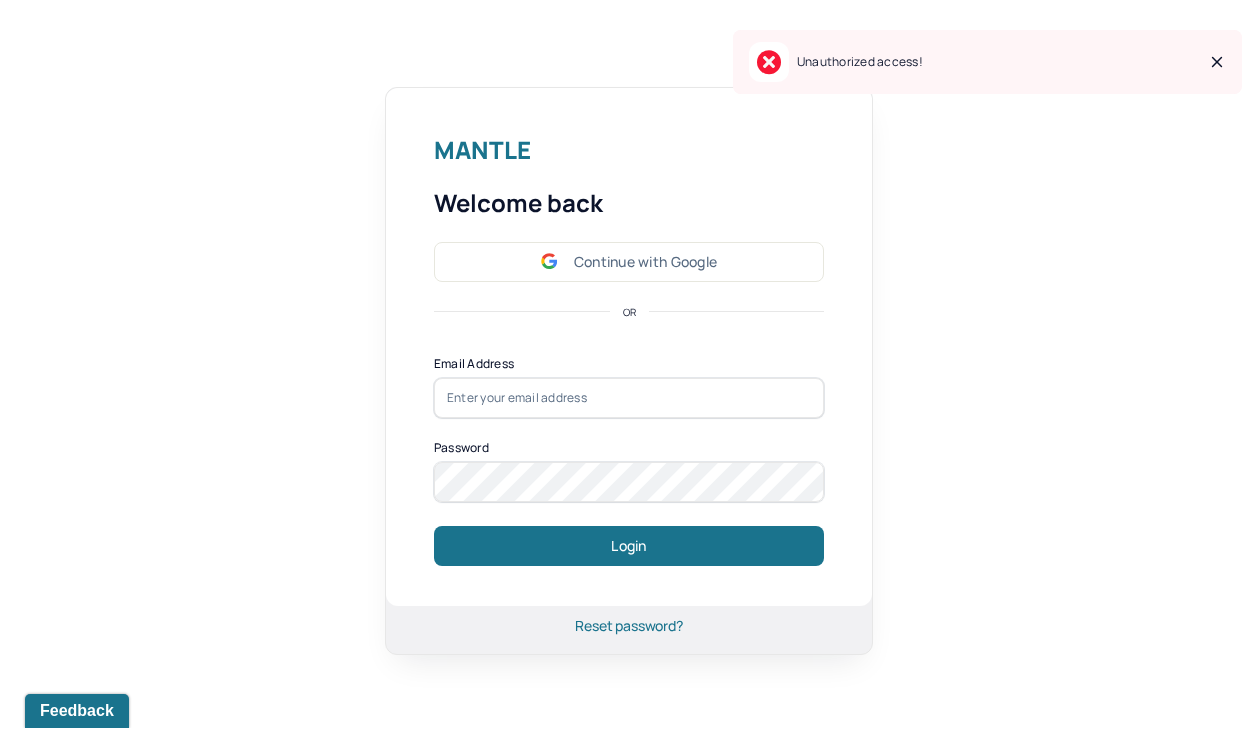 scroll, scrollTop: 0, scrollLeft: 0, axis: both 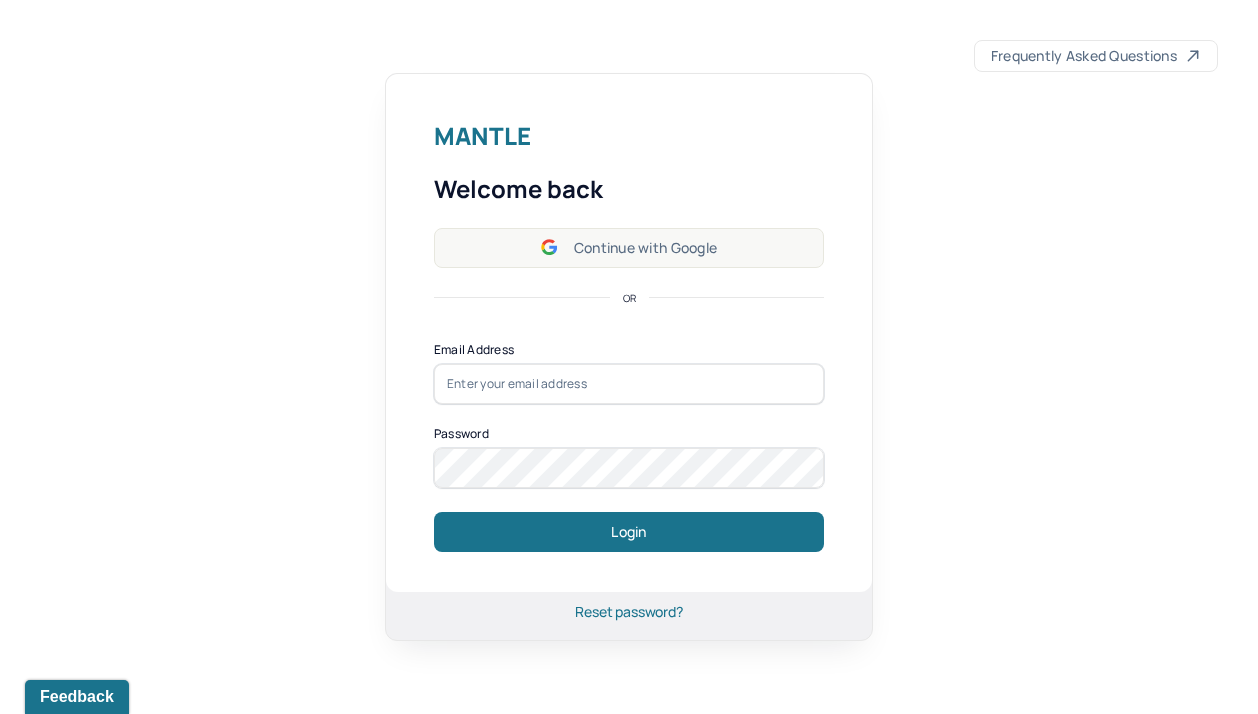 click on "Continue with Google" at bounding box center [629, 248] 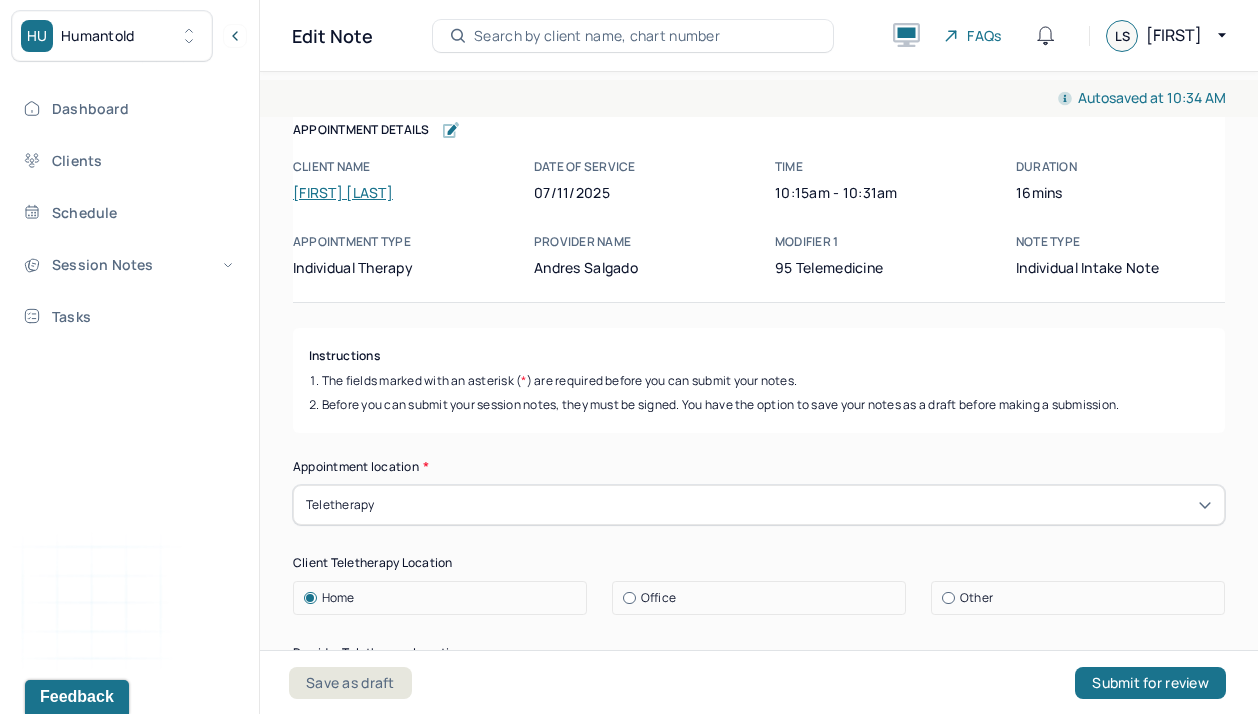 click on "Search by client name, chart number" at bounding box center (597, 36) 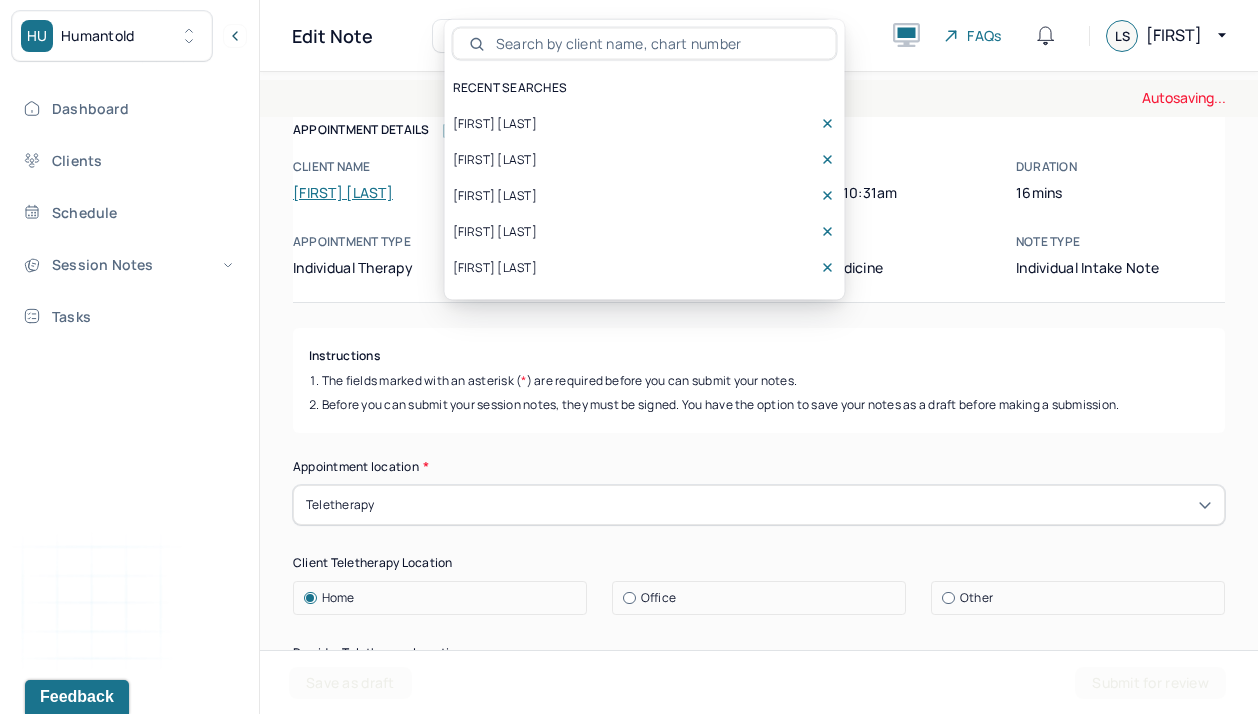 scroll, scrollTop: 0, scrollLeft: 0, axis: both 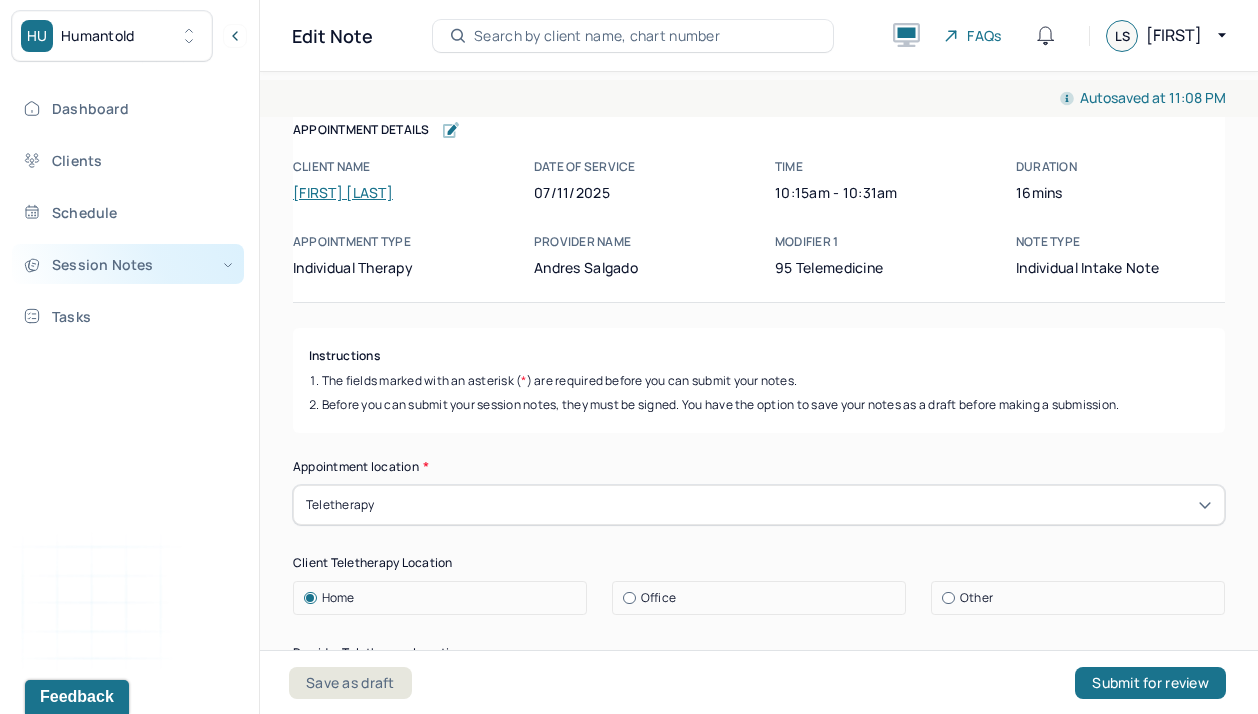 click on "Session Notes" at bounding box center [128, 264] 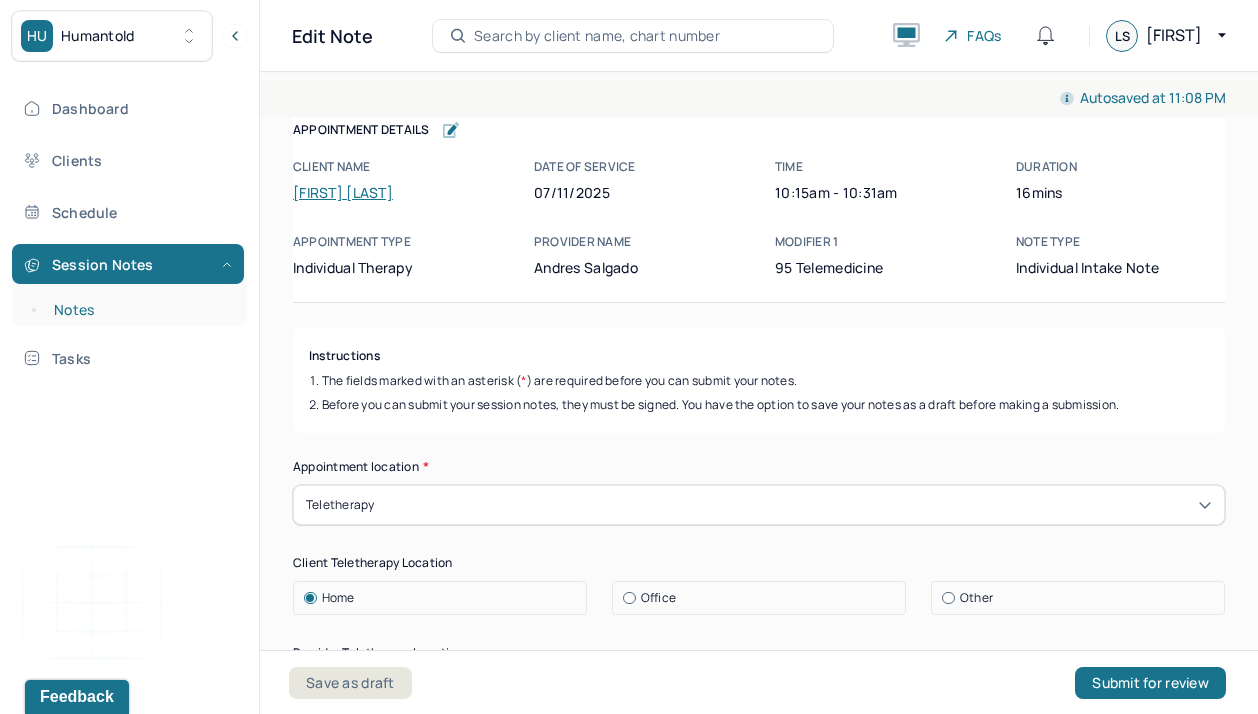 click on "Notes" at bounding box center [139, 310] 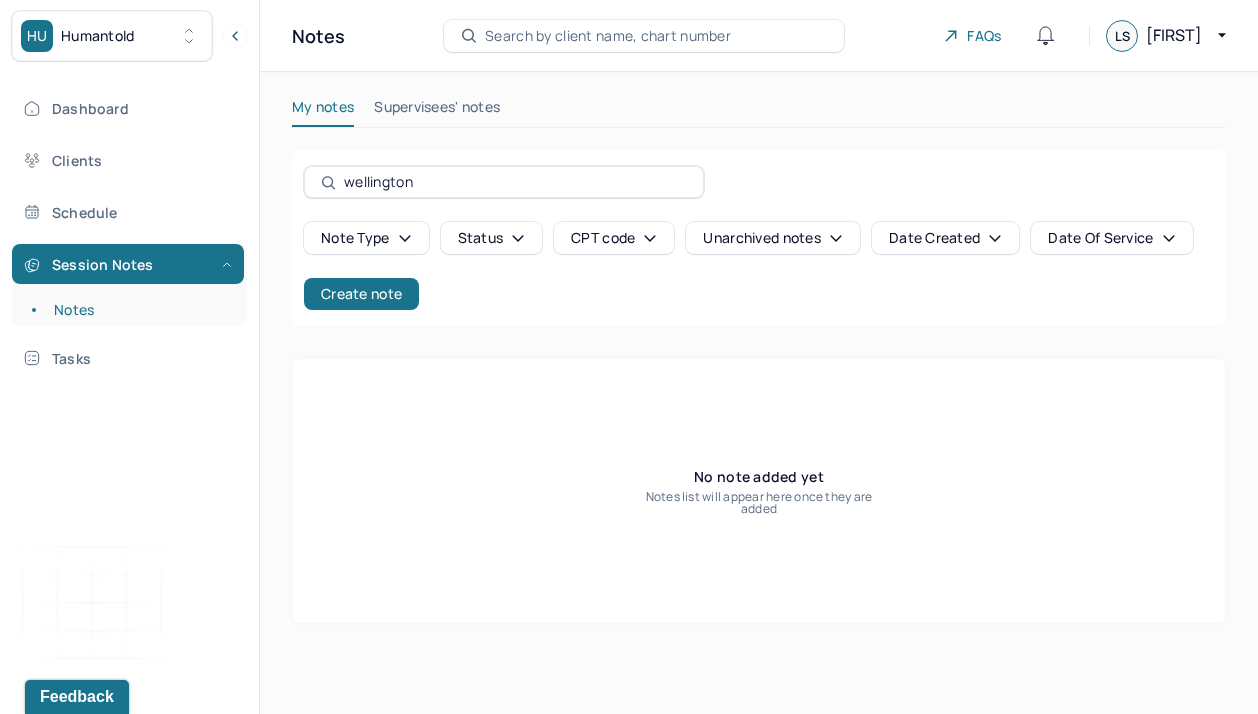 click on "Search by client name, chart number" at bounding box center (608, 36) 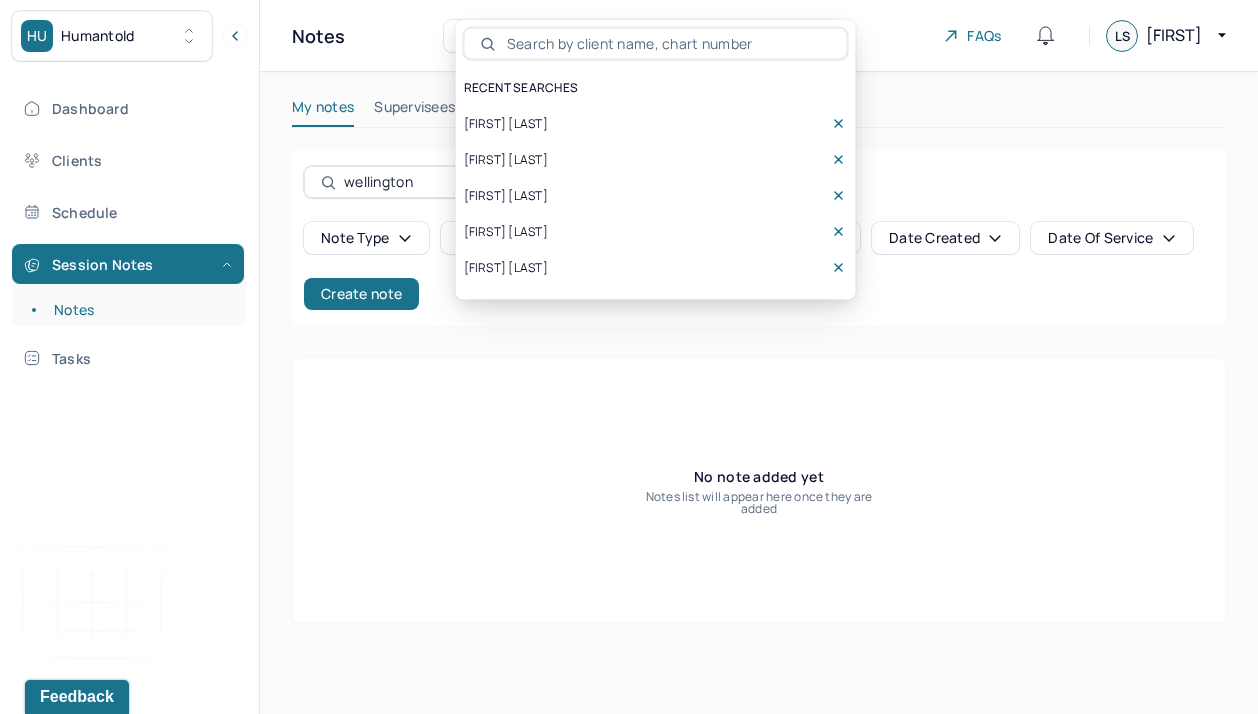 scroll, scrollTop: 0, scrollLeft: 0, axis: both 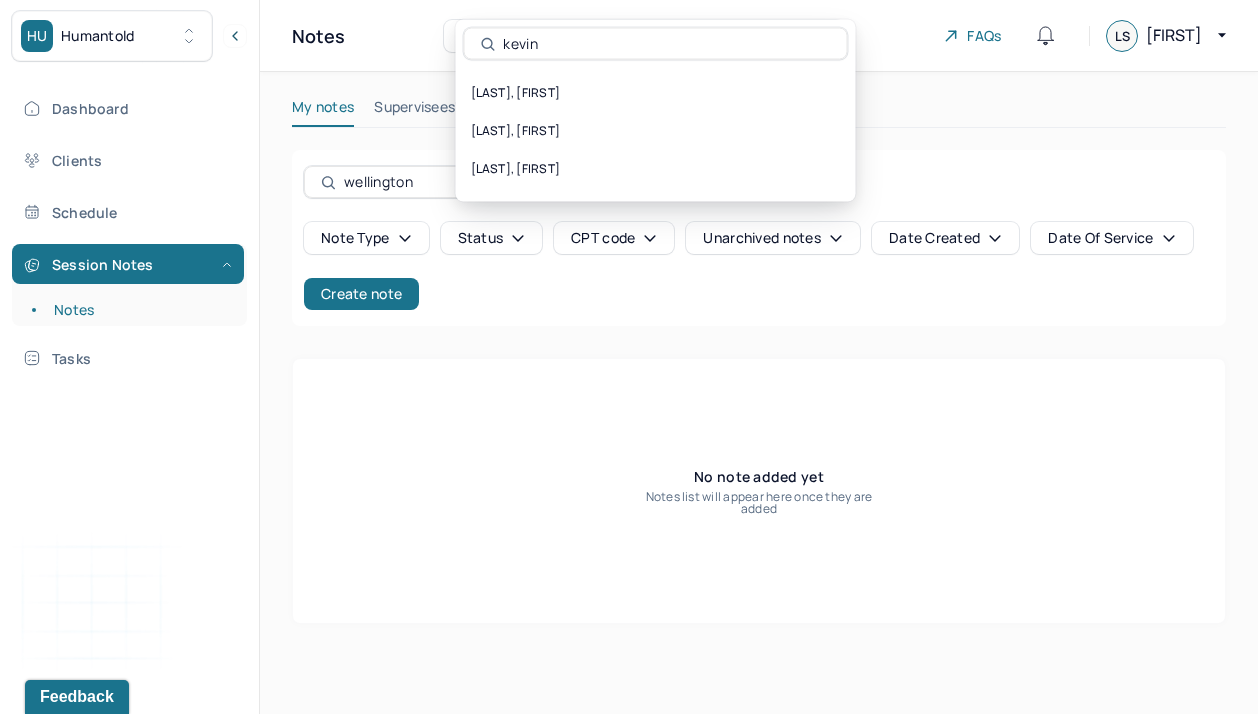 type on "[FIRST]" 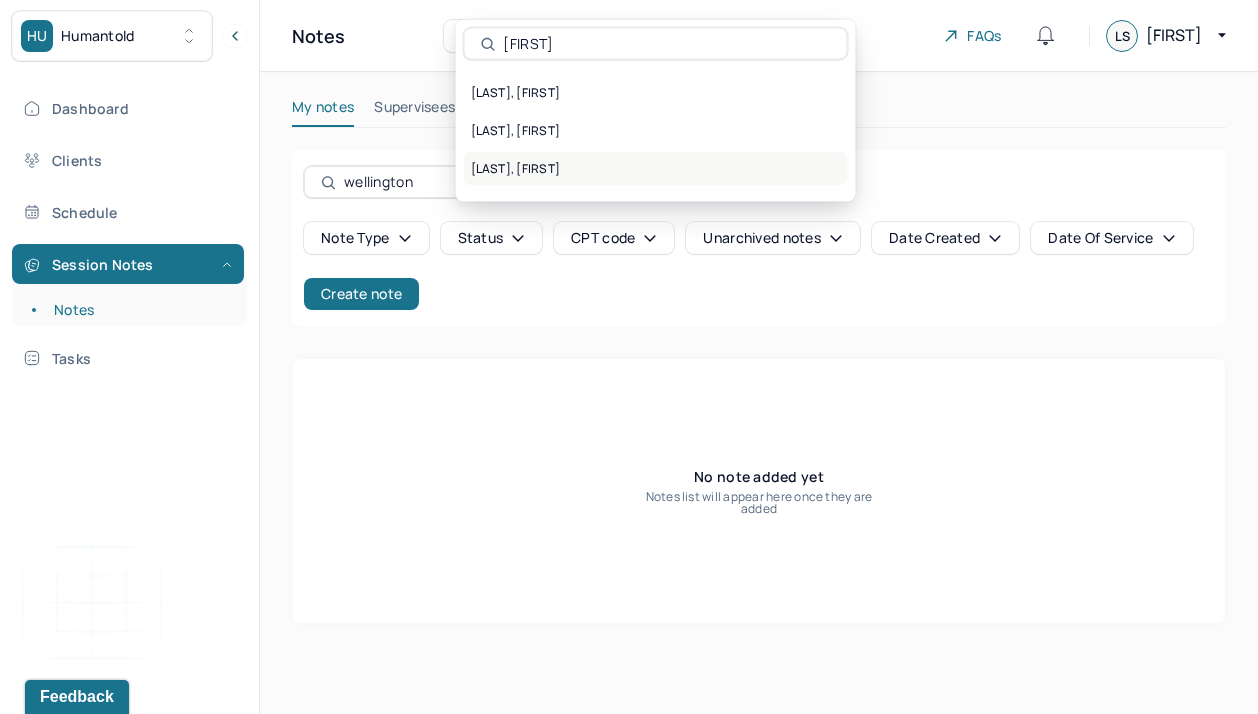 drag, startPoint x: 581, startPoint y: 40, endPoint x: 550, endPoint y: 179, distance: 142.41489 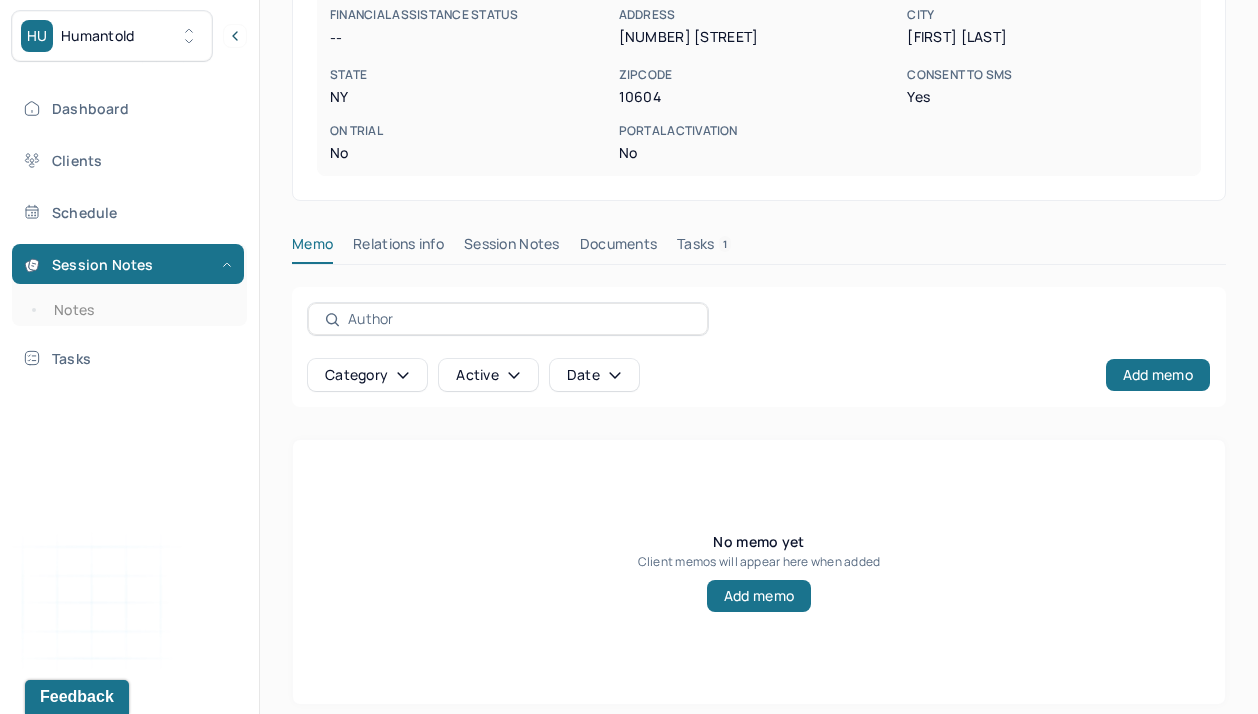 scroll, scrollTop: 456, scrollLeft: 0, axis: vertical 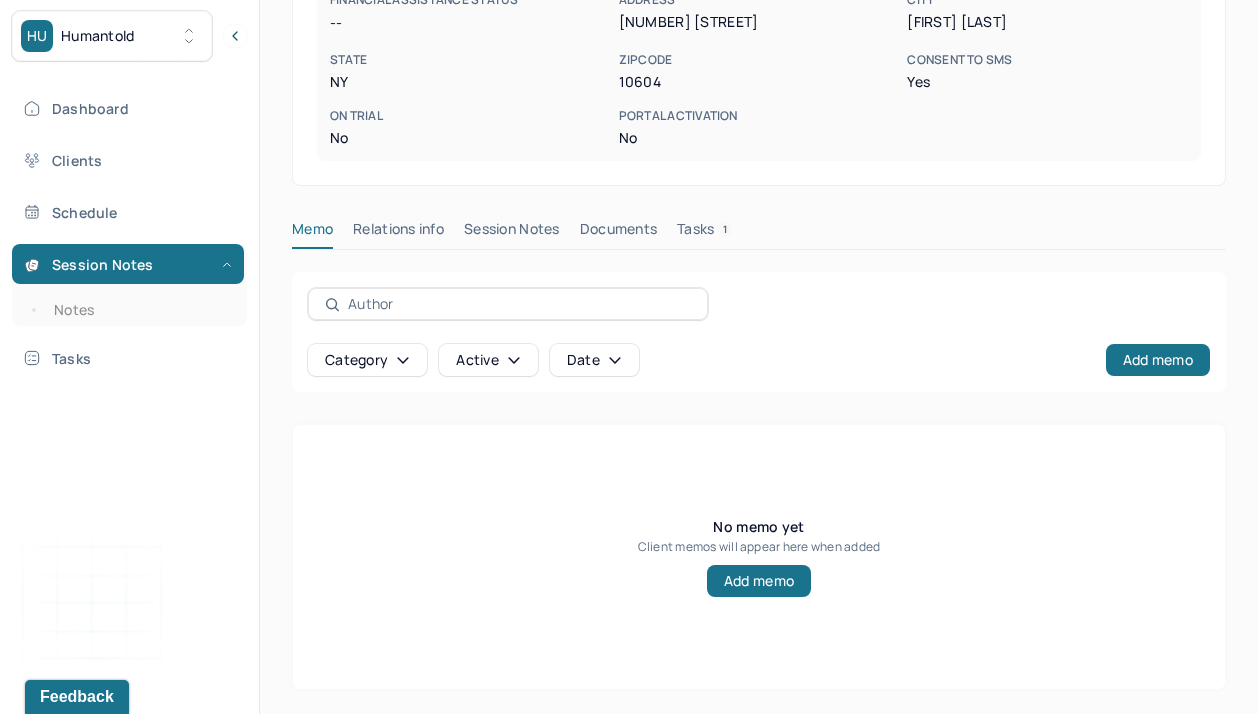 click on "Session Notes" at bounding box center (512, 233) 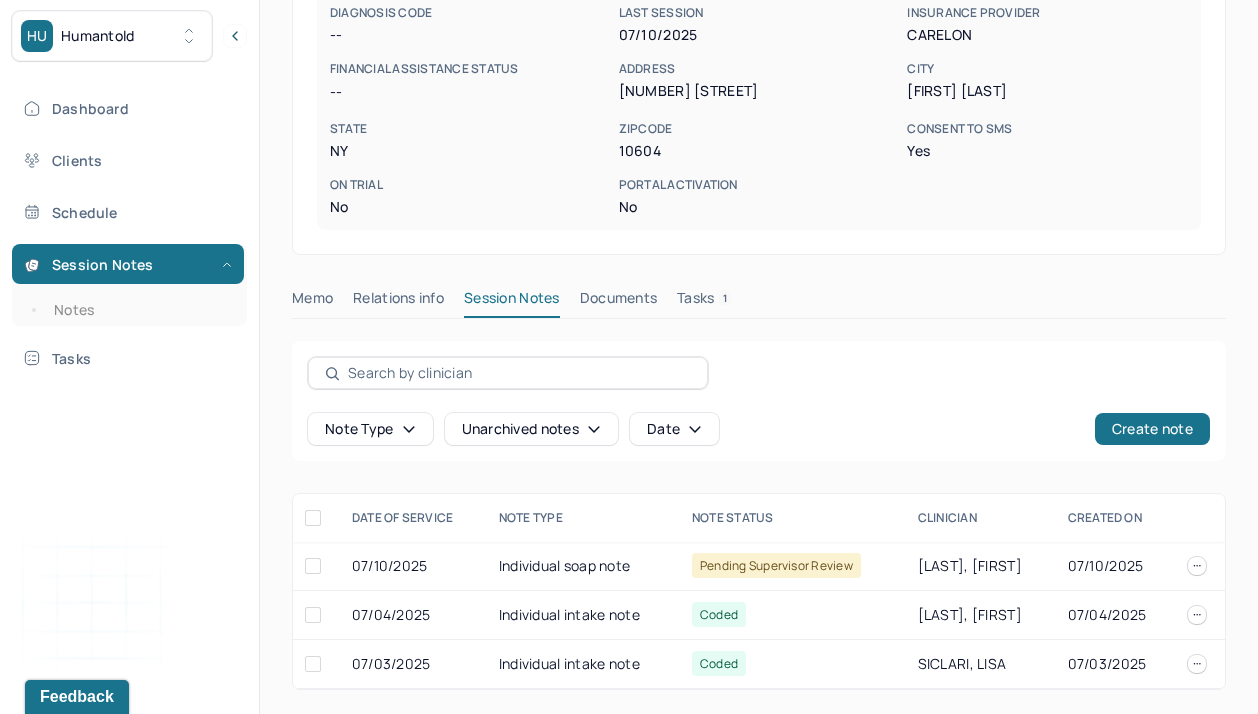 scroll, scrollTop: 387, scrollLeft: 0, axis: vertical 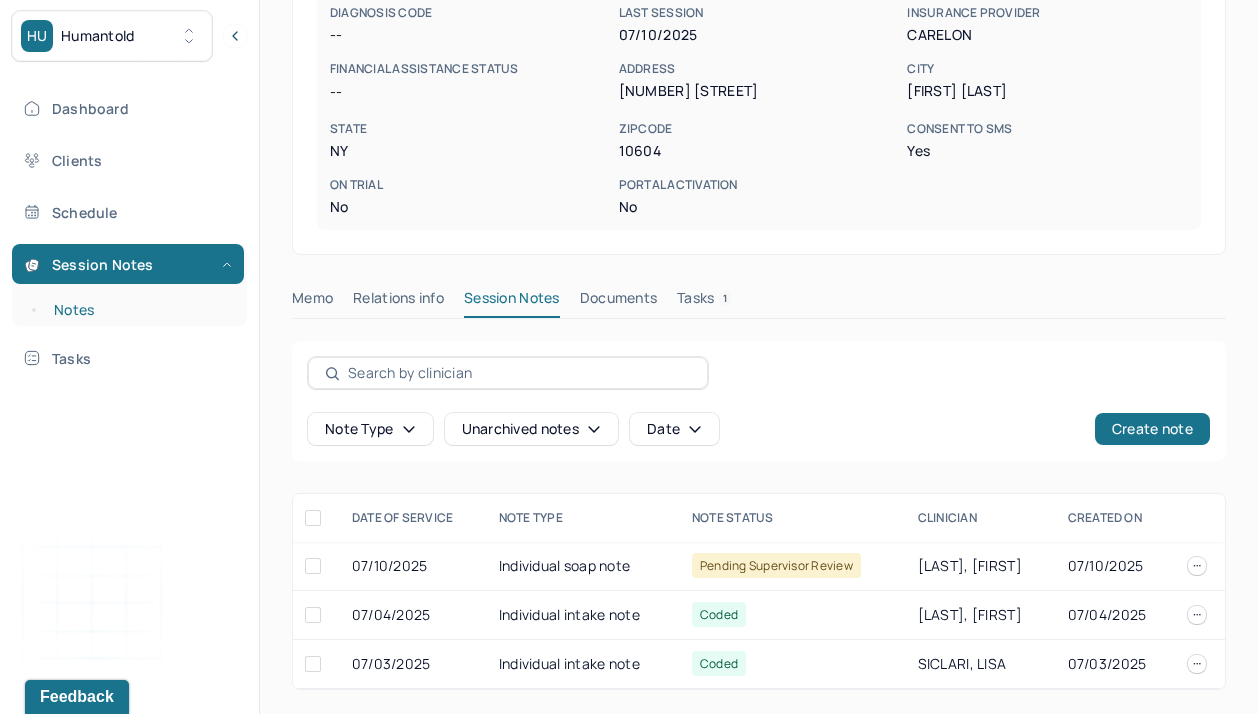 click on "Notes" at bounding box center [139, 310] 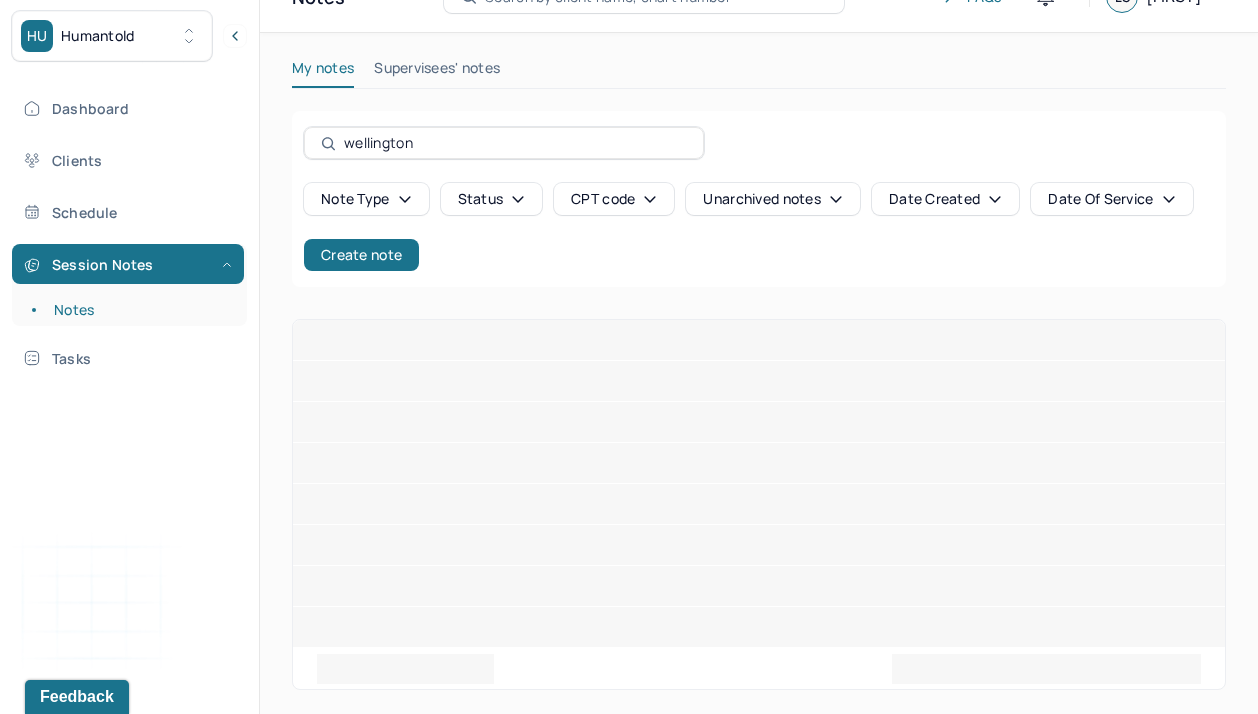 scroll, scrollTop: 0, scrollLeft: 0, axis: both 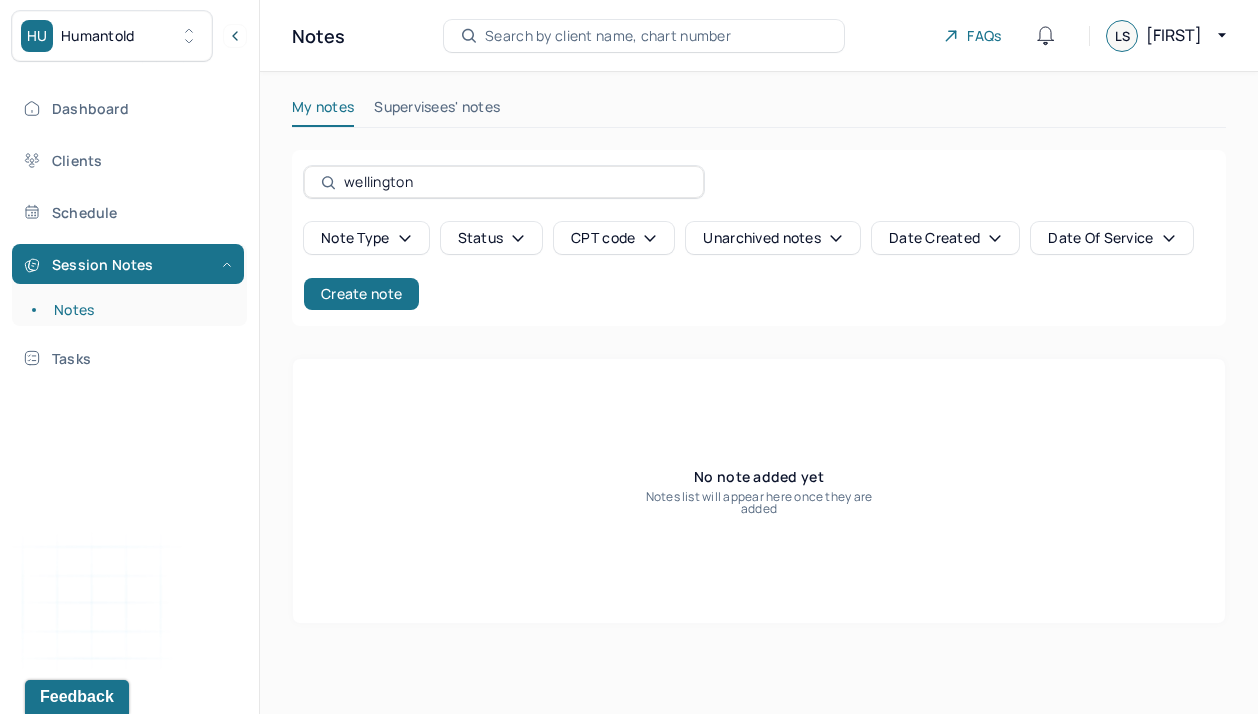 click on "Search by client name, chart number" at bounding box center (608, 36) 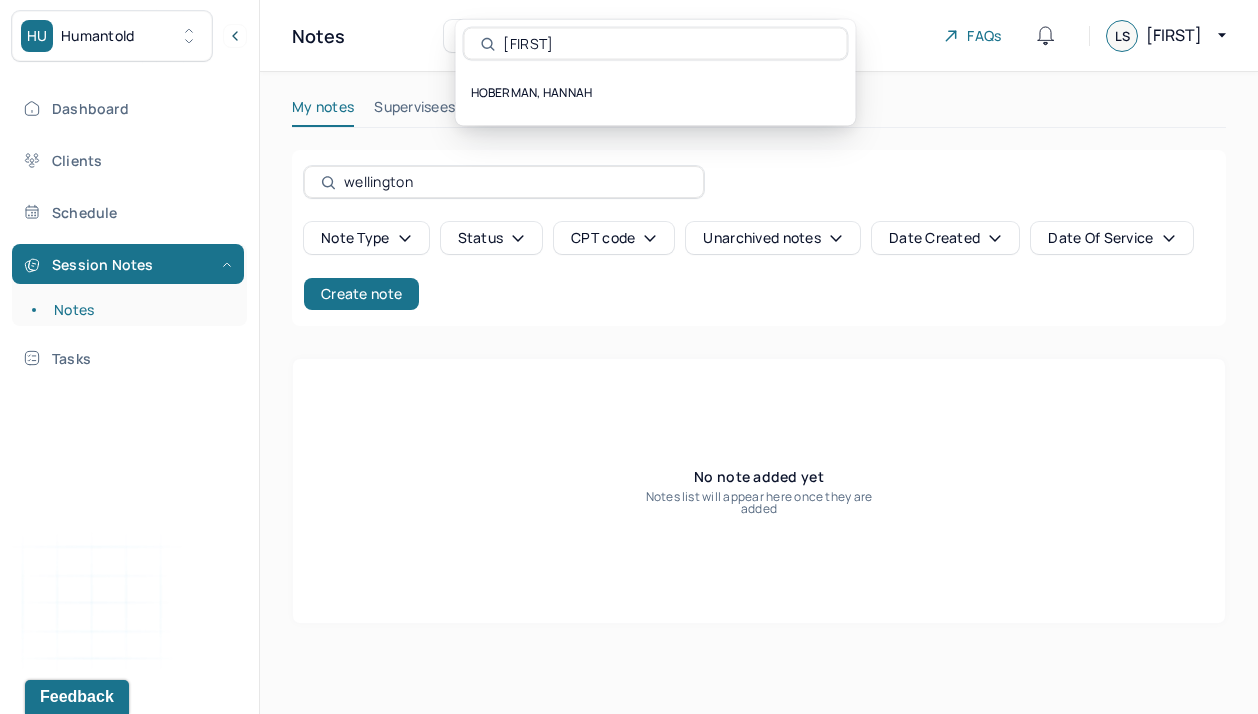 type on "[FIRST]" 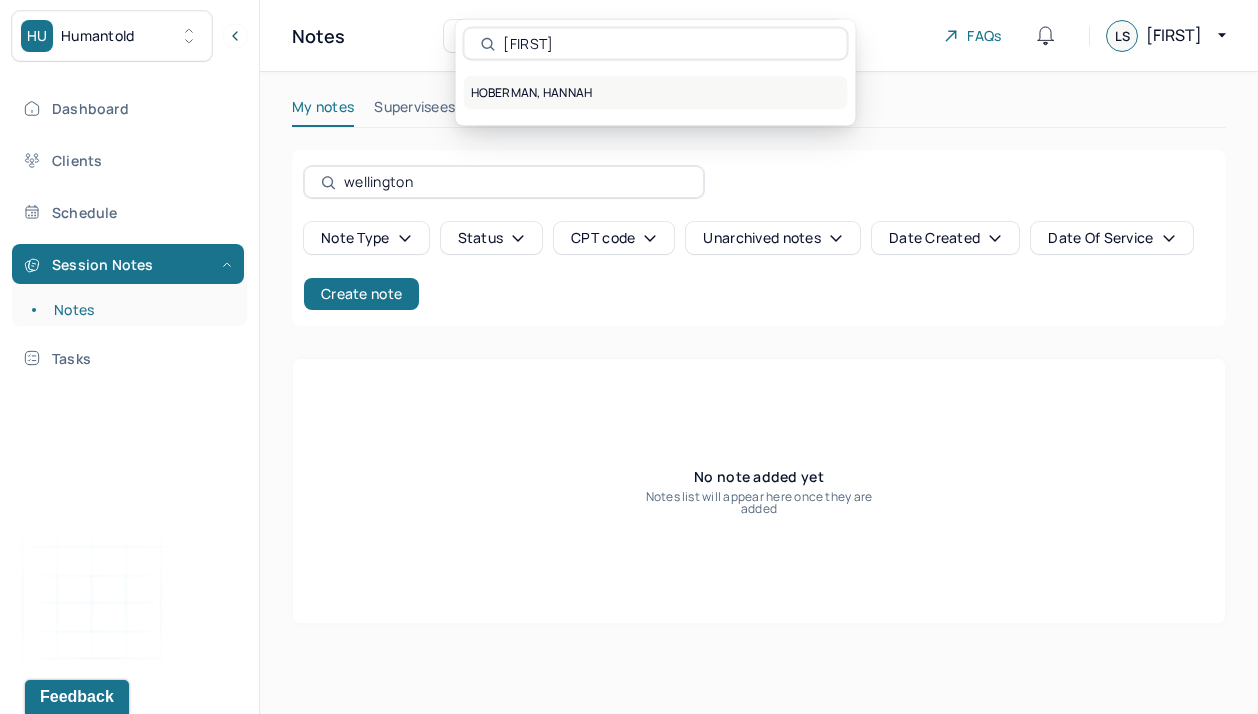 drag, startPoint x: 630, startPoint y: 36, endPoint x: 576, endPoint y: 91, distance: 77.07788 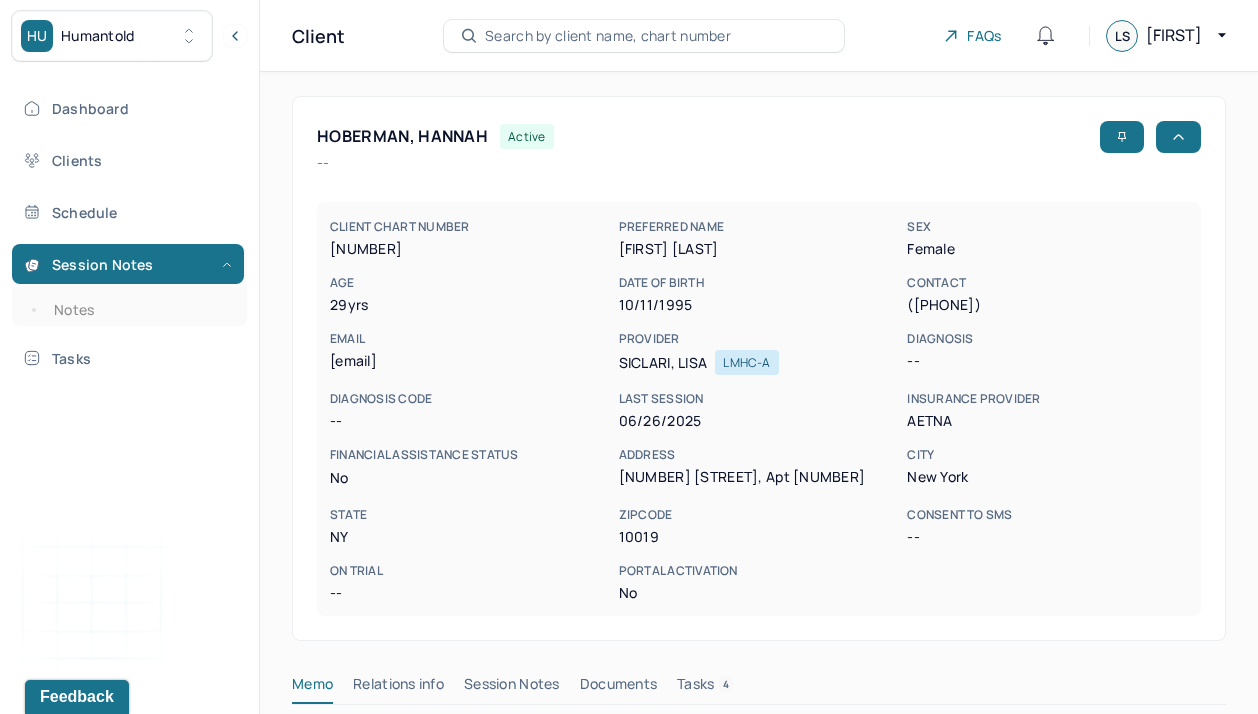 click on "[LAST], [FIRST] active" at bounding box center [759, 137] 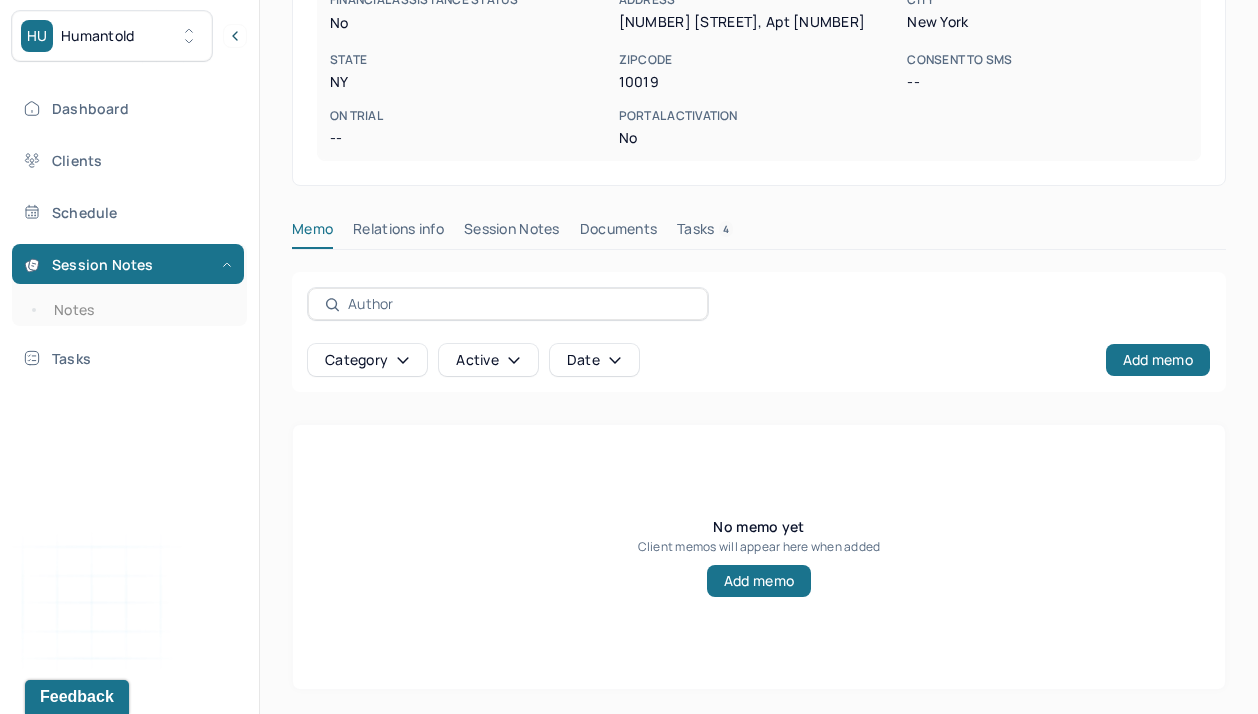 scroll, scrollTop: 456, scrollLeft: 0, axis: vertical 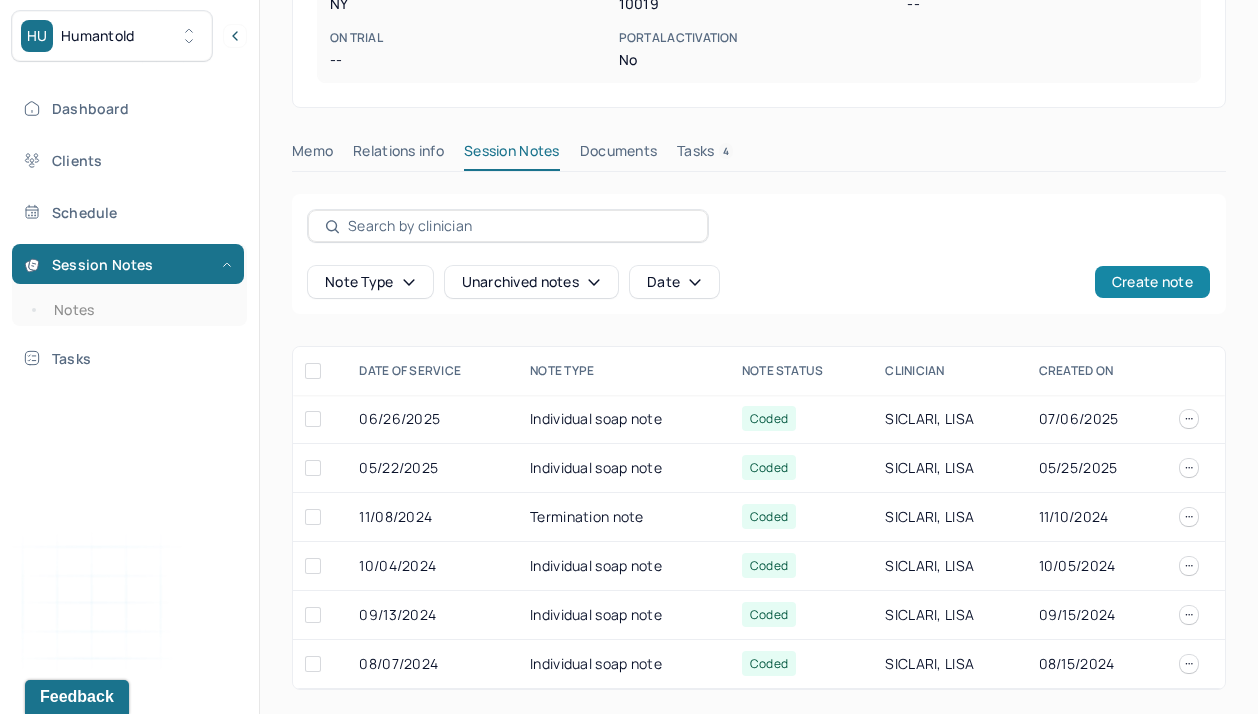 click on "Create note" at bounding box center (1152, 282) 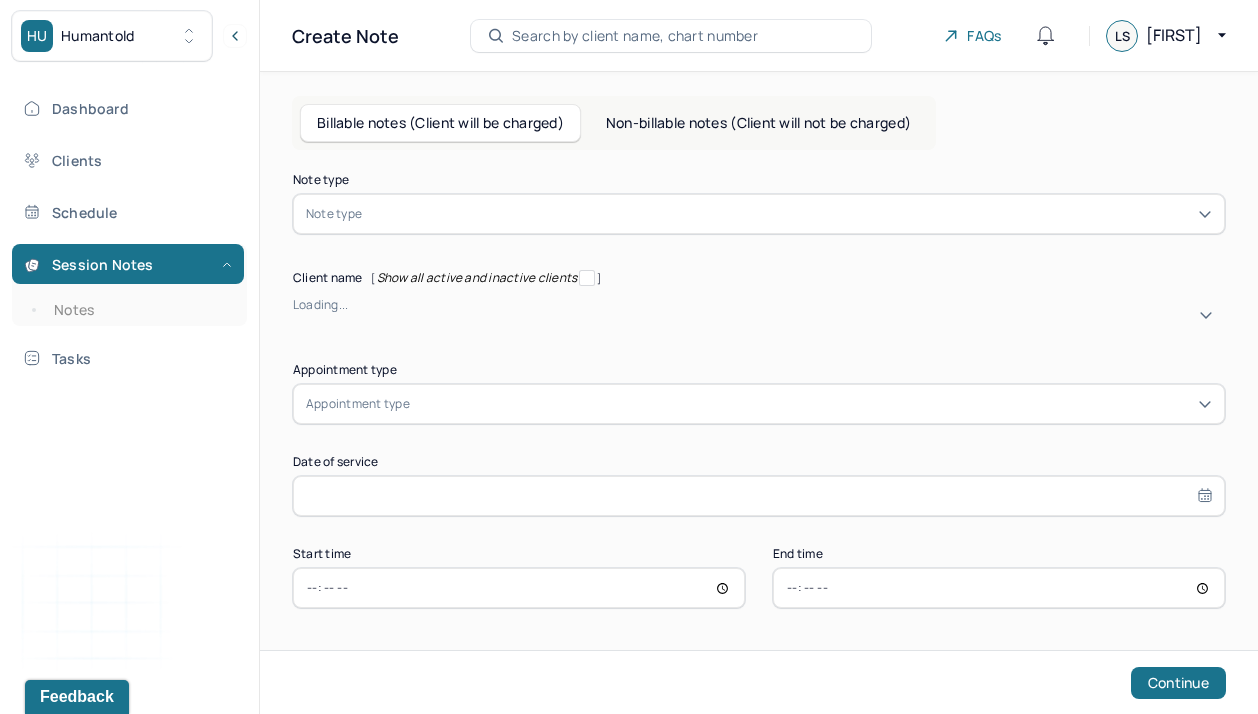 scroll, scrollTop: 7, scrollLeft: 0, axis: vertical 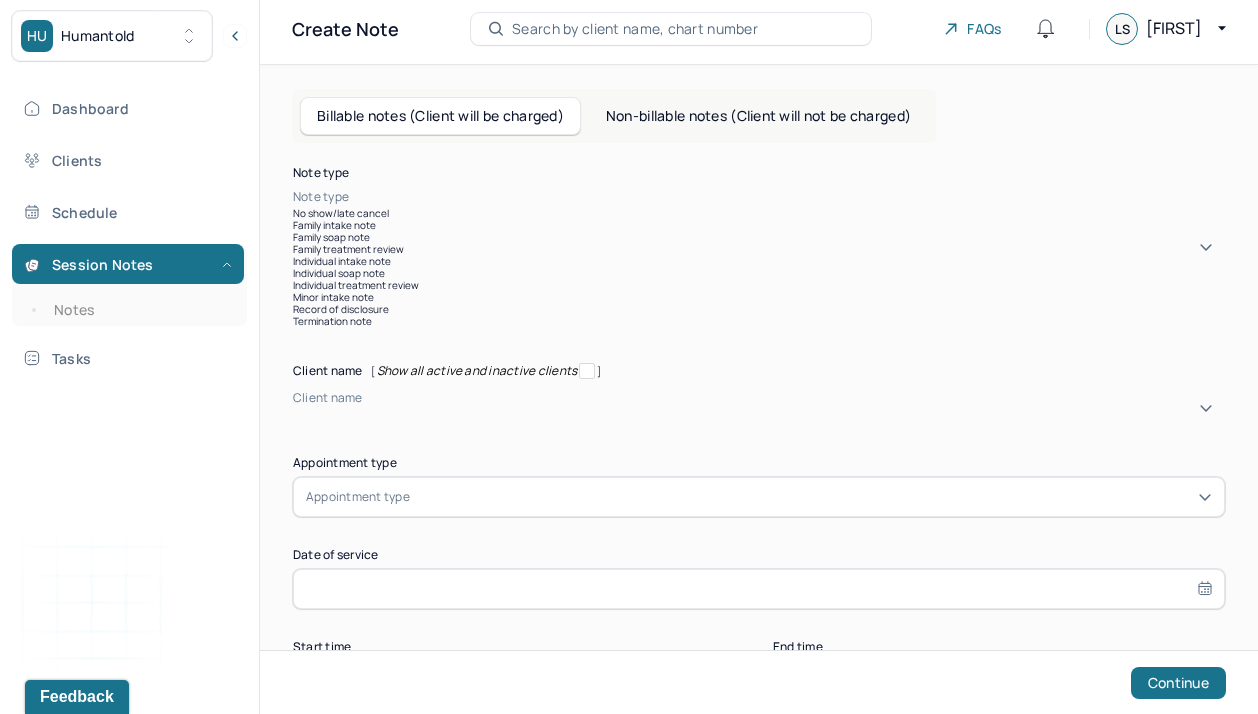 click on "Individual intake note" at bounding box center [759, 261] 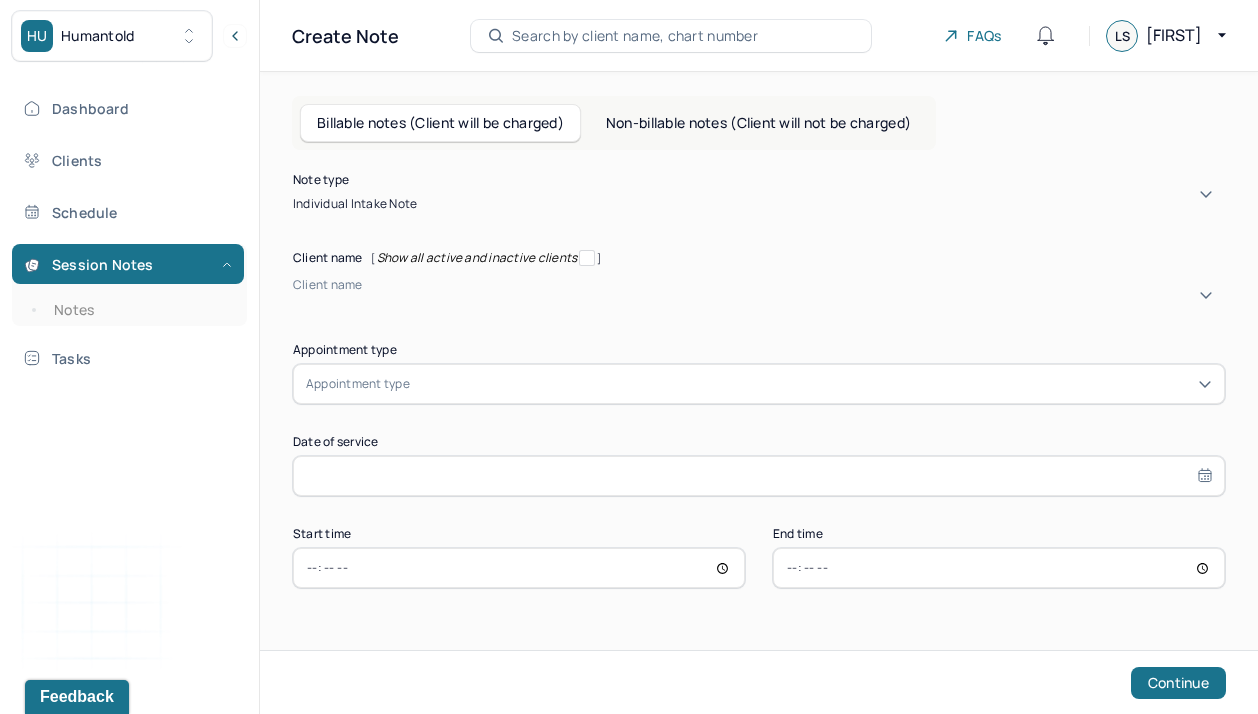click on "Billable notes (Client will be charged)     Non-billable notes (Client will not be charged)   Note type option Individual intake note, selected. Individual intake note Client name [ Show all active and inactive clients ] Client name Supervisee name Appointment type Appointment type Date of service Start time End time   Continue" at bounding box center [759, 383] 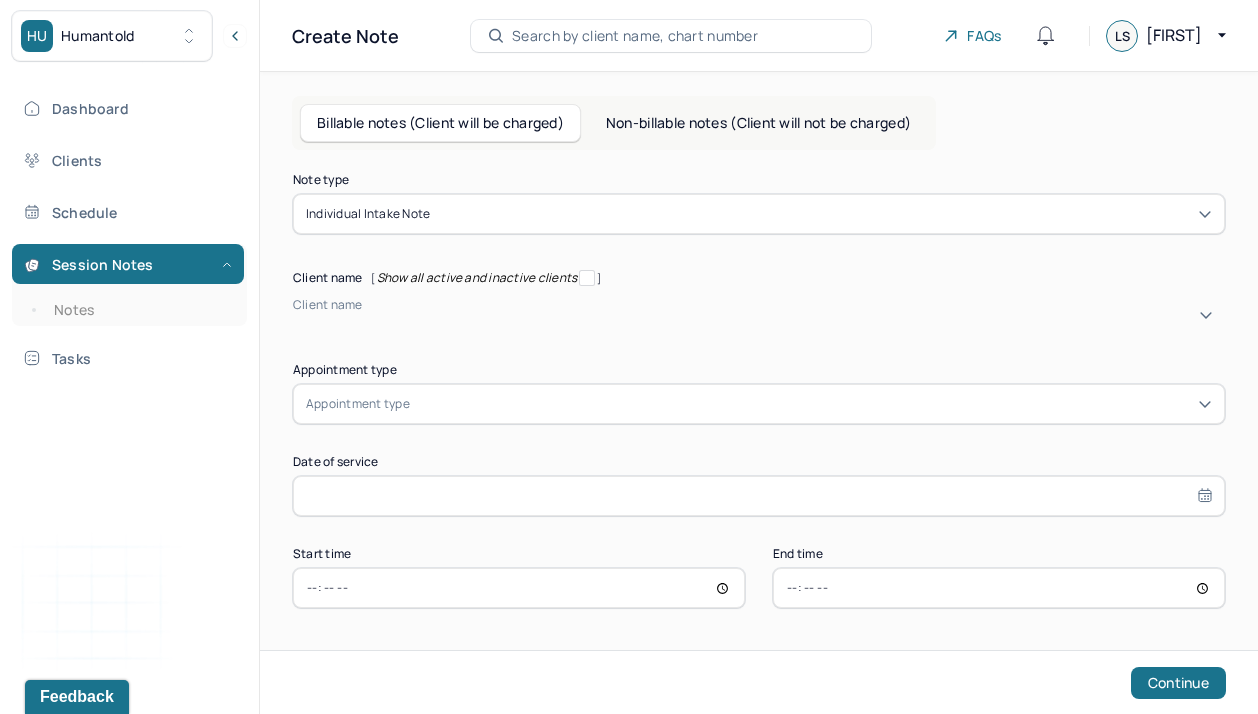 scroll, scrollTop: 7, scrollLeft: 0, axis: vertical 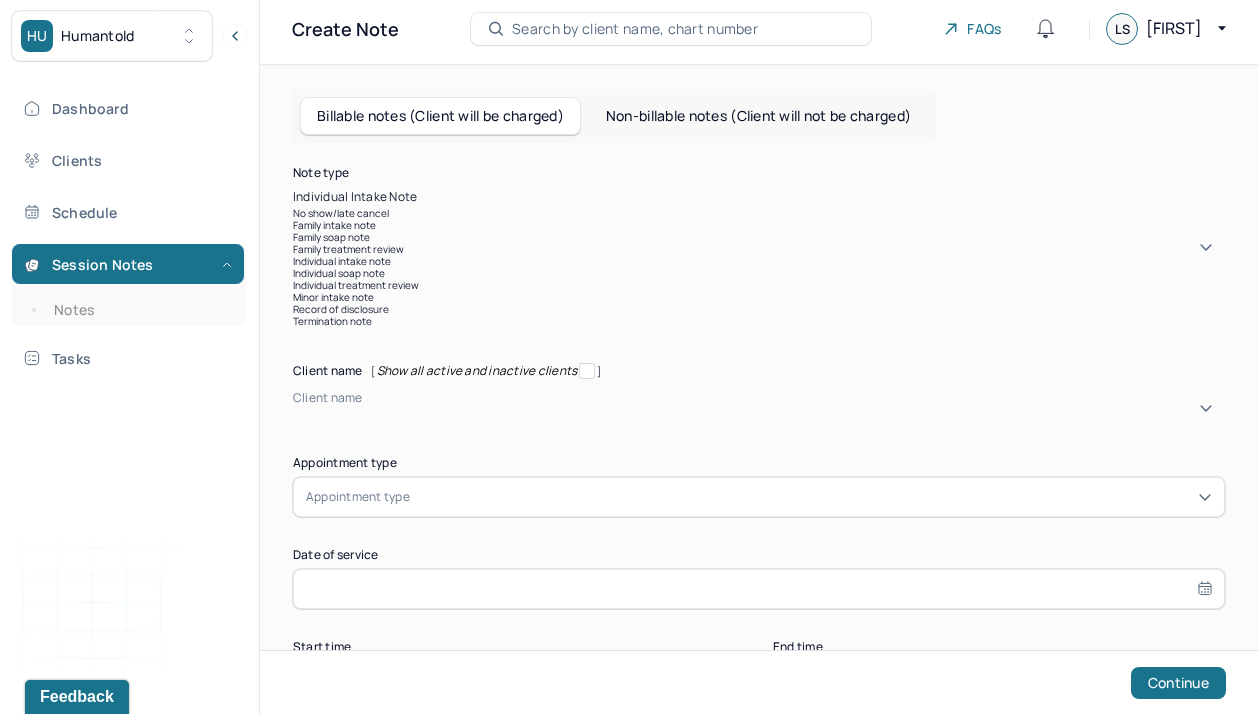 click at bounding box center (823, 197) 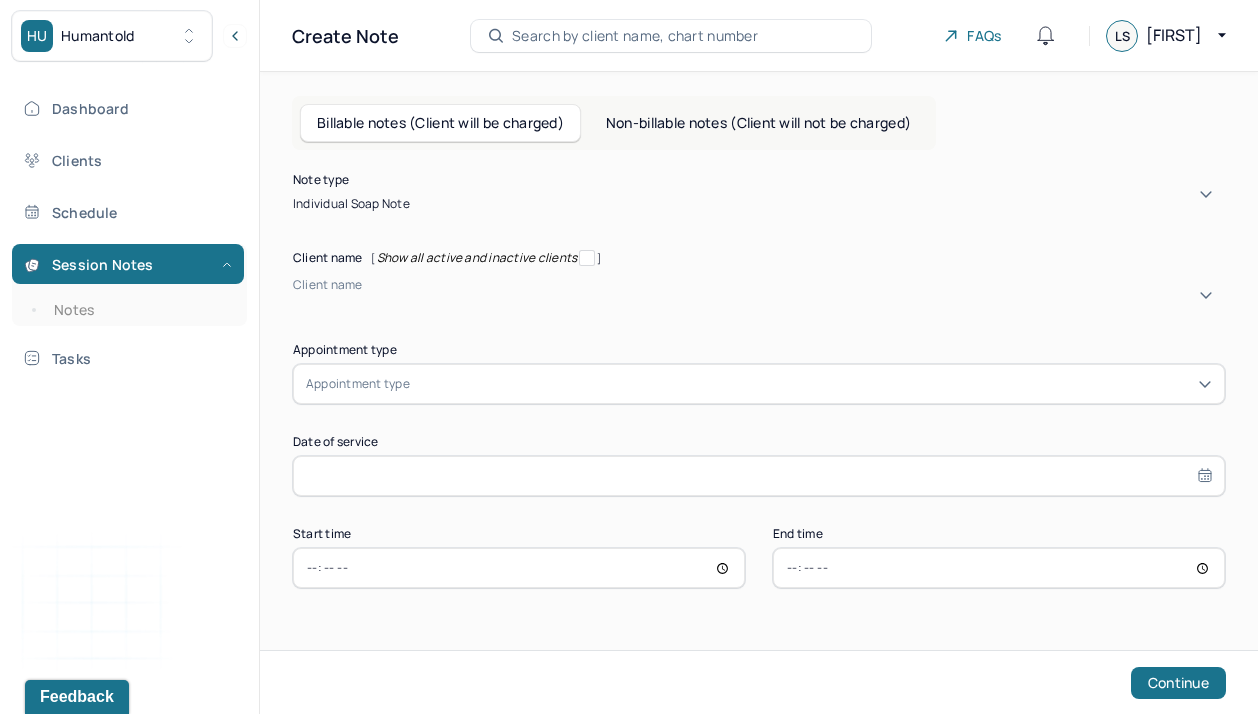 click at bounding box center [296, 302] 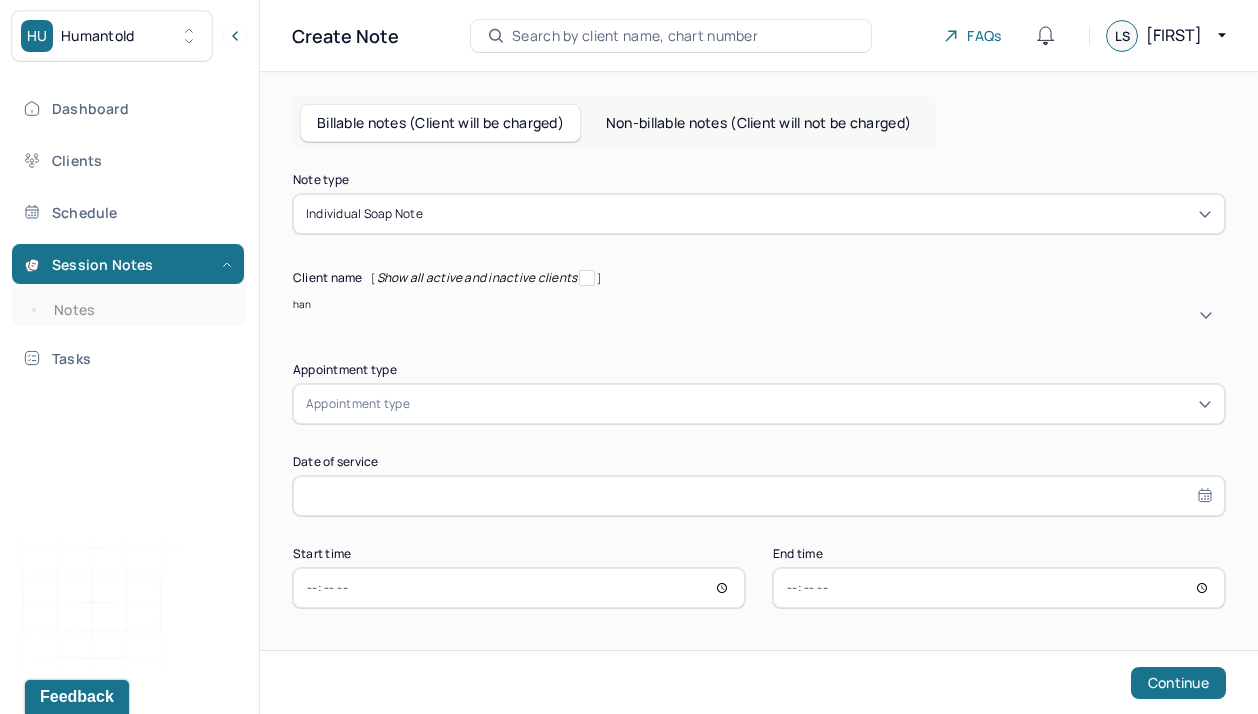 type on "hann" 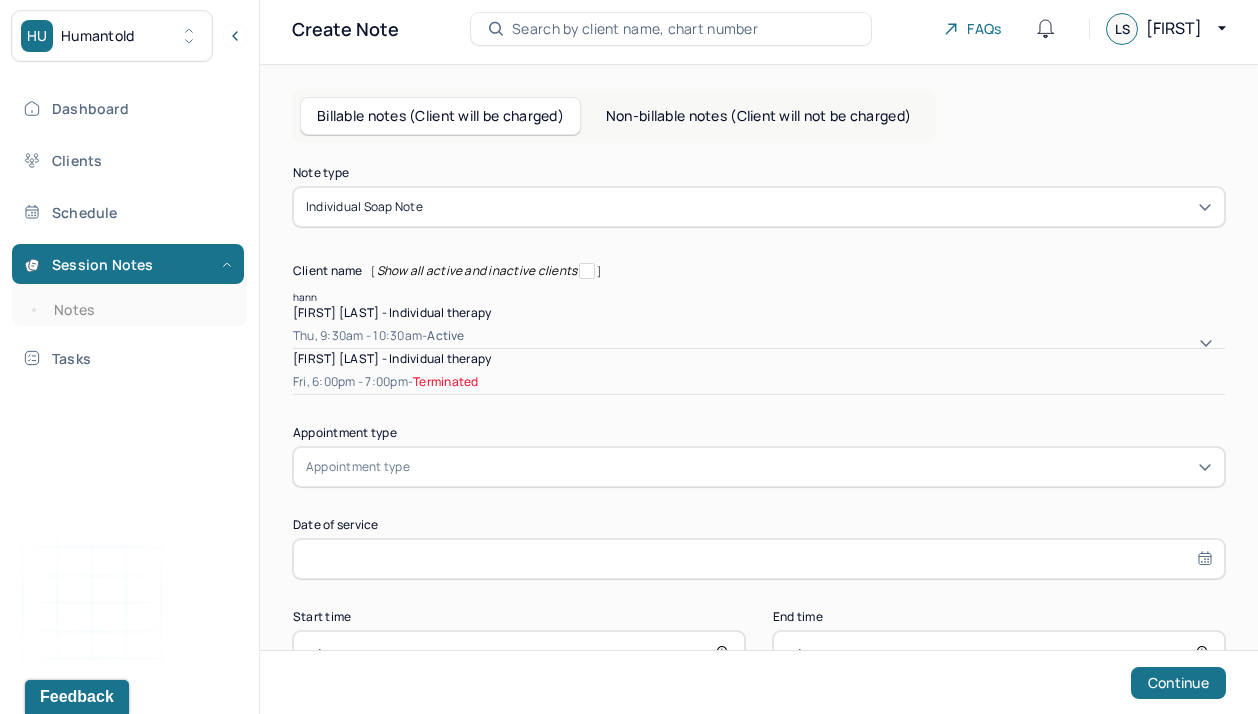 click on "[FIRST] [LAST] - Individual therapy" at bounding box center (392, 312) 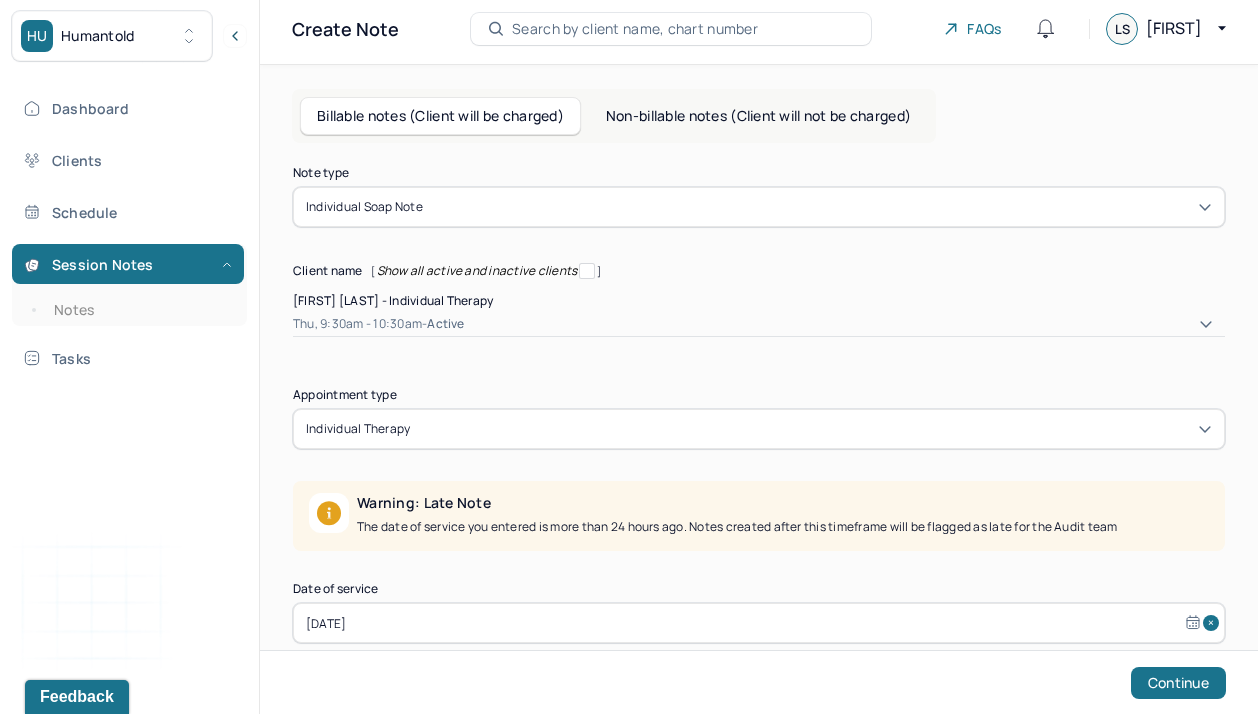 click on "Note type Individual soap note Client name [ Show all active and inactive clients ] option [object Object], selected. Hannah Hoberman - Individual therapy Thu, [TIME] - [TIME] - active Supervisee name Lisa Siclari Appointment type individual therapy Warning: Late Note The date of service you entered is more than 24 hours ago. Notes created after this timeframe will be flagged as late for the Audit team Date of service [DATE] This client already has a billable note for this date of service. Start time [TIME] End time [TIME] Continue" at bounding box center (759, 467) 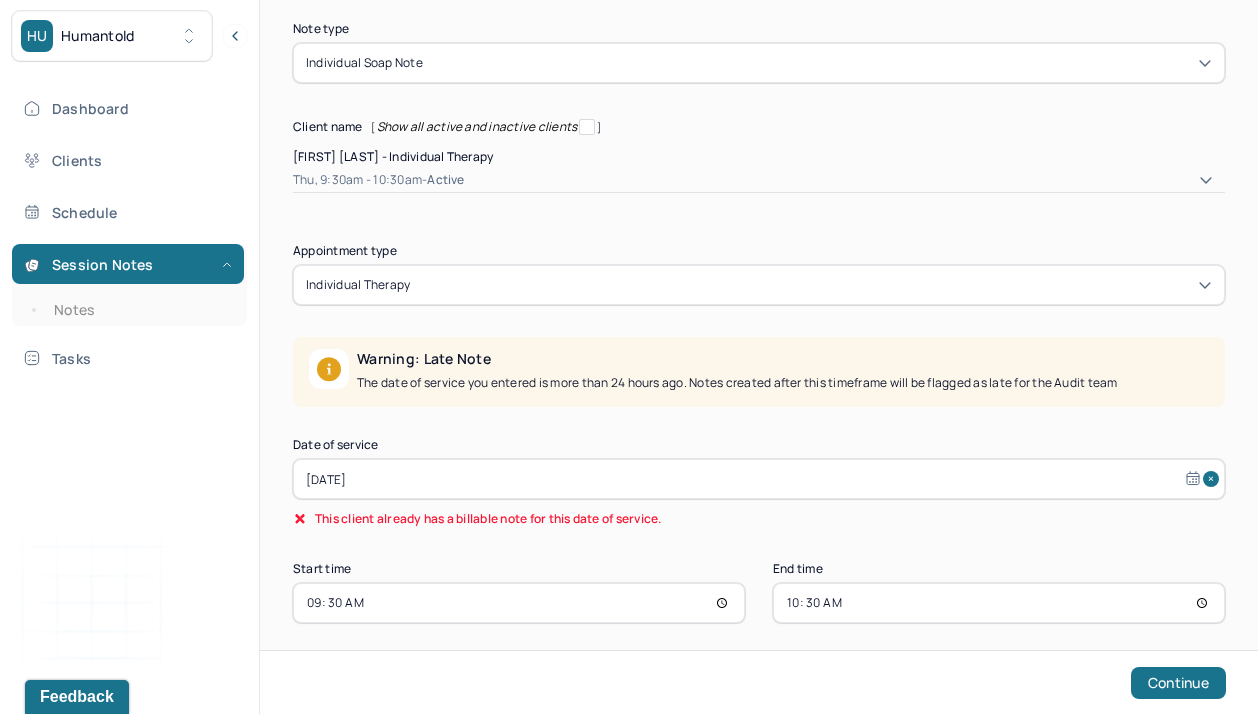 scroll, scrollTop: 148, scrollLeft: 0, axis: vertical 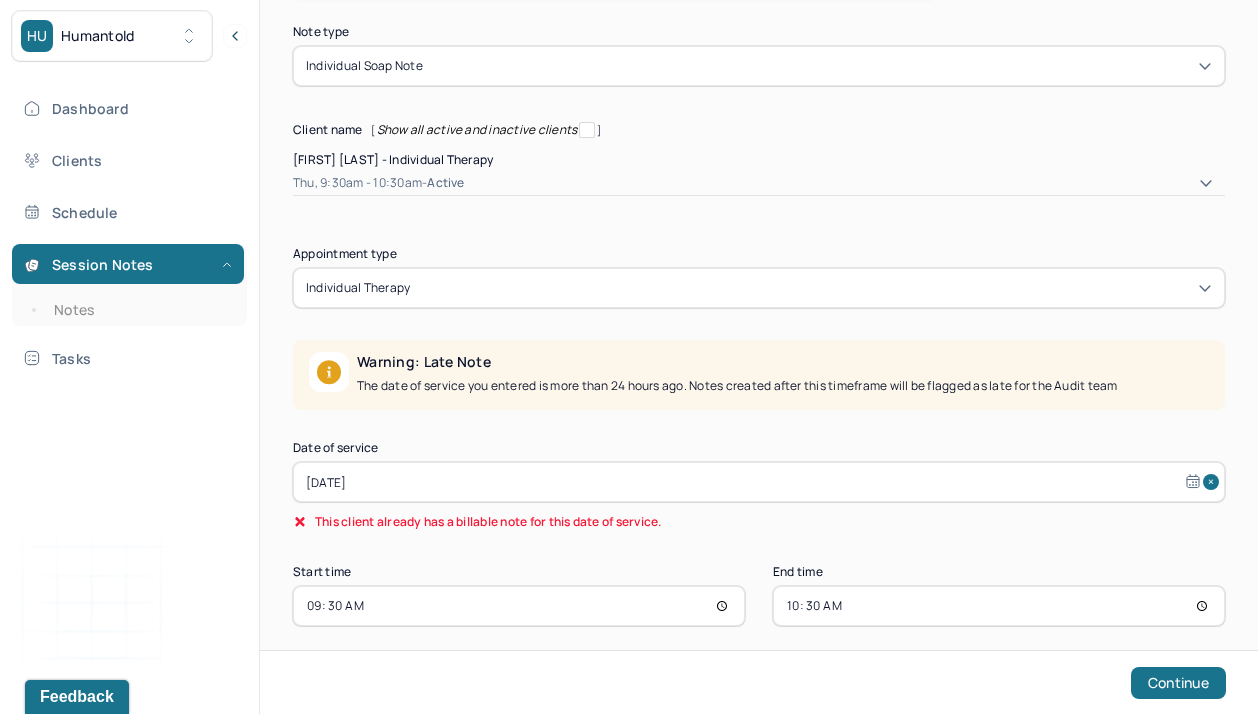 click on "[DATE]" at bounding box center (759, 482) 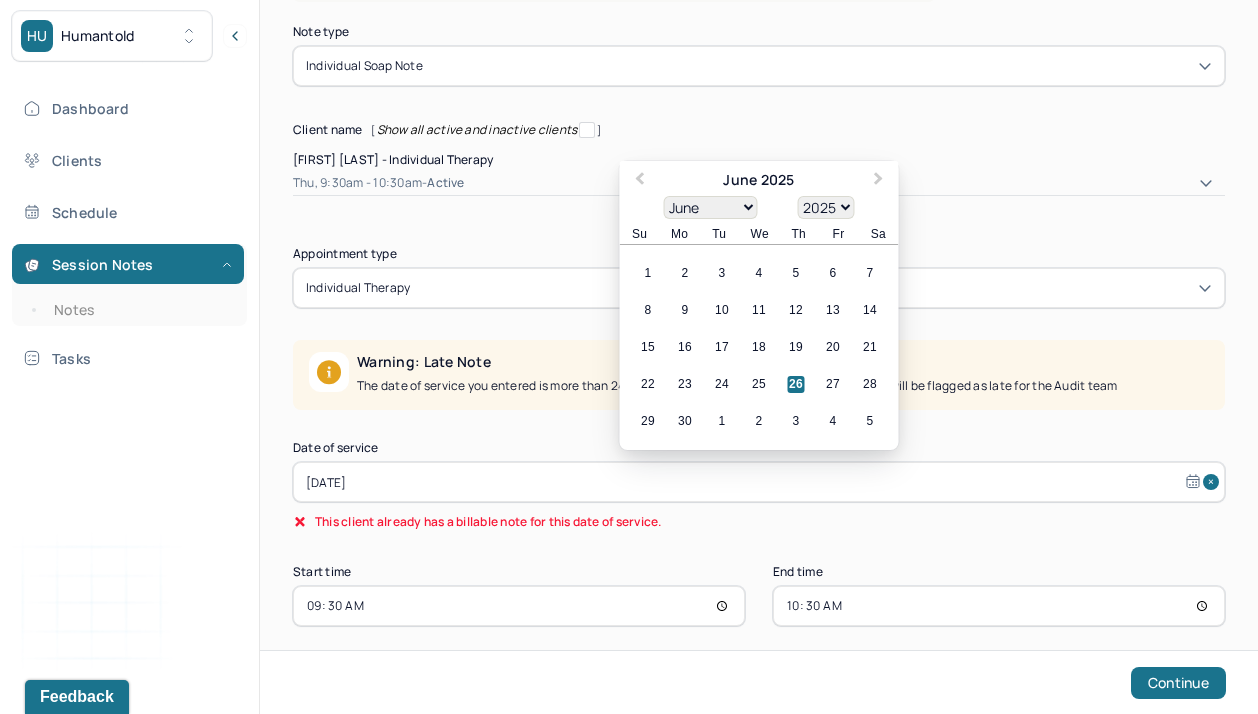 click on "Note type Individual soap note Client name [ Show all active and inactive clients ] [FIRST] [LAST] - Individual therapy Thu, 9:30am - 10:30am  -  active Supervisee name Lisa Siclari Appointment type individual therapy Warning: Late Note The date of service you entered is more than 24 hours ago. Notes created after this timeframe will be flagged as late for the Audit team Date of service Jun 26, 2025 Previous Month Next Month June 2025 January February March April May June July August September October November December 1900 1901 1902 1903 1904 1905 1906 1907 1908 1909 1910 1911 1912 1913 1914 1915 1916 1917 1918 1919 1920 1921 1922 1923 1924 1925 1926 1927 1928 1929 1930 1931 1932 1933 1934 1935 1936 1937 1938 1939 1940 1941 1942 1943 1944 1945 1946 1947 1948 1949 1950 1951 1952 1953 1954 1955 1956 1957 1958 1959 1960 1961 1962 1963 1964 1965 1966 1967 1968 1969 1970 1971 1972 1973 1974 1975 1976 1977 1978 1979 1980 1981 1982 1983 1984 1985 1986 1987 1988 1989 1990 1991 1992 1993 1994 1995 1996 1997 1998 Su" at bounding box center [759, 326] 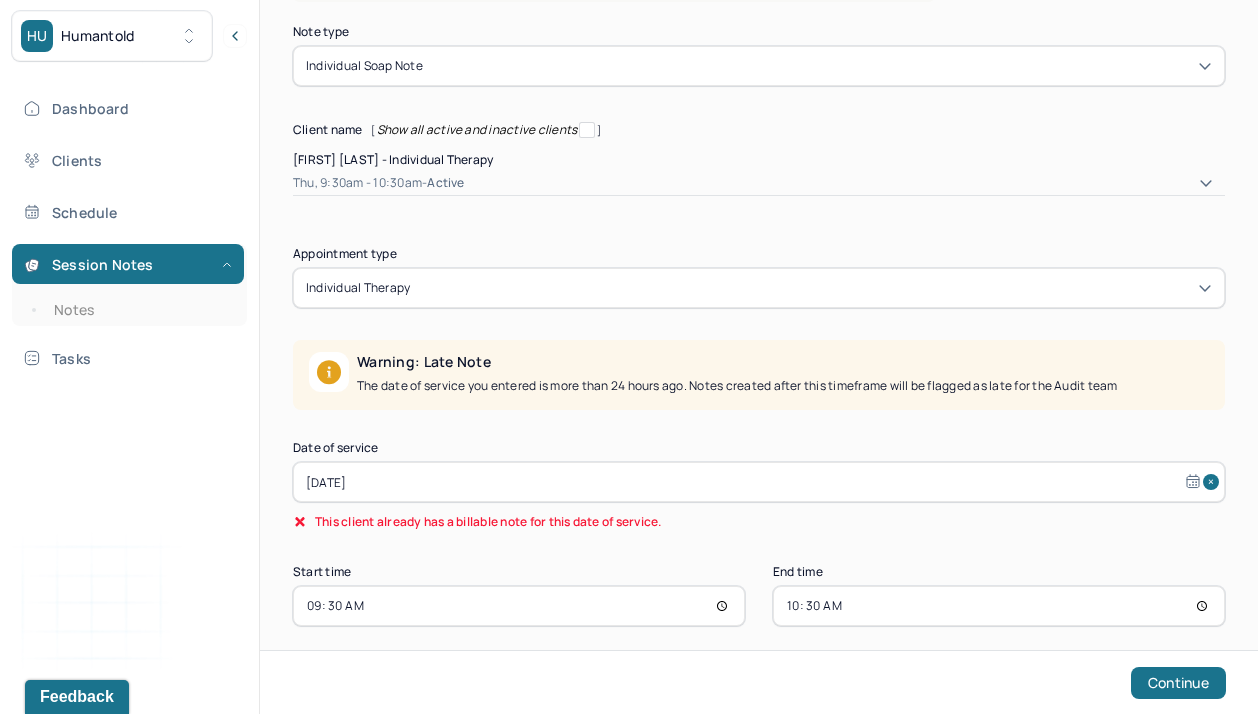 click on "[DATE]" at bounding box center (759, 482) 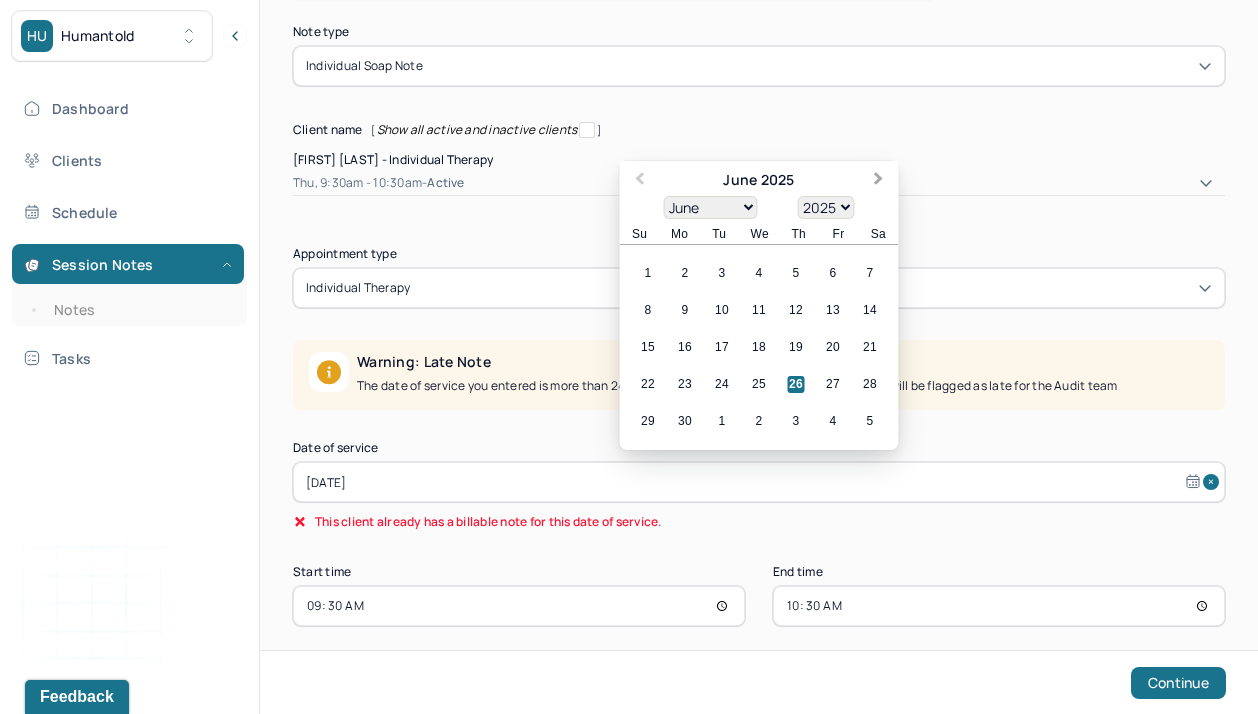 click on "Next Month" at bounding box center (881, 182) 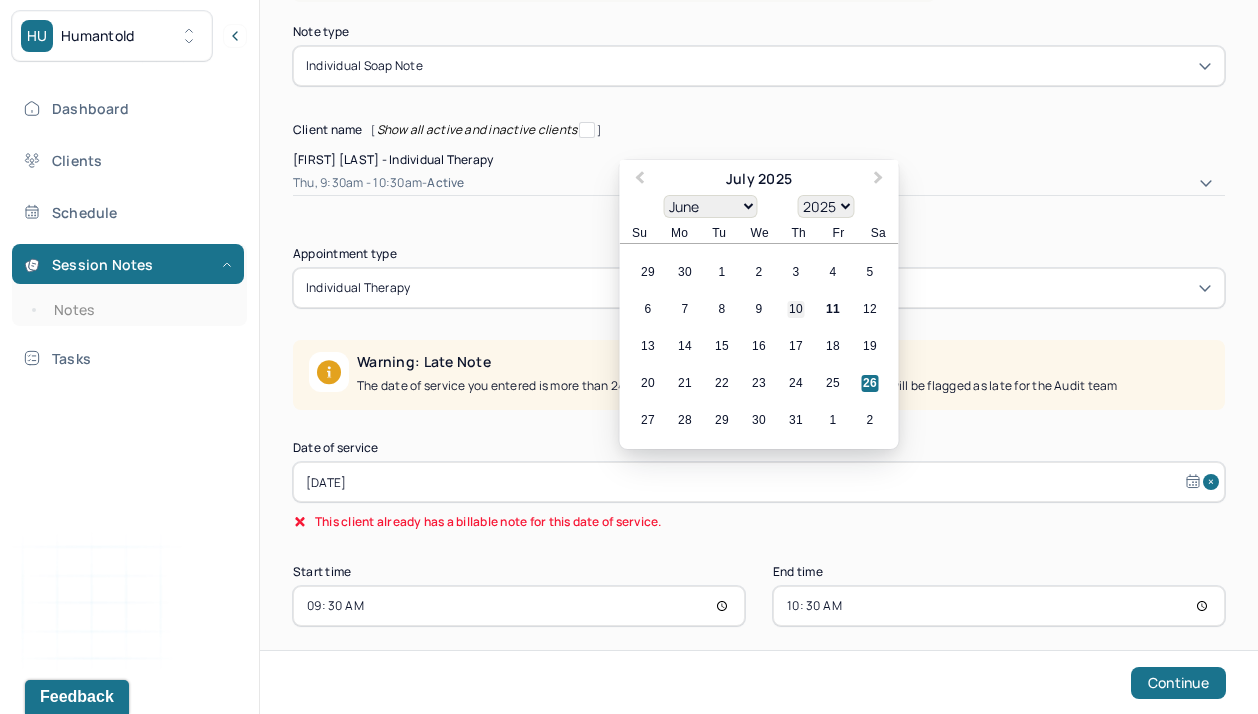 click on "10" at bounding box center [796, 309] 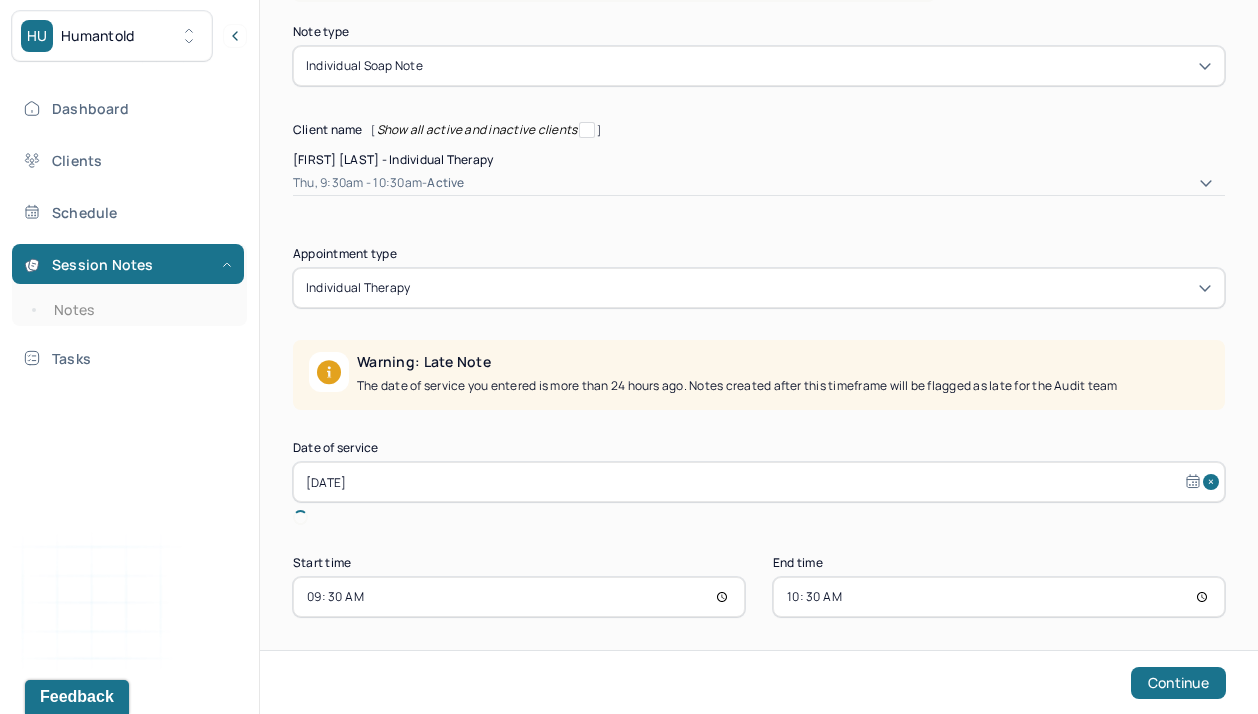 type on "Jul 10, 2025" 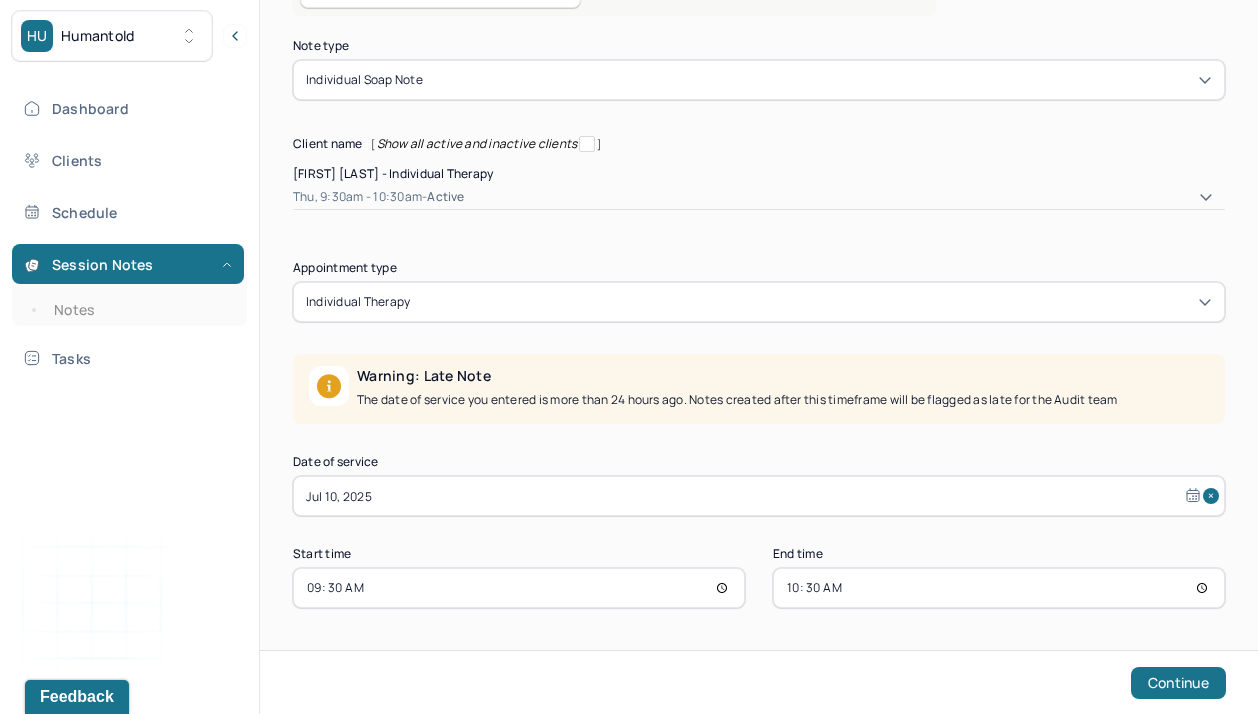 scroll, scrollTop: 116, scrollLeft: 0, axis: vertical 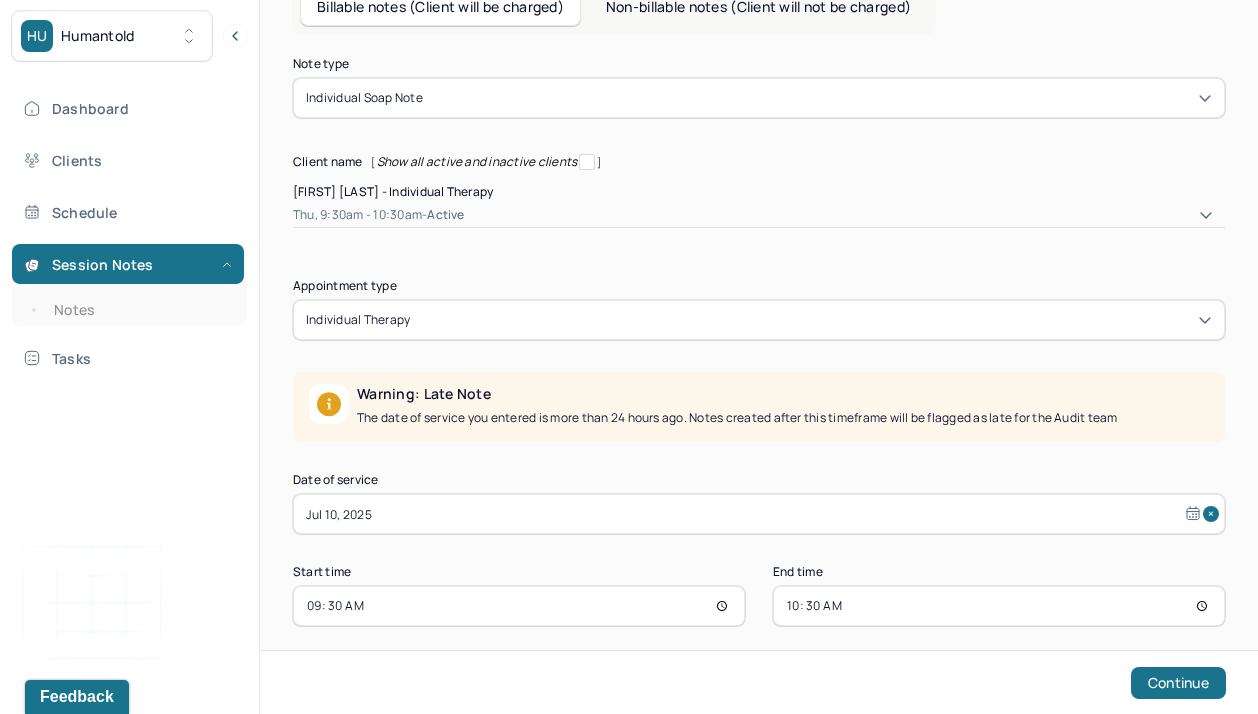click on "09:30" at bounding box center (519, 606) 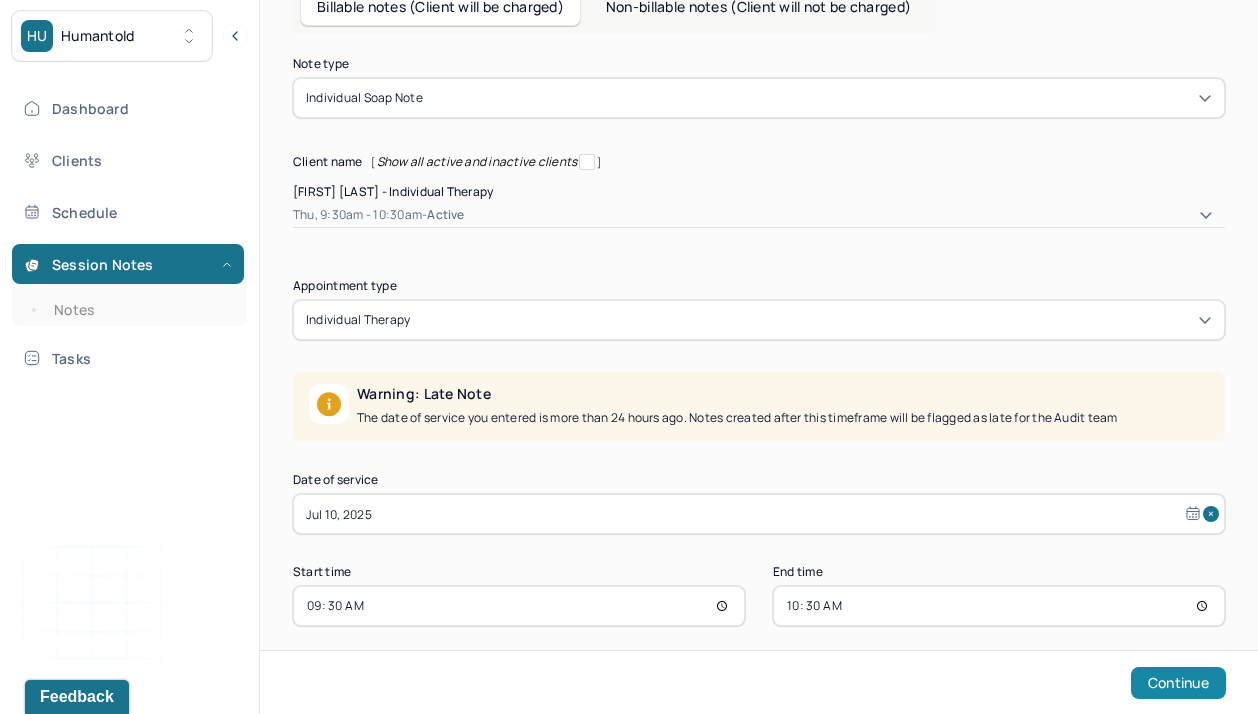 click on "Continue" at bounding box center [1178, 683] 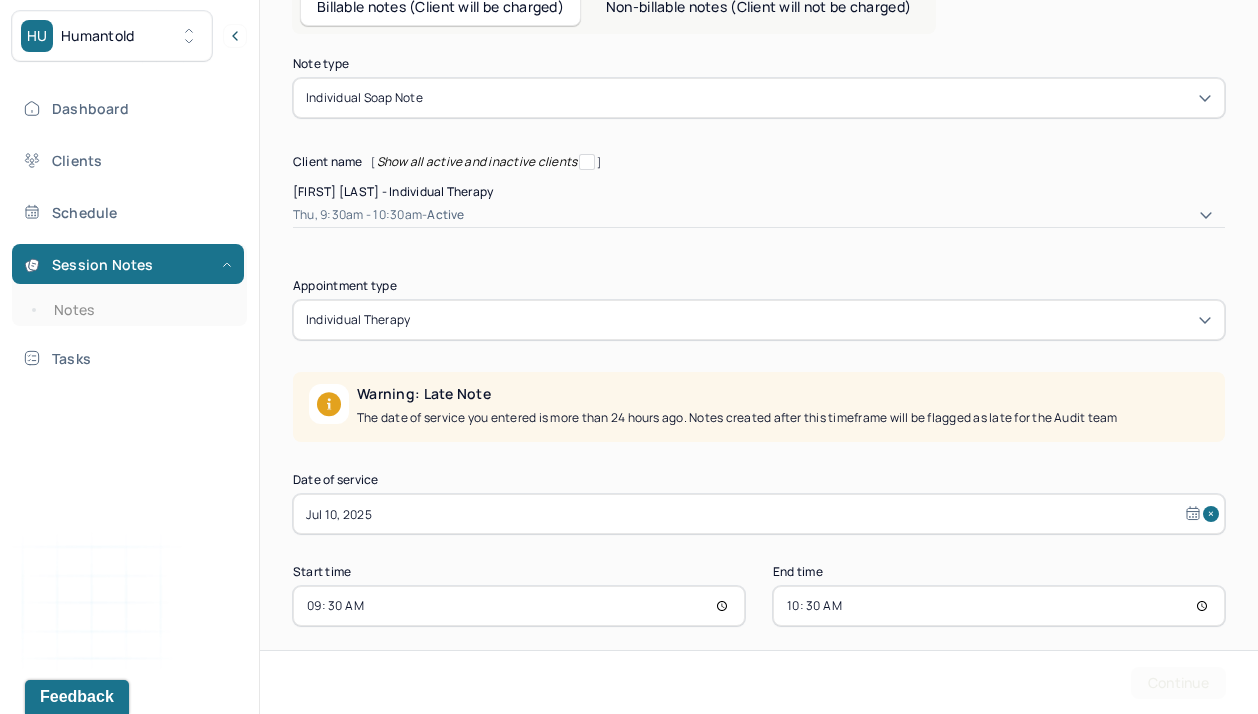 scroll, scrollTop: 0, scrollLeft: 0, axis: both 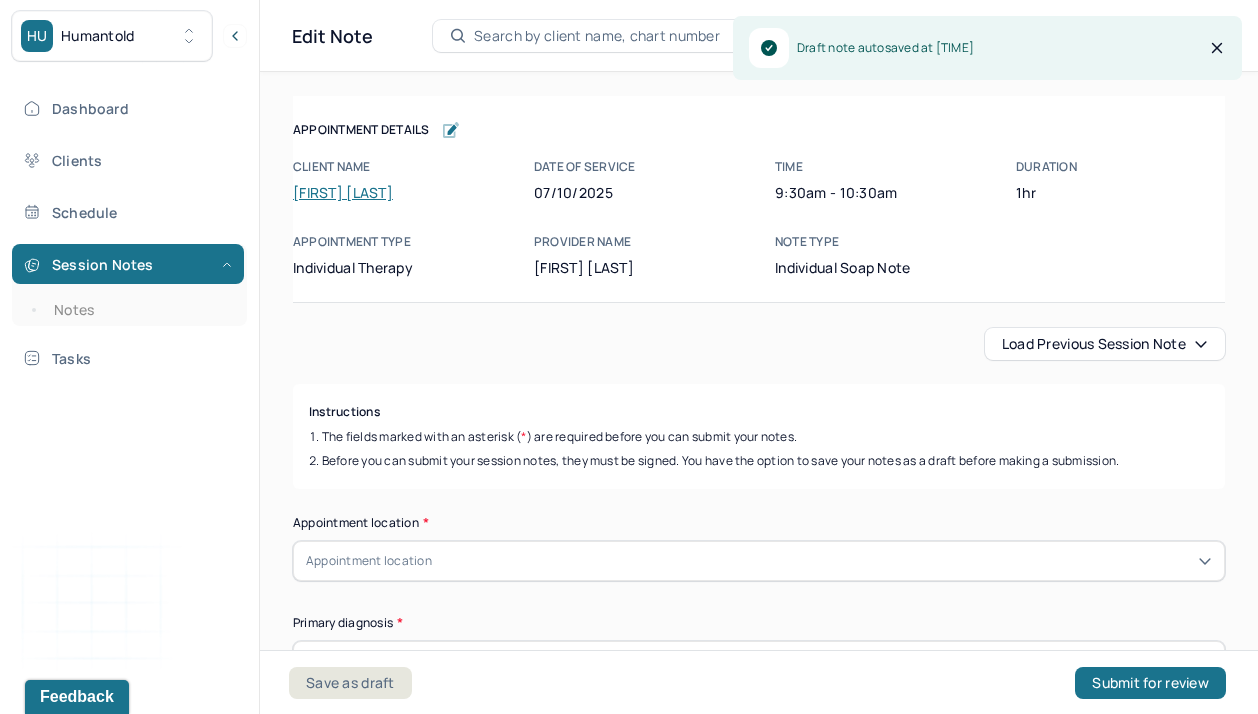 click on "Load previous session note" at bounding box center [759, 344] 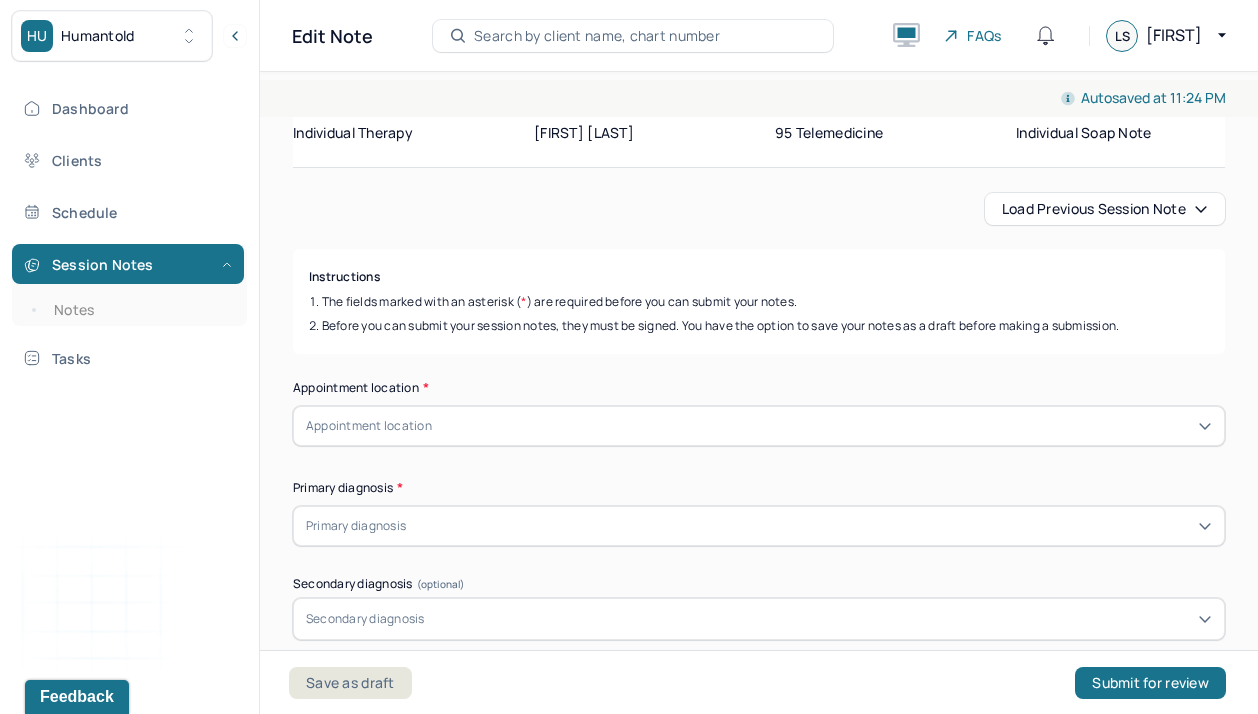 scroll, scrollTop: 148, scrollLeft: 0, axis: vertical 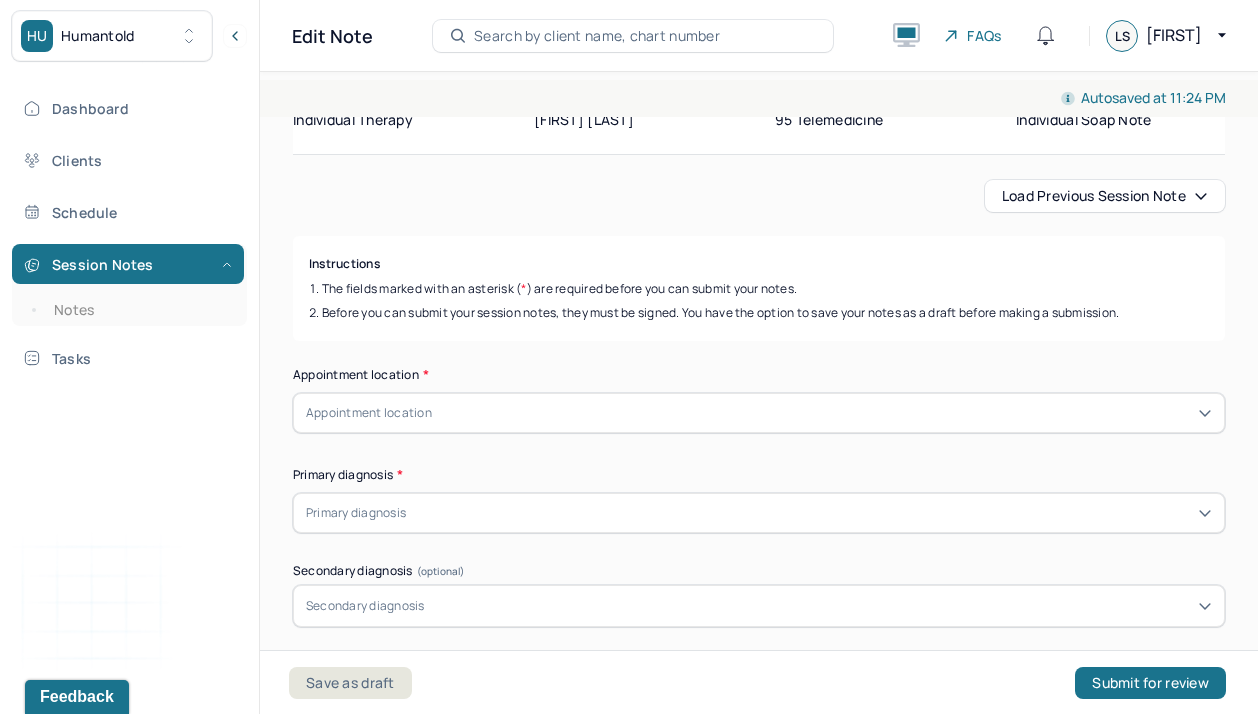click on "Load previous session note" at bounding box center (1105, 196) 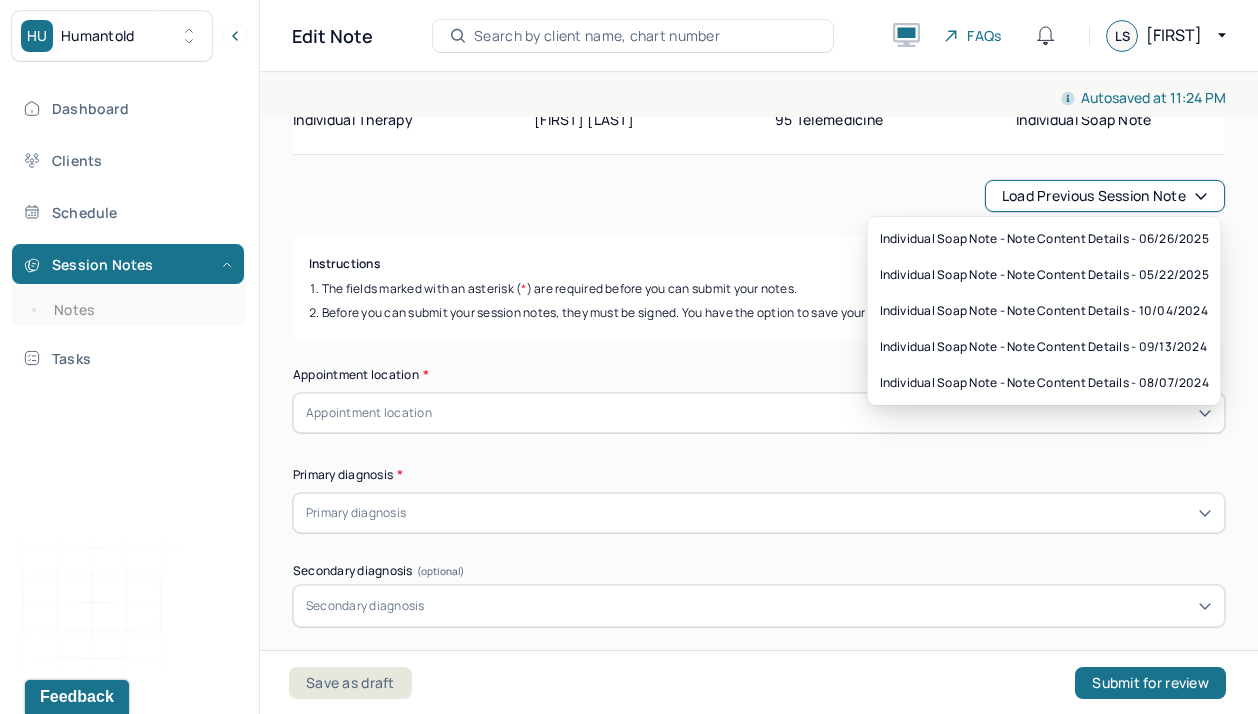 click on "Instructions" at bounding box center [759, 264] 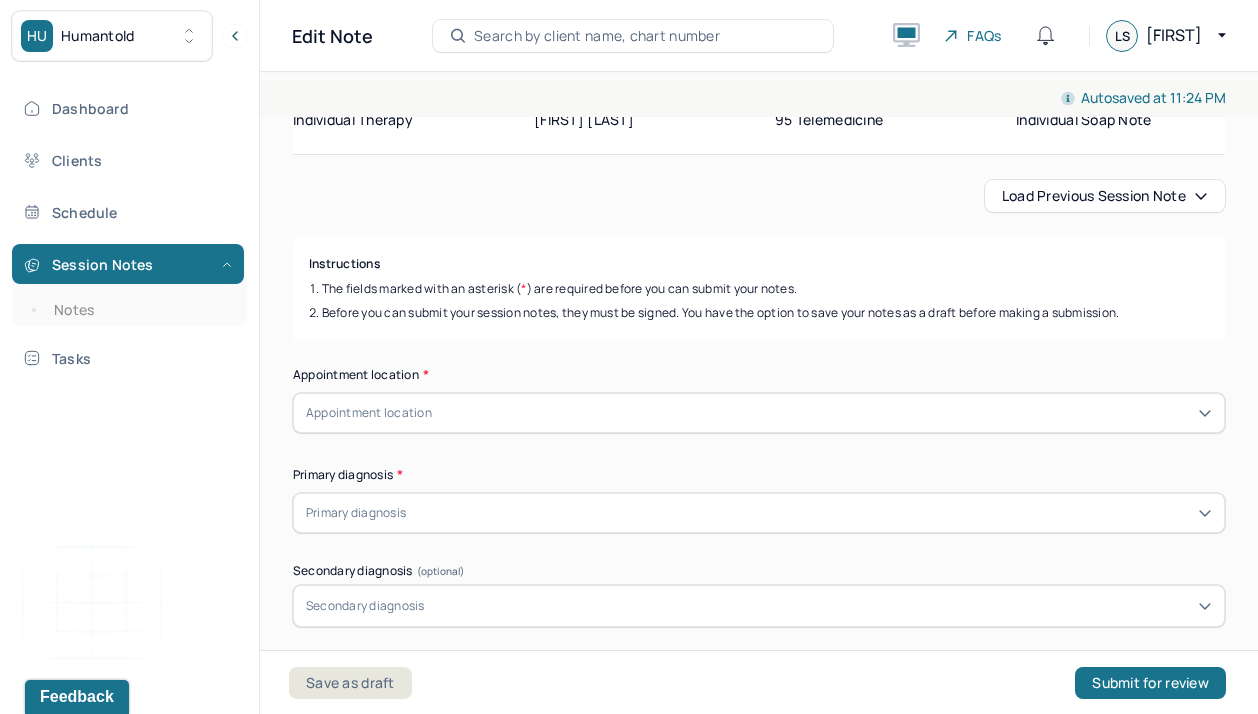 scroll, scrollTop: 0, scrollLeft: 0, axis: both 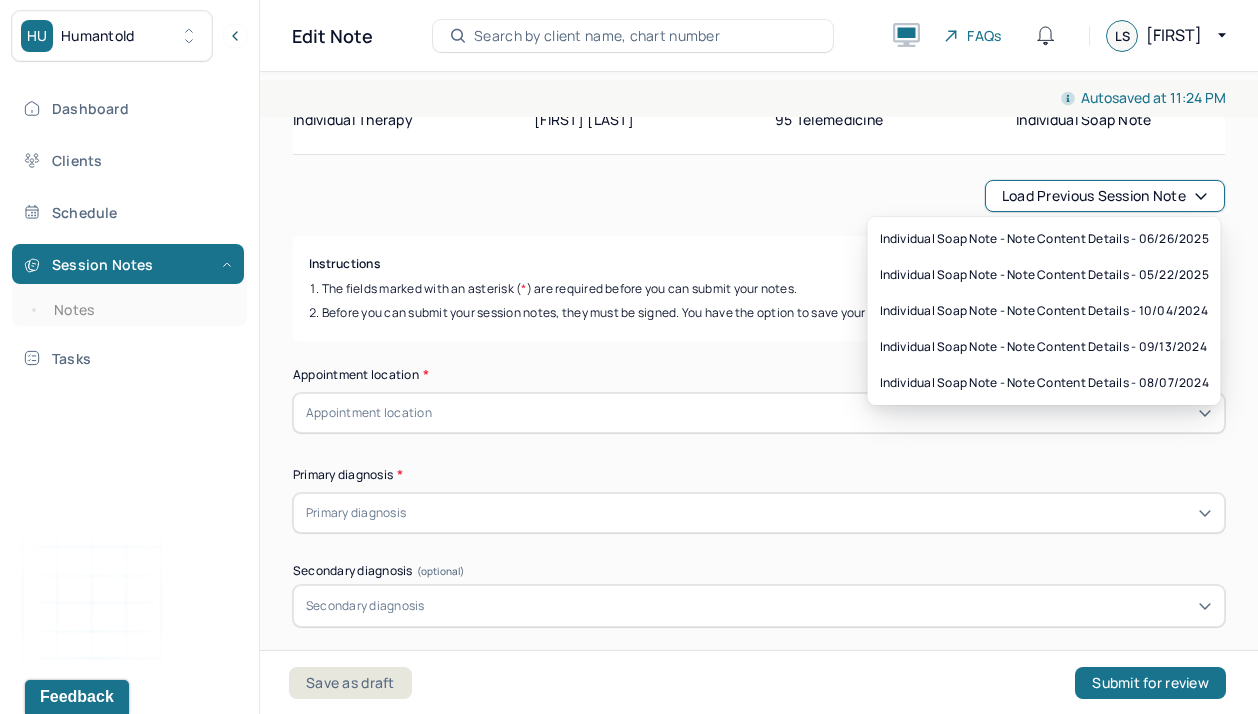 click on "Load previous session note" at bounding box center [1105, 196] 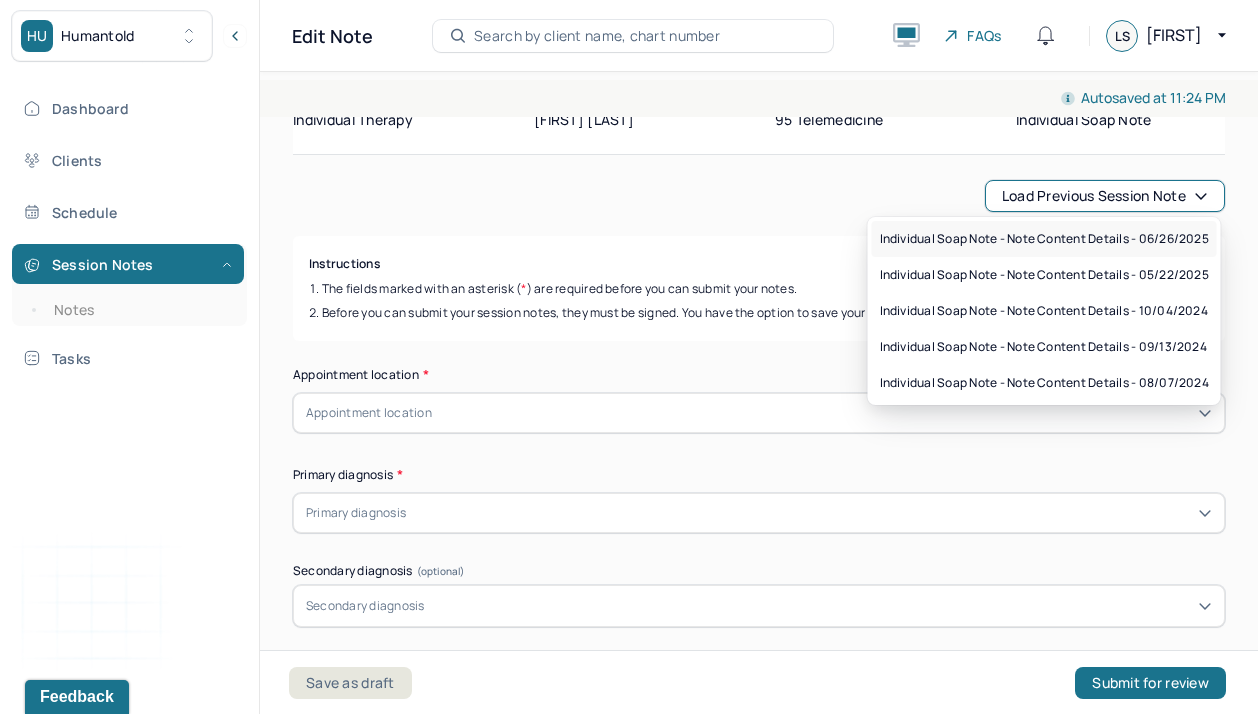 click on "Individual soap note   - Note content Details -   06/26/2025" at bounding box center (1044, 239) 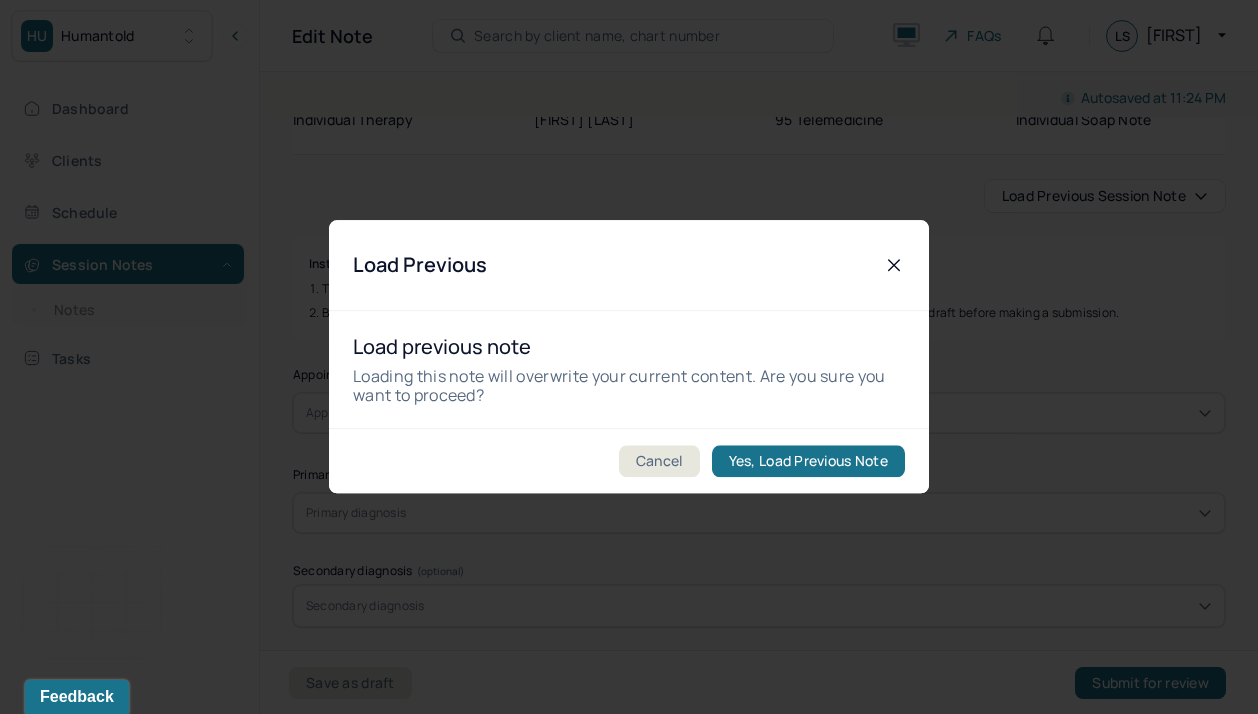 click on "Yes, Load Previous Note" at bounding box center (808, 462) 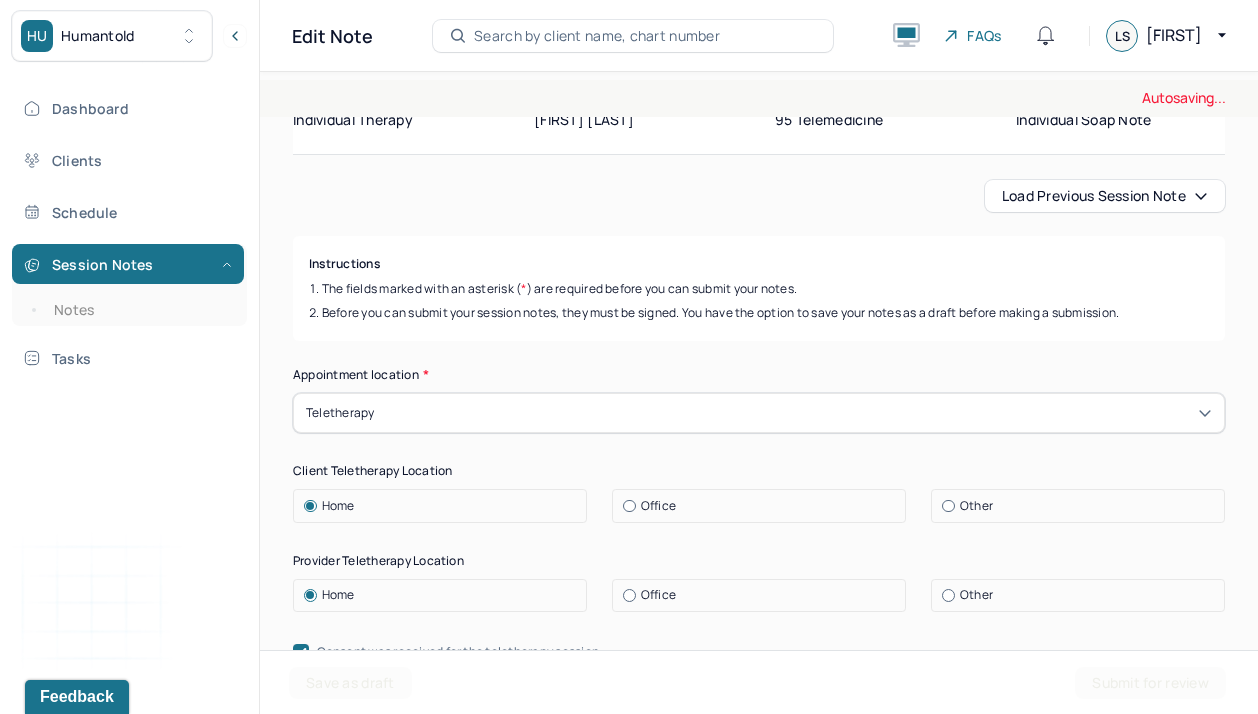 click on "Before you can submit your session notes, they must be signed. You have the option to save your notes as a draft before making a submission." at bounding box center [759, 313] 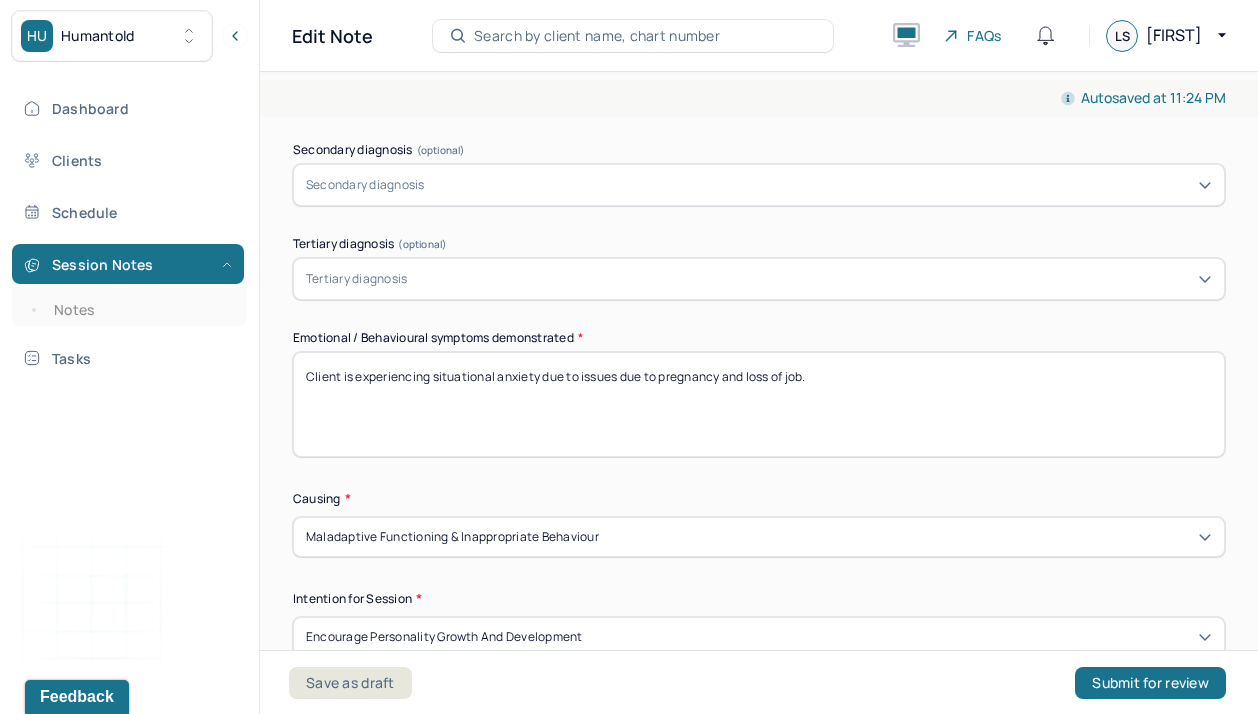 scroll, scrollTop: 828, scrollLeft: 0, axis: vertical 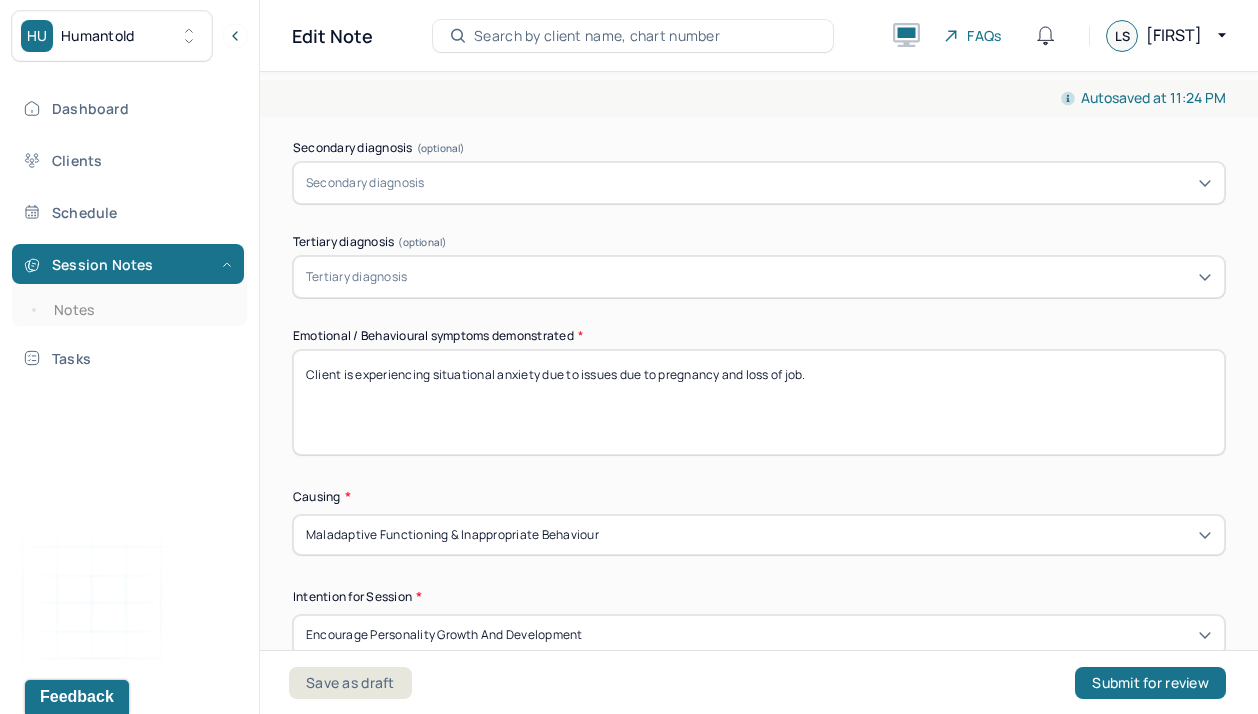 click on "Client is experiencing situational anxiety due to issues due to pregnancy and loss of job." at bounding box center [759, 402] 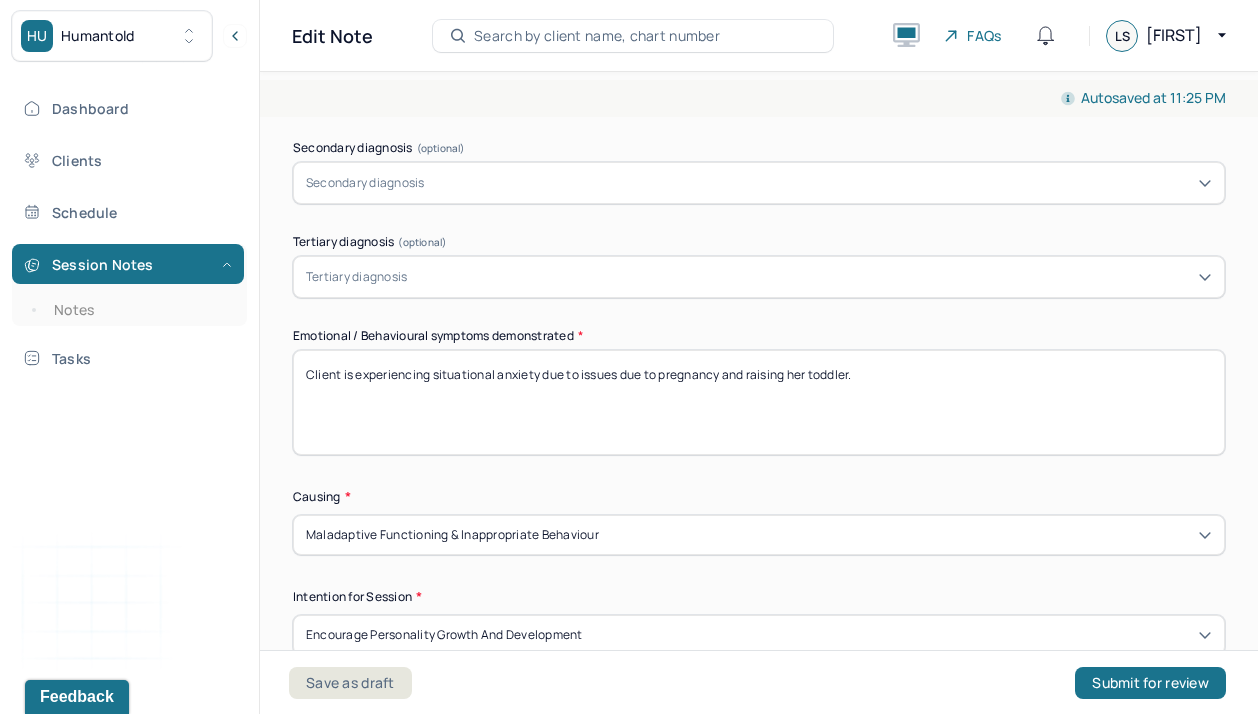 type on "Client is experiencing situational anxiety due to issues due to pregnancy and raising her toddler." 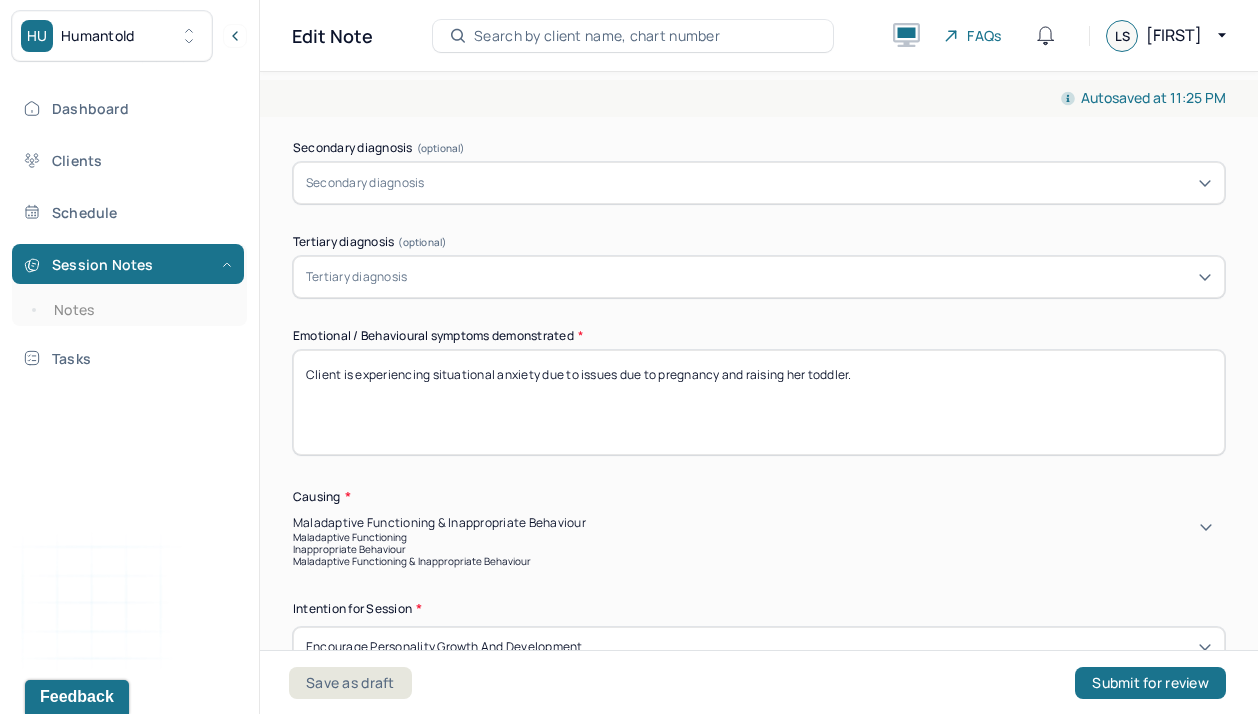 click on "Causing *" at bounding box center (759, 497) 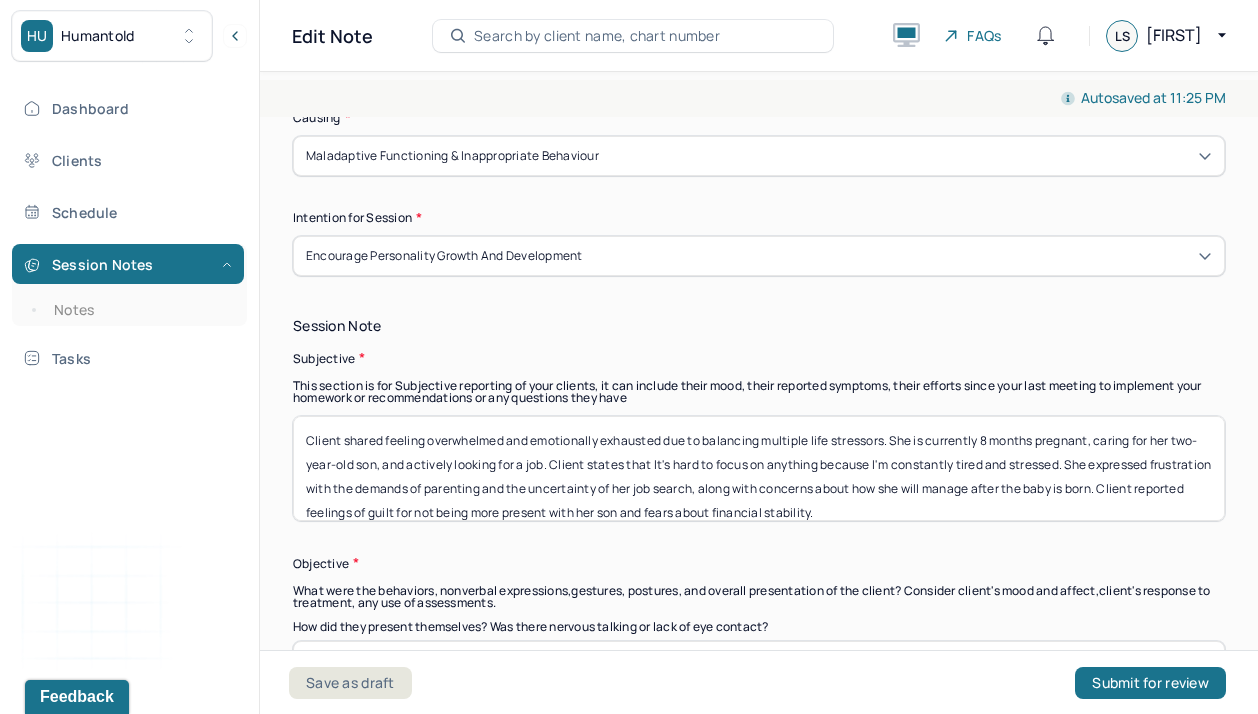 scroll, scrollTop: 1208, scrollLeft: 0, axis: vertical 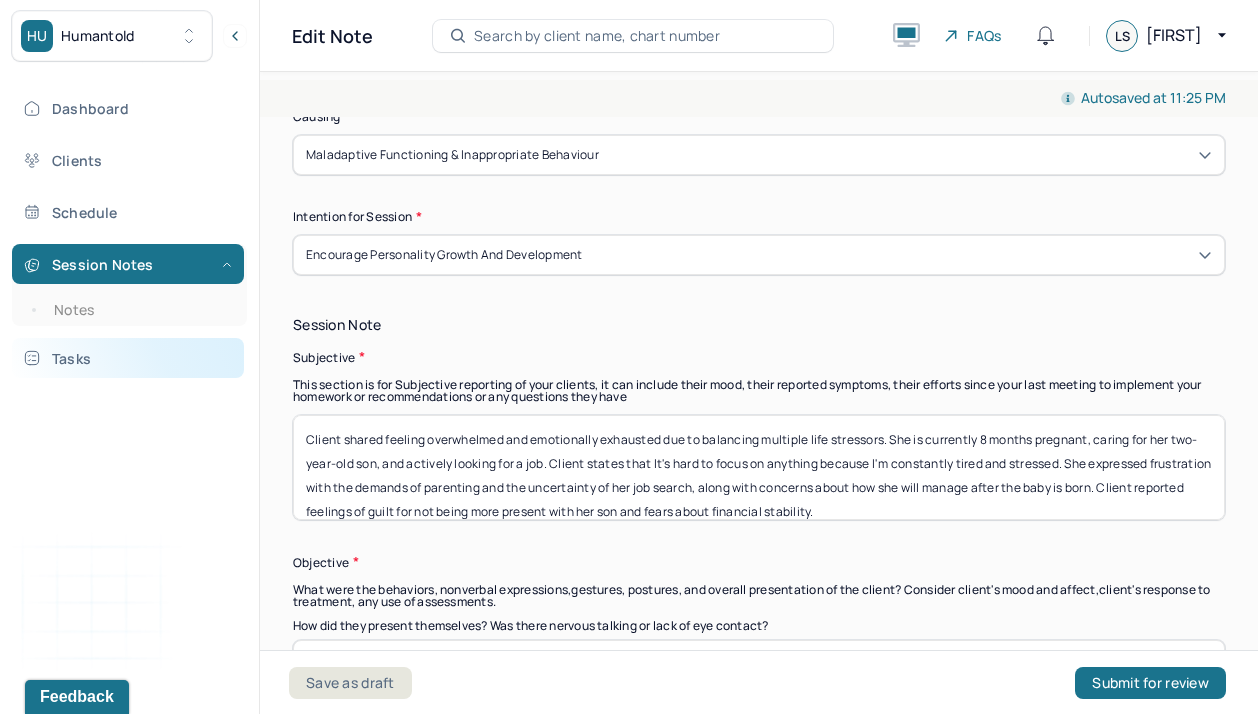 drag, startPoint x: 895, startPoint y: 505, endPoint x: 85, endPoint y: 351, distance: 824.5095 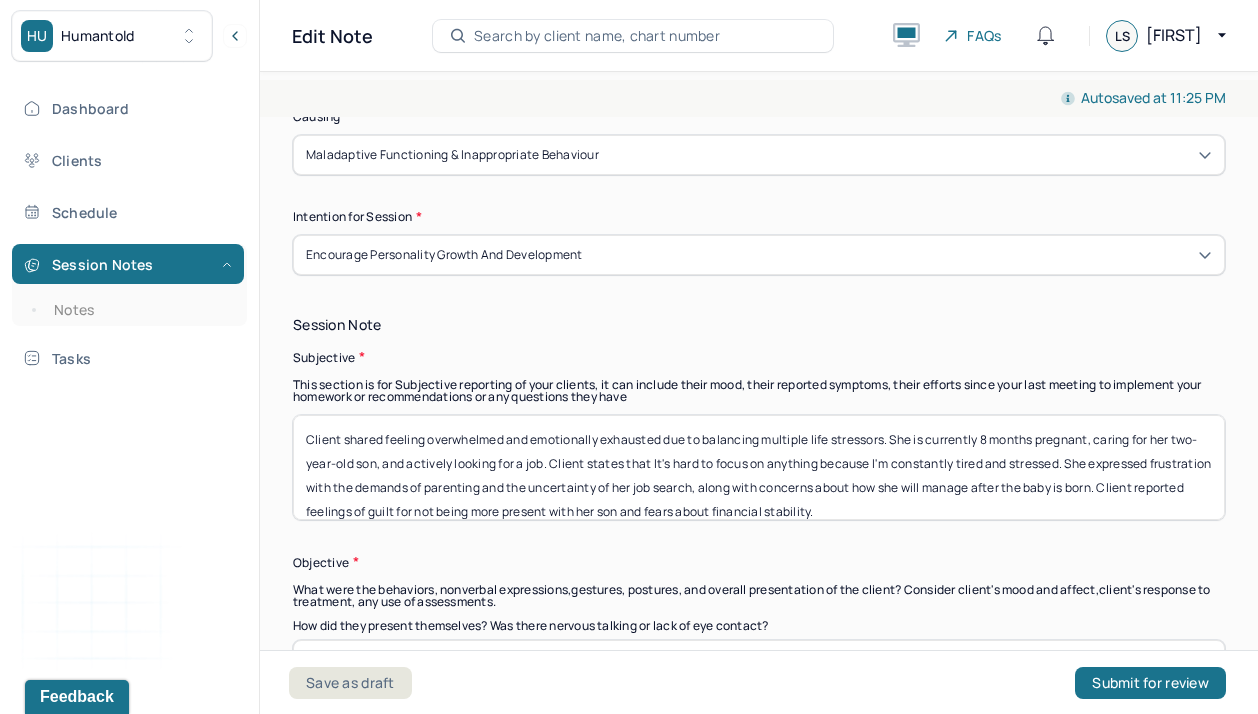 paste on "is pregnant and caring for a toddler. She reported increased stress following a recent job loss, which has led to financial concerns and feelings of uncertainty. Client also discussed emotional distress related to her mother’s recent remarriage. She is struggling with the realization that her parents’ divorce is permanent and described feeling sadness, confusion, and emotional discomfort related to this change. She noted feeling emotionally overwhelmed and has been experiencing sleep difficulties" 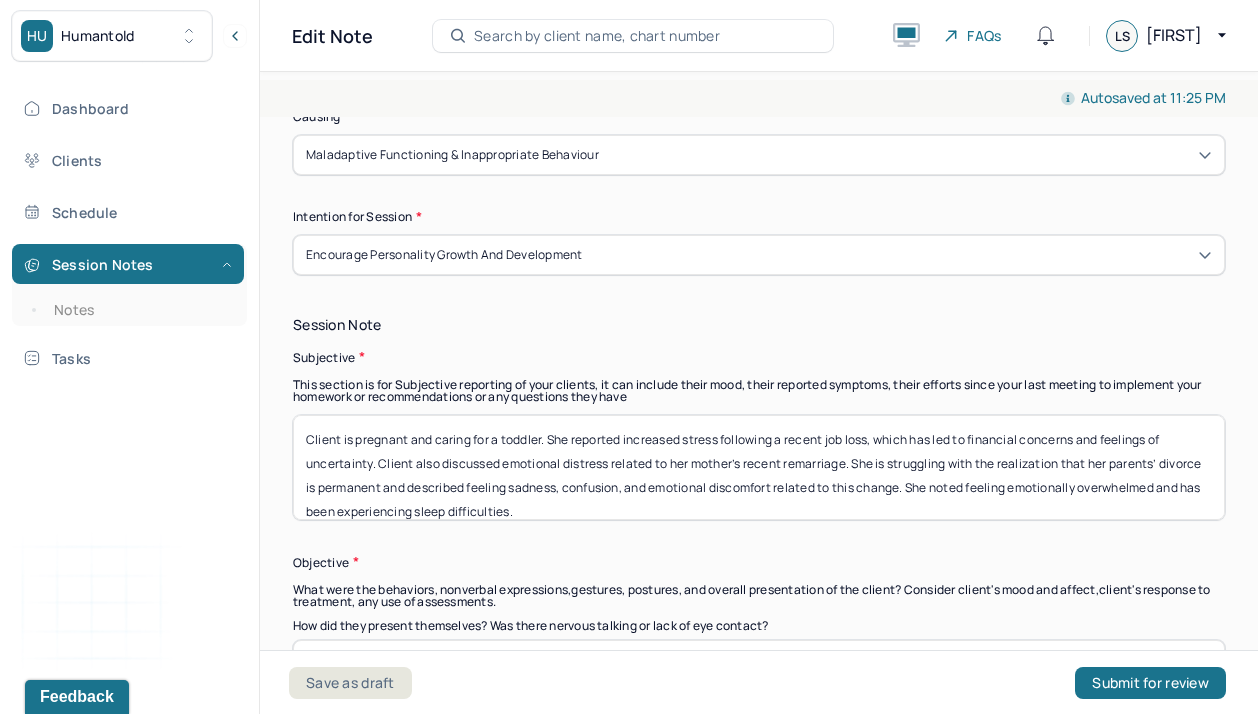 scroll, scrollTop: 1, scrollLeft: 0, axis: vertical 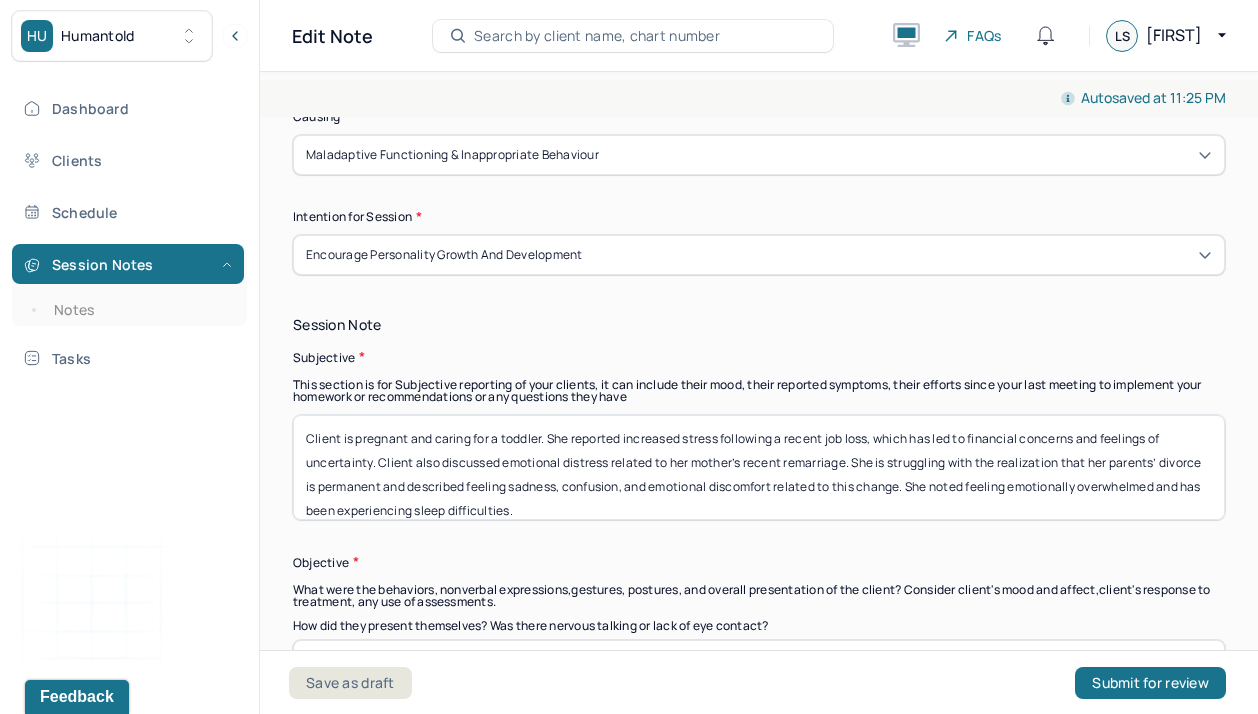 type on "Client is pregnant and caring for a toddler. She reported increased stress following a recent job loss, which has led to financial concerns and feelings of uncertainty. Client also discussed emotional distress related to her mother’s recent remarriage. She is struggling with the realization that her parents’ divorce is permanent and described feeling sadness, confusion, and emotional discomfort related to this change. She noted feeling emotionally overwhelmed and has been experiencing sleep difficulties." 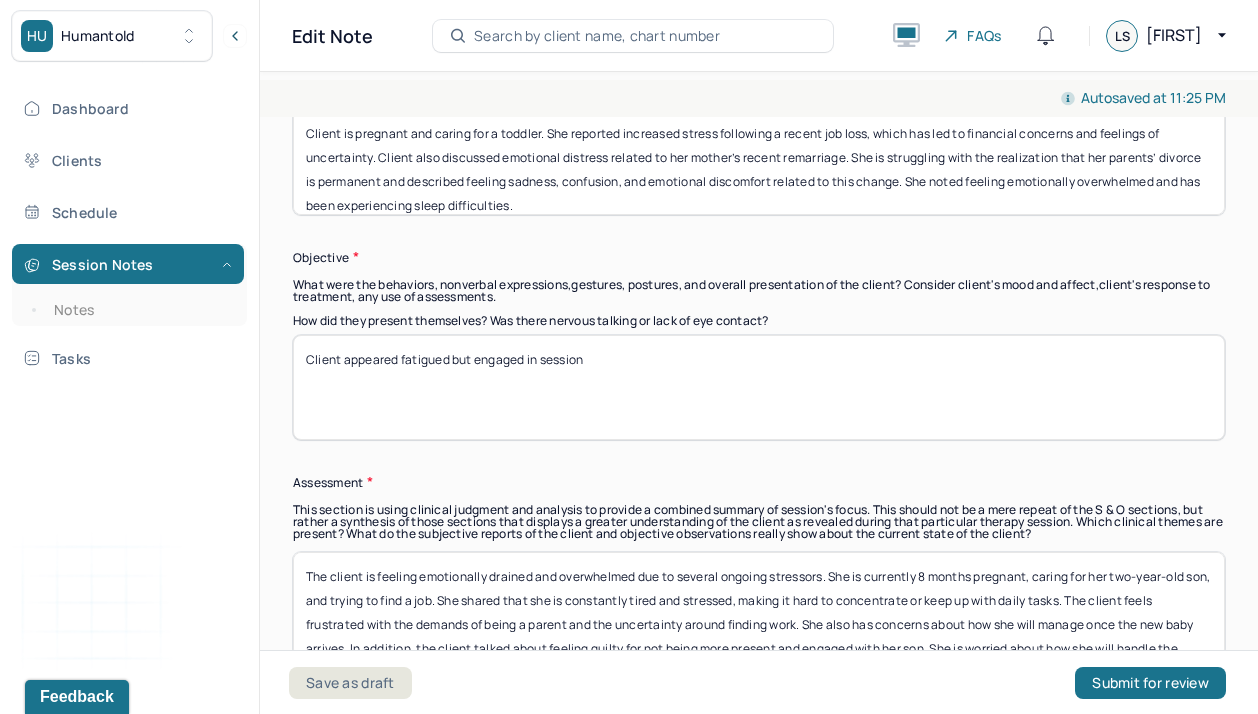 scroll, scrollTop: 1518, scrollLeft: 0, axis: vertical 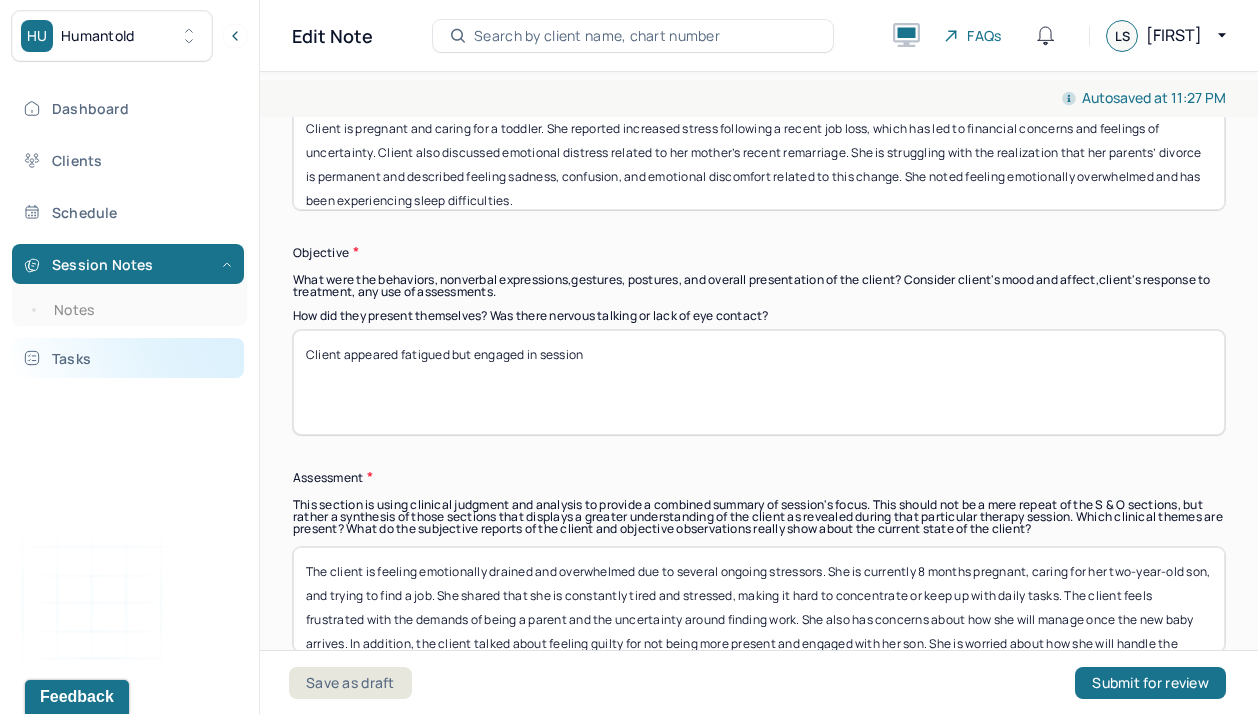 drag, startPoint x: 632, startPoint y: 367, endPoint x: 209, endPoint y: 354, distance: 423.1997 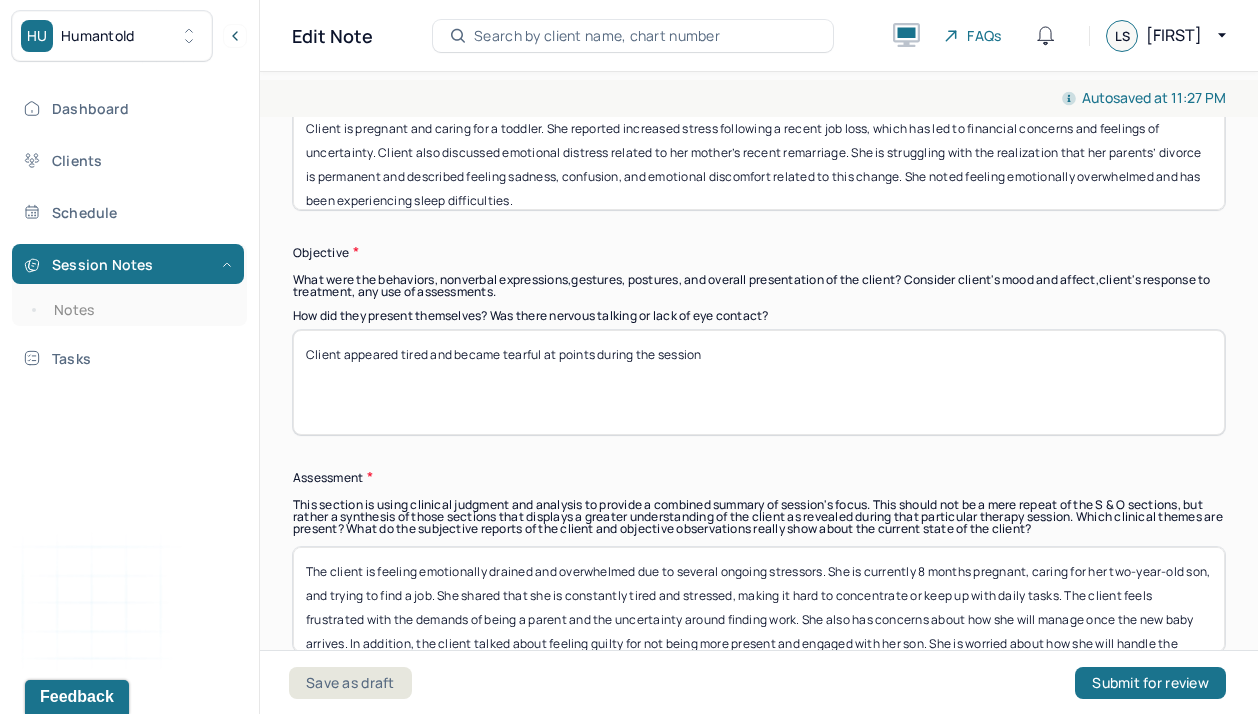 type on "Client appeared tired and became tearful at points during the session" 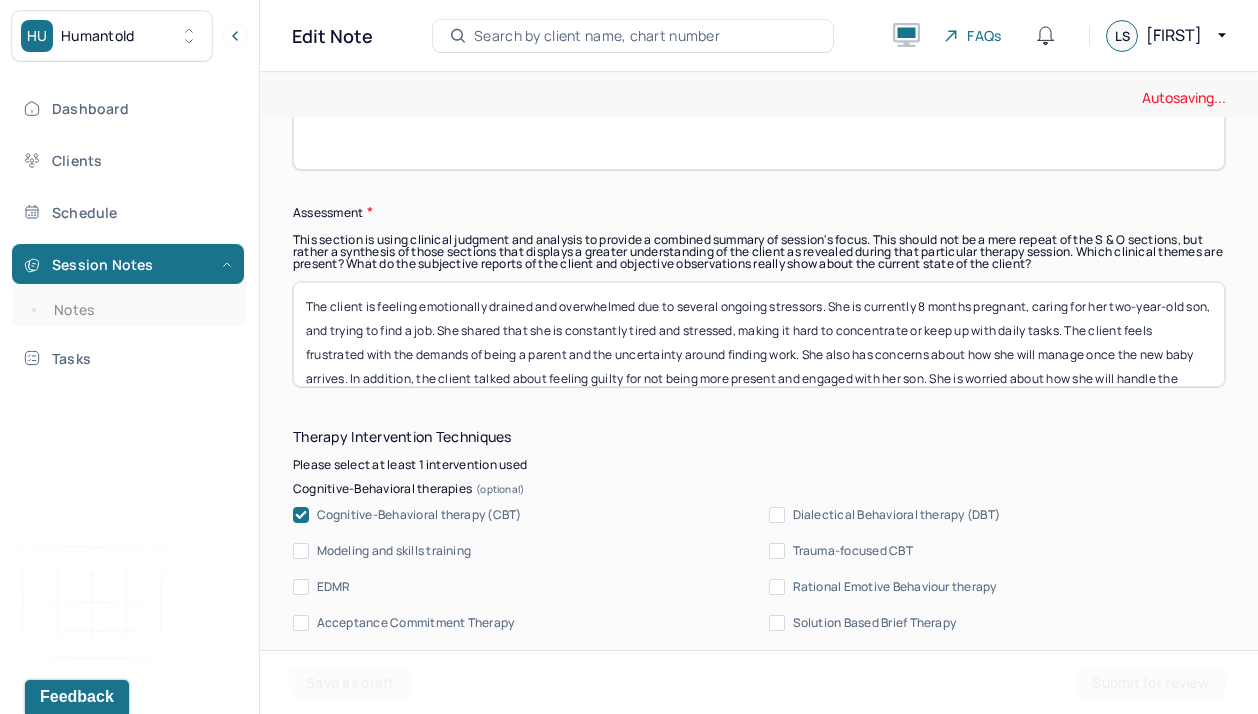 scroll, scrollTop: 1795, scrollLeft: 0, axis: vertical 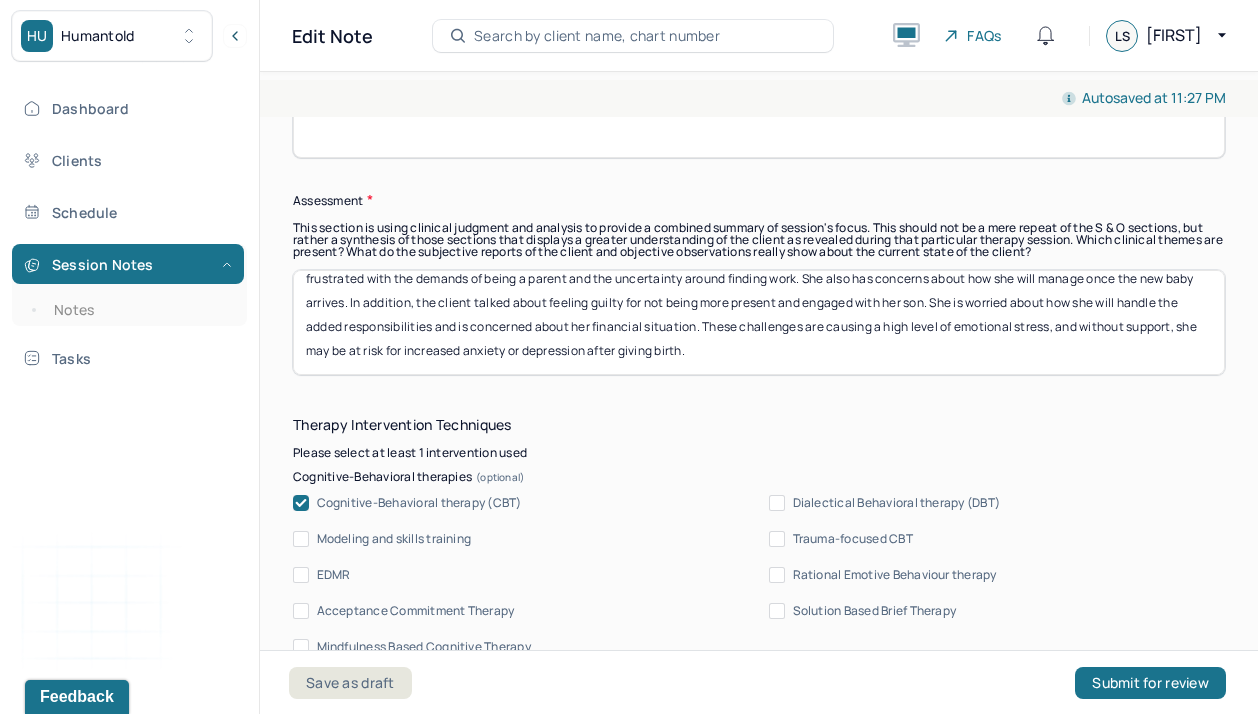 drag, startPoint x: 307, startPoint y: 290, endPoint x: 1197, endPoint y: 429, distance: 900.7891 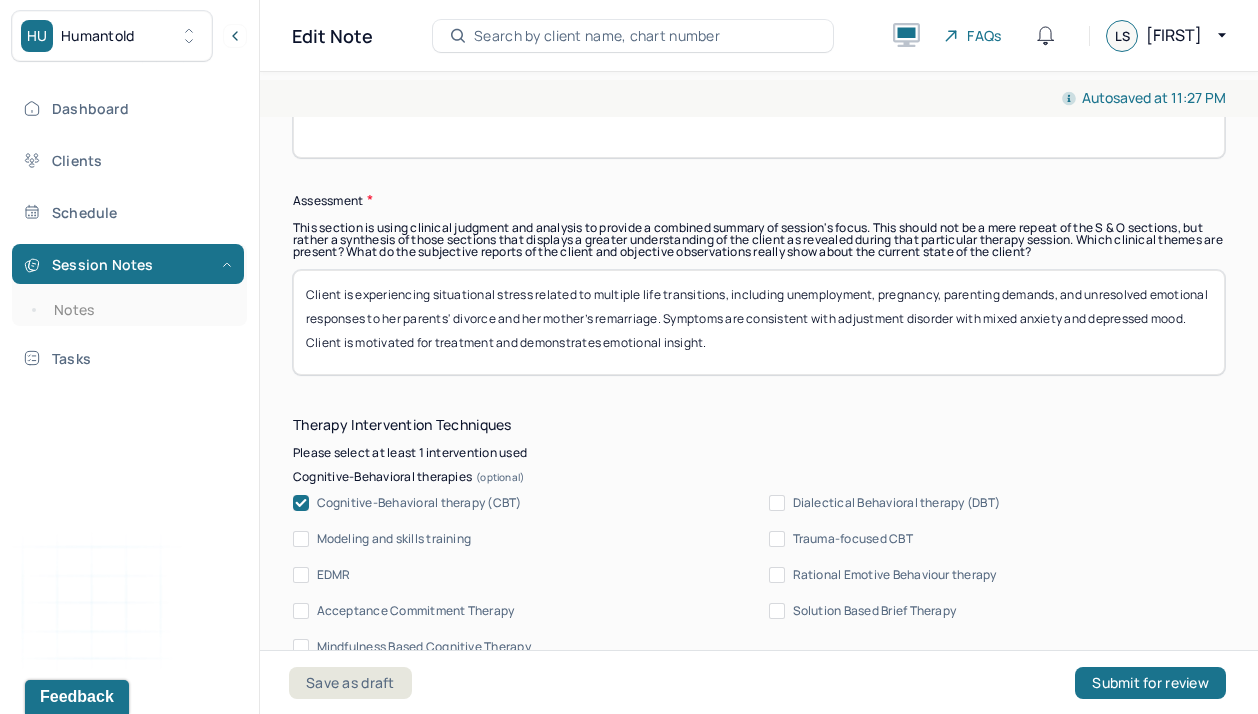 scroll, scrollTop: 0, scrollLeft: 0, axis: both 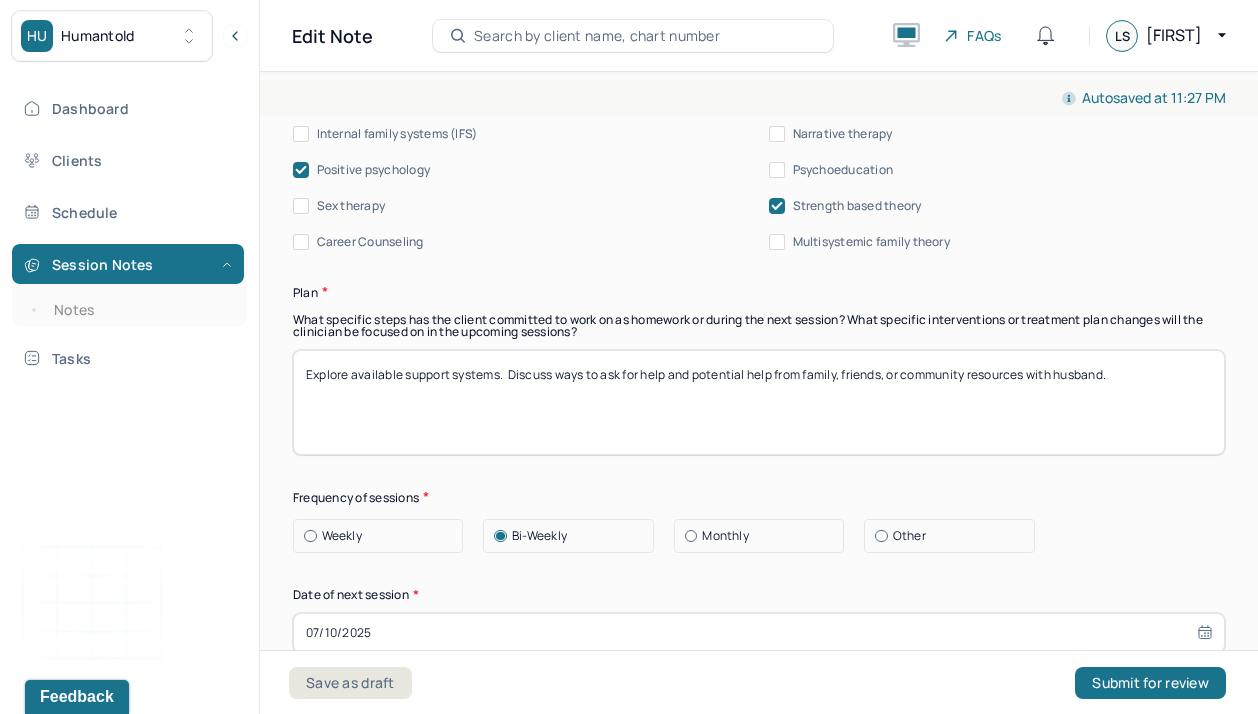 drag, startPoint x: 1138, startPoint y: 374, endPoint x: 266, endPoint y: 353, distance: 872.2528 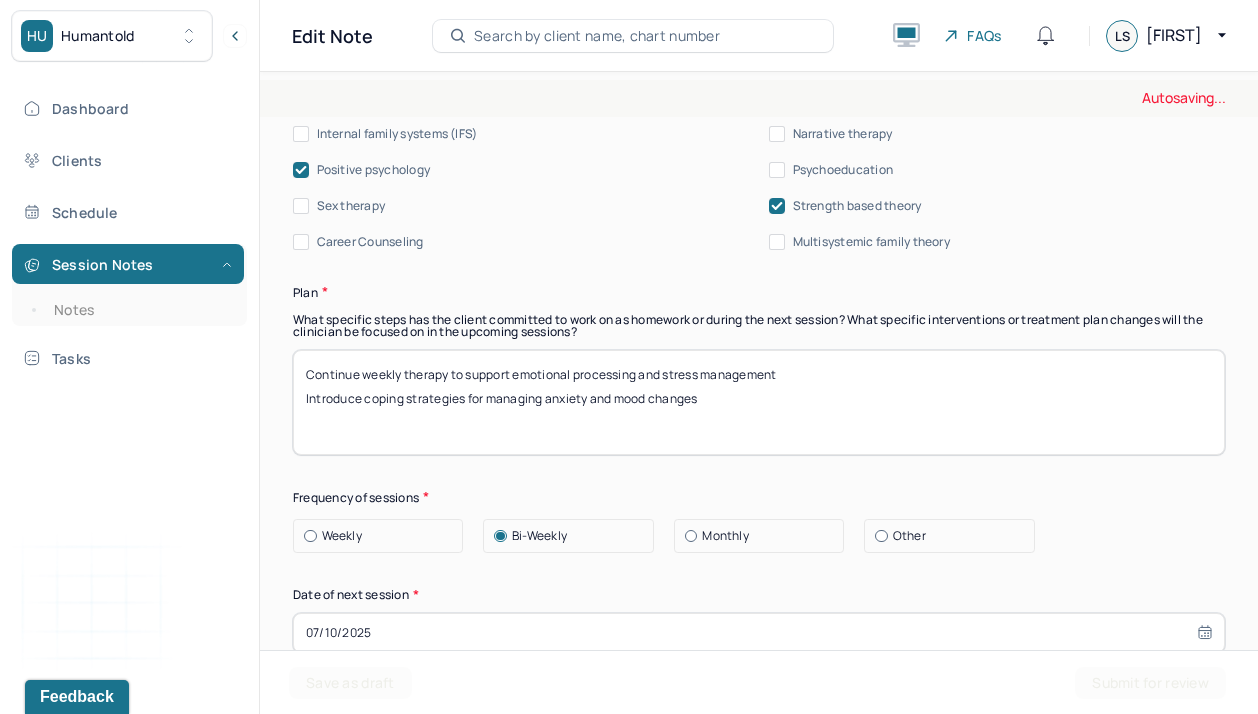 click on "Explore available support systems.  Discuss ways to ask for help and potential help from family, friends, or community resources with husband." at bounding box center (759, 402) 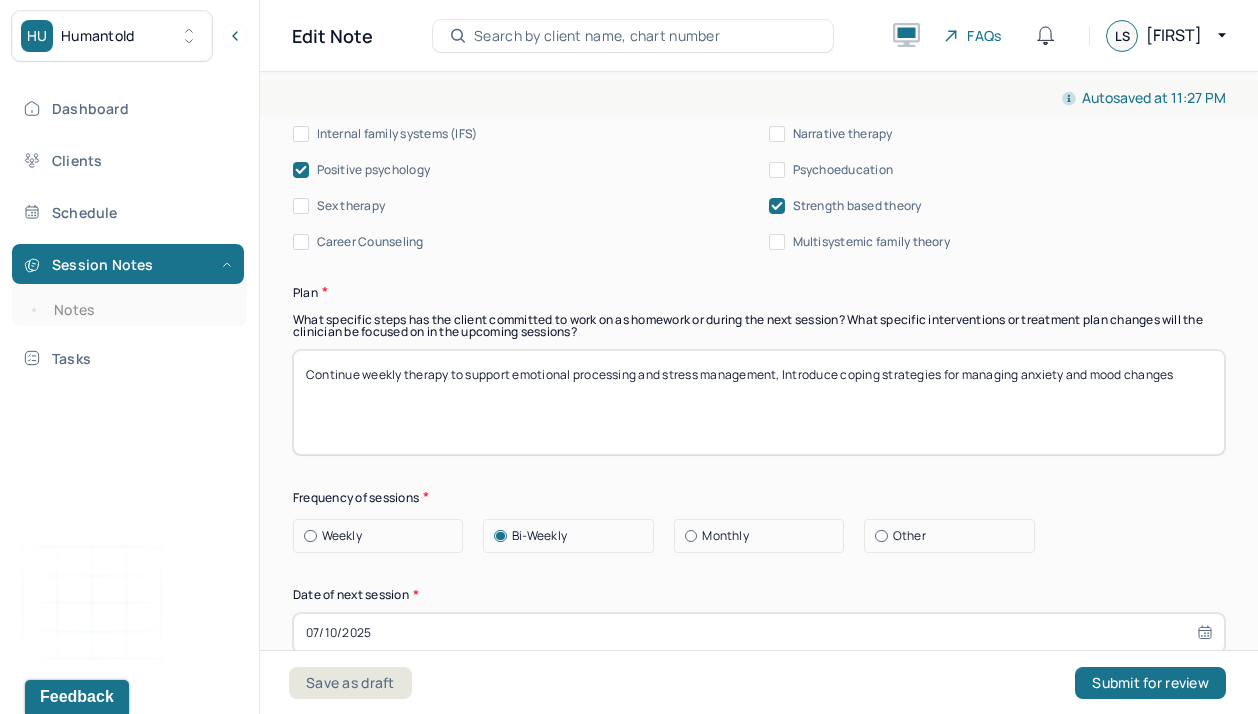 type on "Continue weekly therapy to support emotional processing and stress management, Introduce coping strategies for managing anxiety and mood changes" 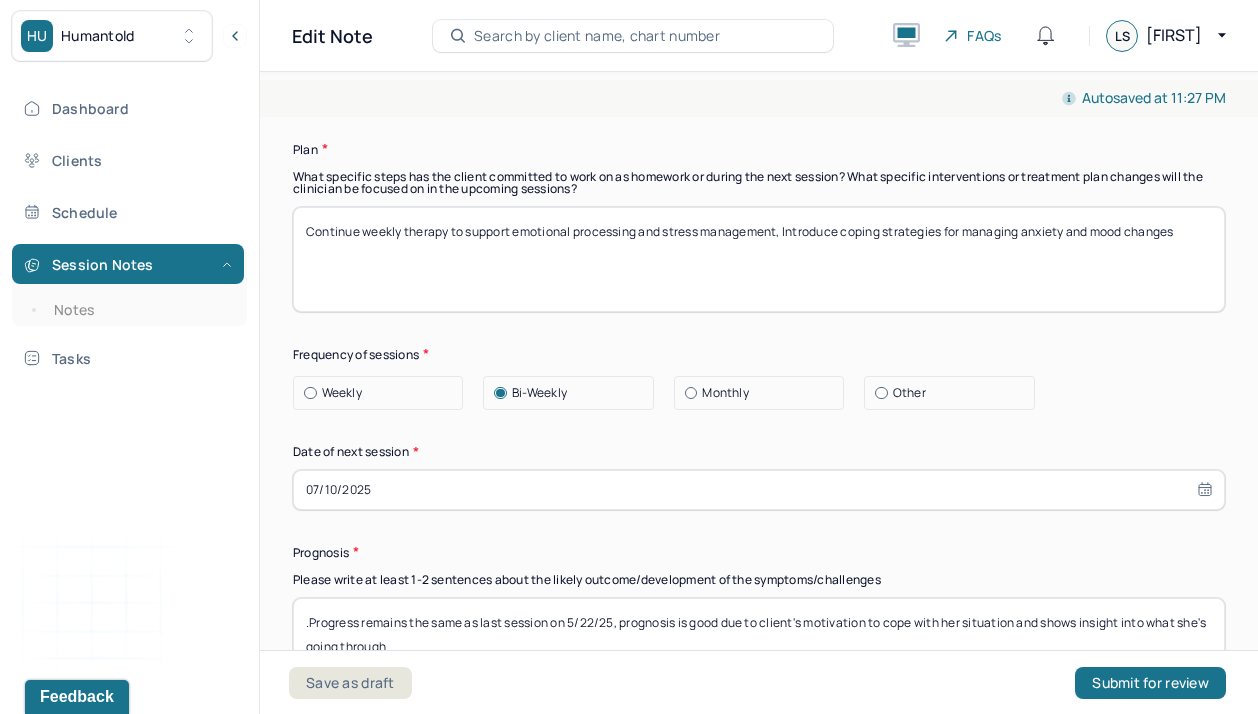scroll, scrollTop: 2840, scrollLeft: 0, axis: vertical 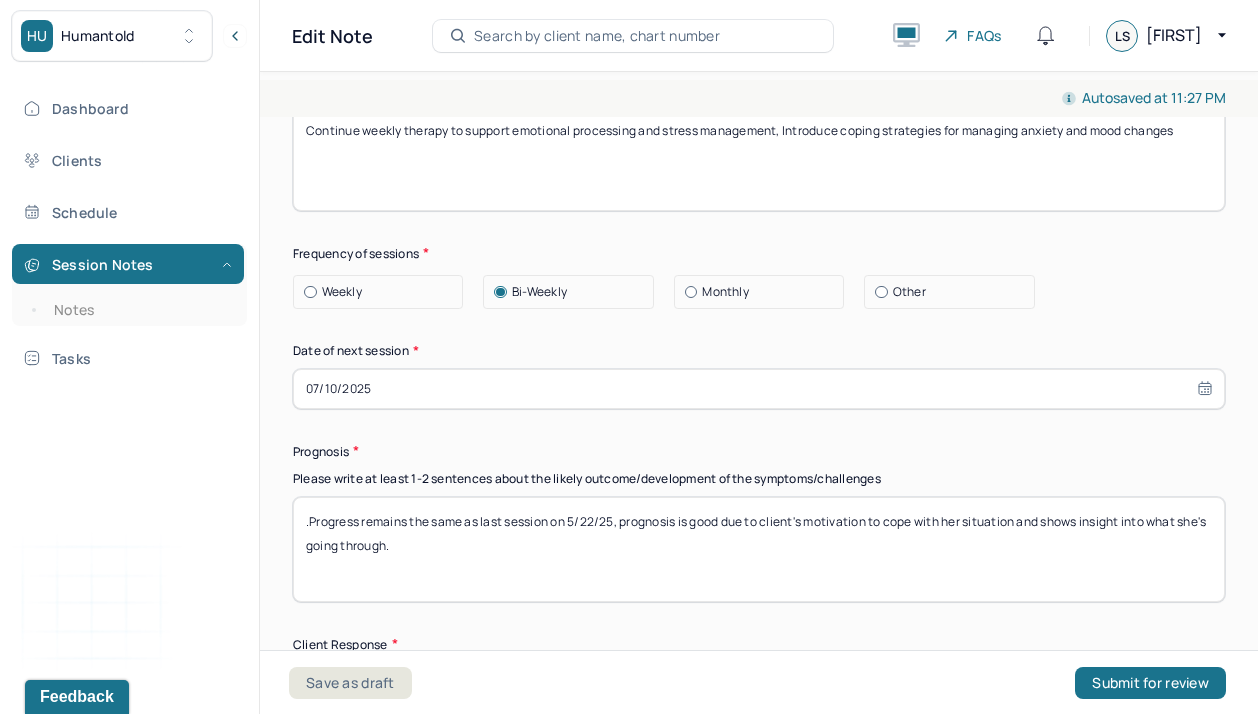 click on "Date of next session * 07/10/2025" at bounding box center (759, 375) 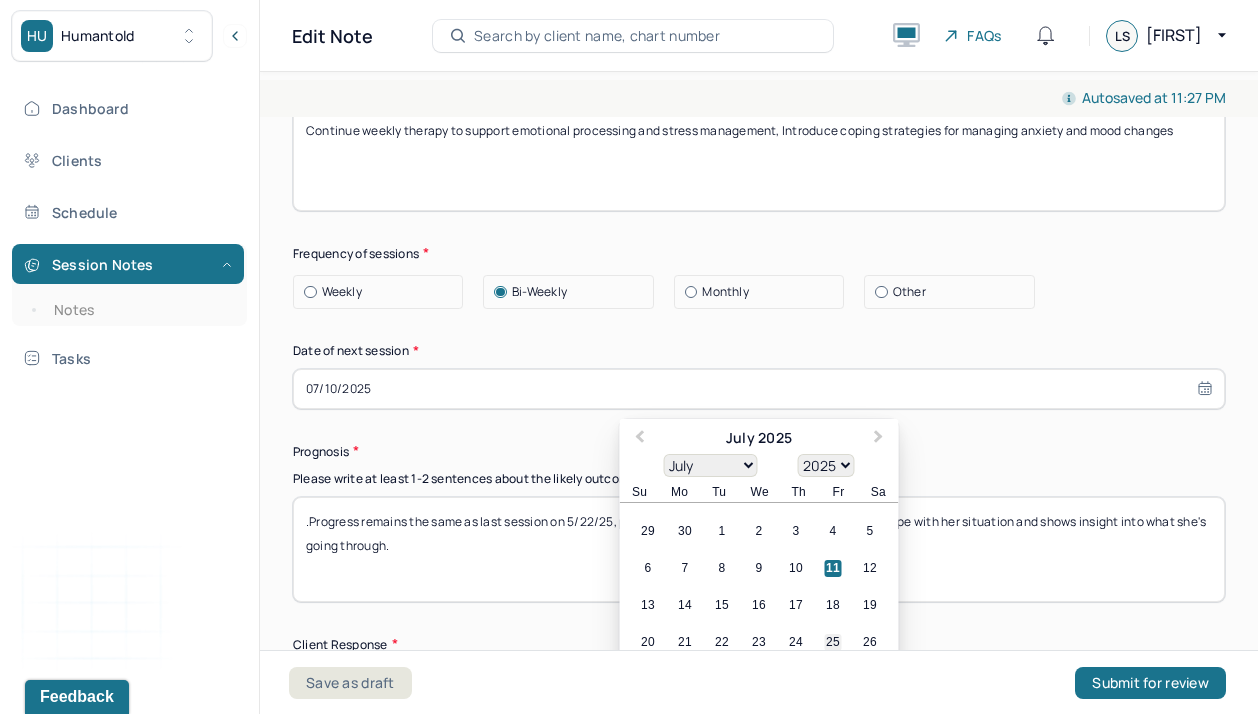 click on "25" at bounding box center [833, 642] 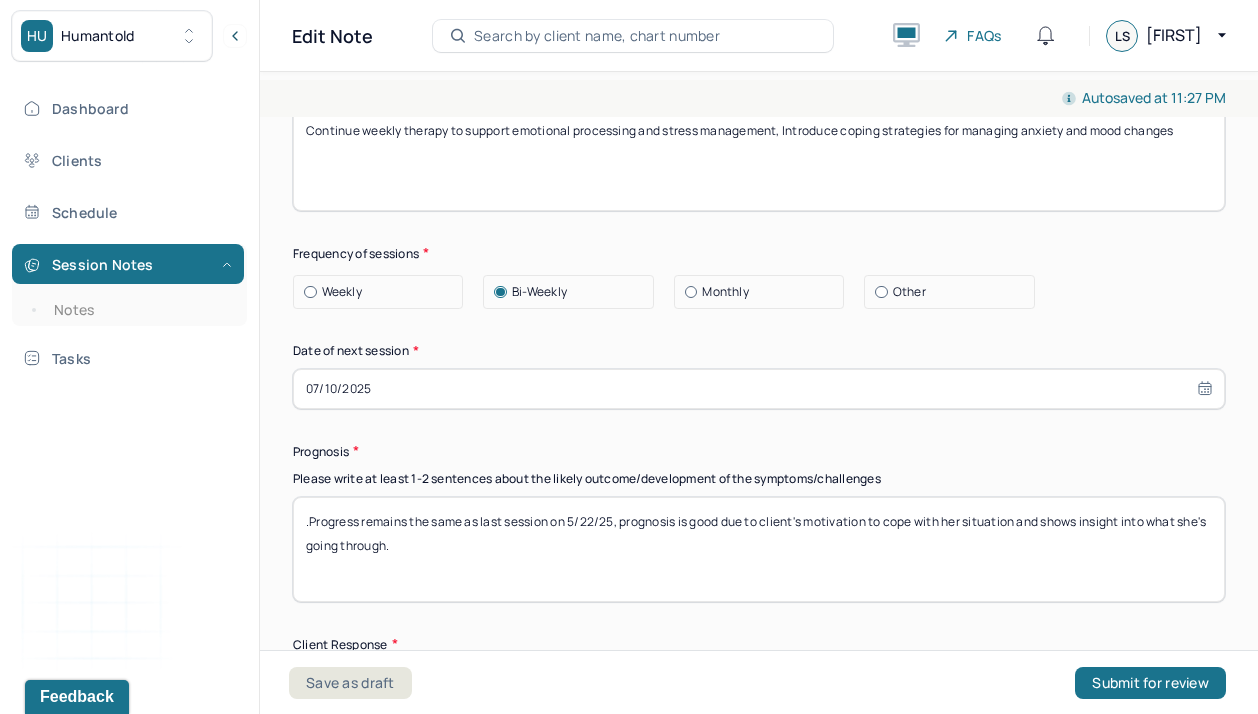 type on "07/25/2025" 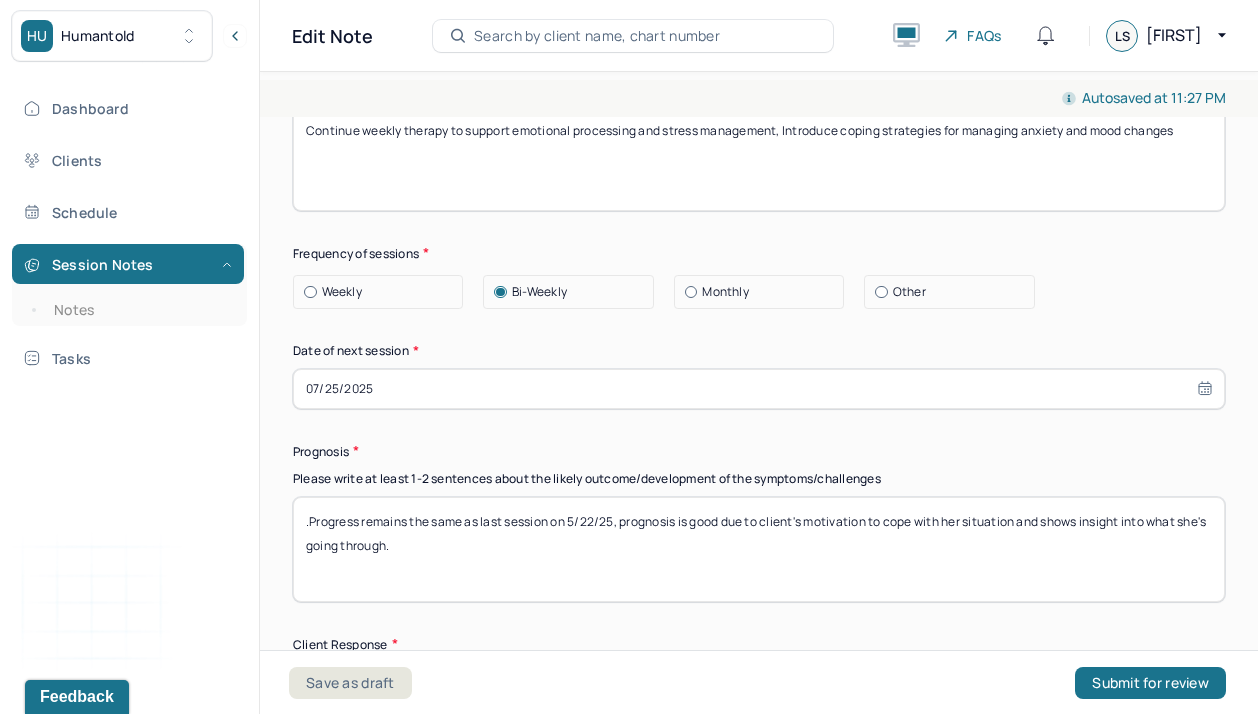 click on "Therapy Intervention Techniques Please select at least 1 intervention used Cognitive-Behavioral therapies Cognitive-Behavioral therapy (CBT) Dialectical Behavioral therapy (DBT) Modeling and skills training Trauma-focused CBT EDMR Rational Emotive Behaviour therapy Acceptance Commitment Therapy Solution Based Brief Therapy Mindfulness Based Cognitive Therapy Relationship based Interventions Attachment-oriented interventions Parent-child interaction therapy Parent interventions Other Client centered therapy/ Humanism Gestalt therapy Existential therapy Feminist therapy Psychodynamic therapy Grief therapy Internal family systems (IFS) Narrative therapy Positive psychology Psychoeducation Sex therapy Strength based theory Career Counseling Multisystemic family theory Plan What specific steps has the client committed to work on as homework or during the next session? What specific interventions or treatment plan changes will the clinician be focused on in the upcoming sessions? Frequency of sessions Weekly Other" at bounding box center (759, 70) 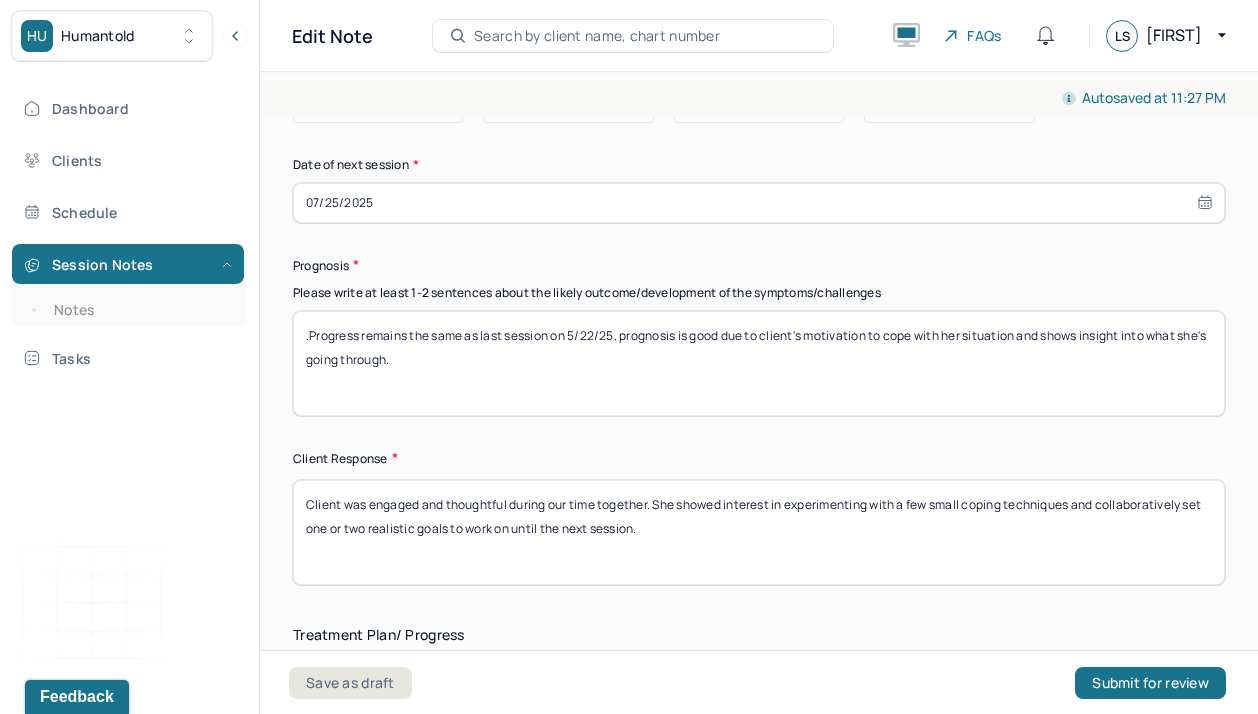 scroll, scrollTop: 3048, scrollLeft: 0, axis: vertical 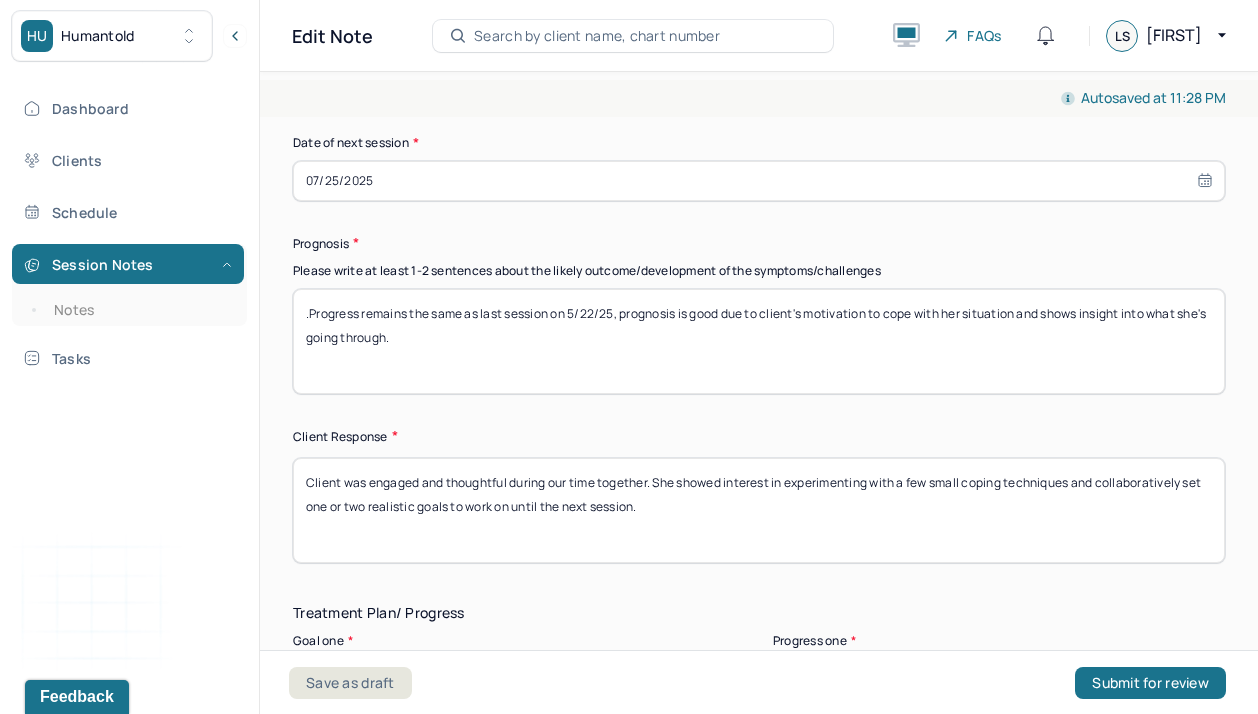 click on ".Progress remains the same as last session on 5/22/25, prognosis is good due to client's motivation to cope with her situation and shows insight into what she's going through." at bounding box center [759, 341] 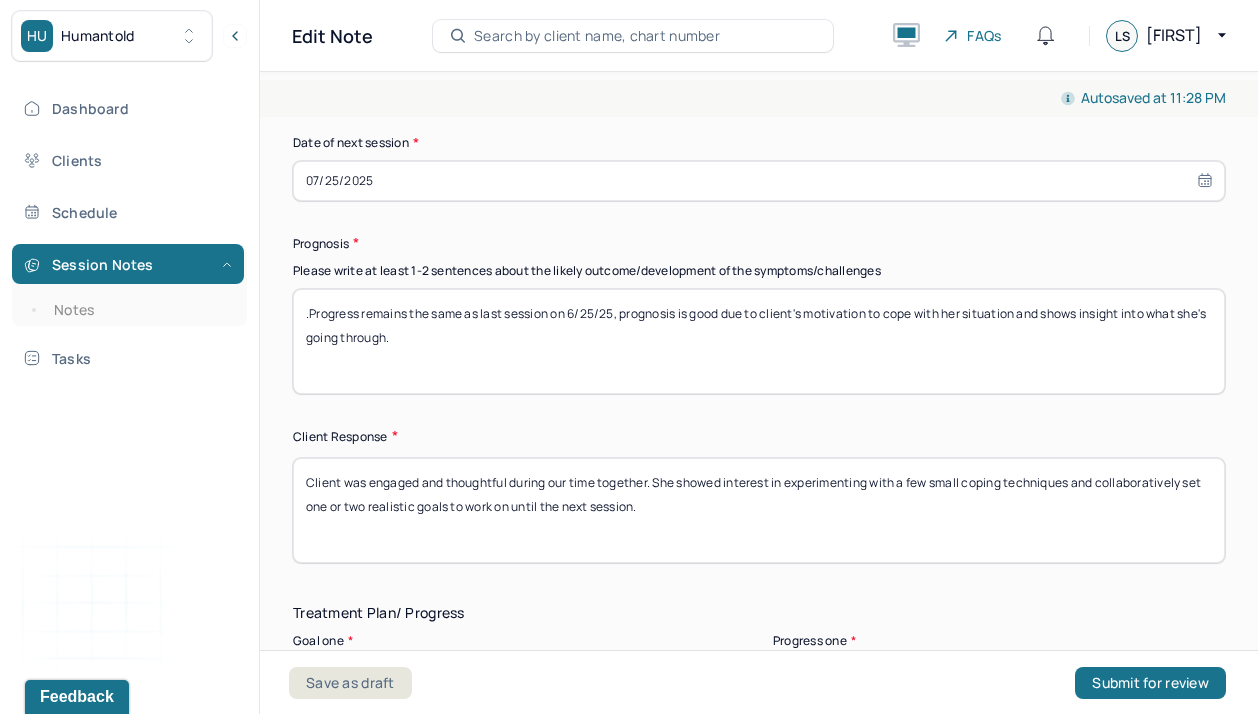 type on ".Progress remains the same as last session on 6/25/25, prognosis is good due to client's motivation to cope with her situation and shows insight into what she's going through." 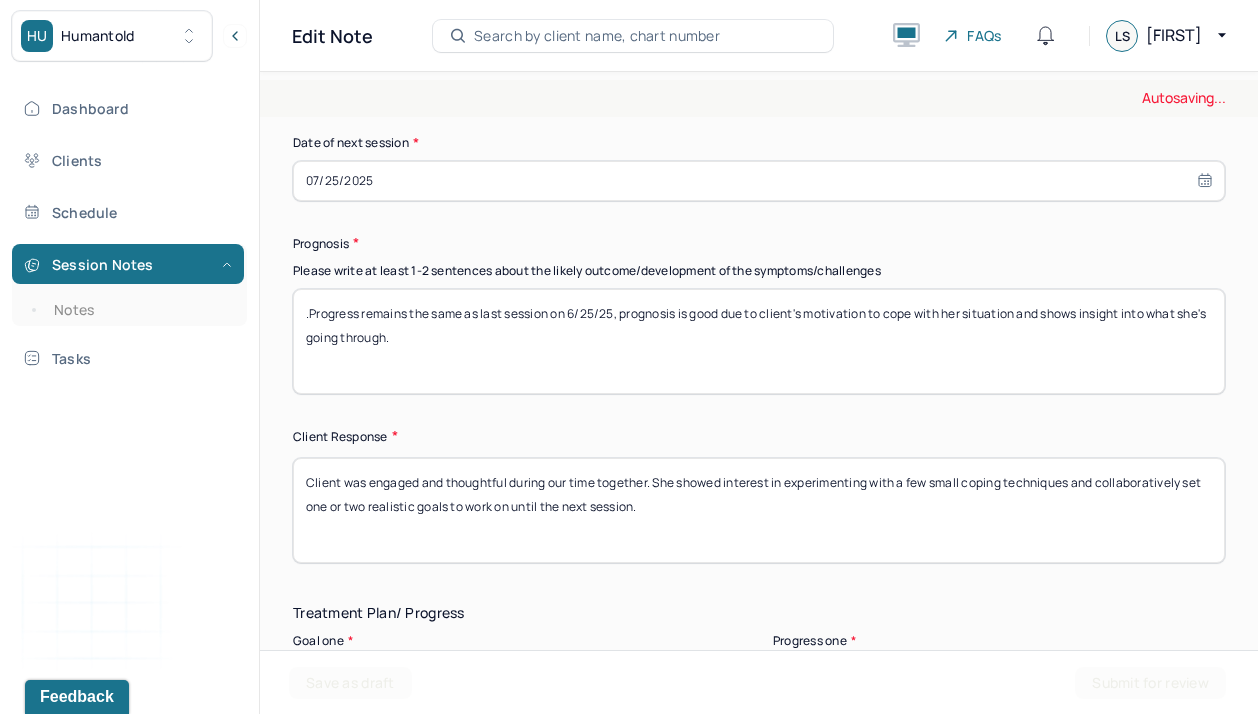 click on "Therapy Intervention Techniques Please select at least 1 intervention used Cognitive-Behavioral therapies Cognitive-Behavioral therapy (CBT) Dialectical Behavioral therapy (DBT) Modeling and skills training Trauma-focused CBT EDMR Rational Emotive Behaviour therapy Acceptance Commitment Therapy Solution Based Brief Therapy Mindfulness Based Cognitive Therapy Relationship based Interventions Attachment-oriented interventions Parent-child interaction therapy Parent interventions Other Client centered therapy/ Humanism Gestalt therapy Existential therapy Feminist therapy Psychodynamic therapy Grief therapy Internal family systems (IFS) Narrative therapy Positive psychology Psychoeducation Sex therapy Strength based theory Career Counseling Multisystemic family theory Plan What specific steps has the client committed to work on as homework or during the next session? What specific interventions or treatment plan changes will the clinician be focused on in the upcoming sessions? Frequency of sessions Weekly Other" at bounding box center (759, -138) 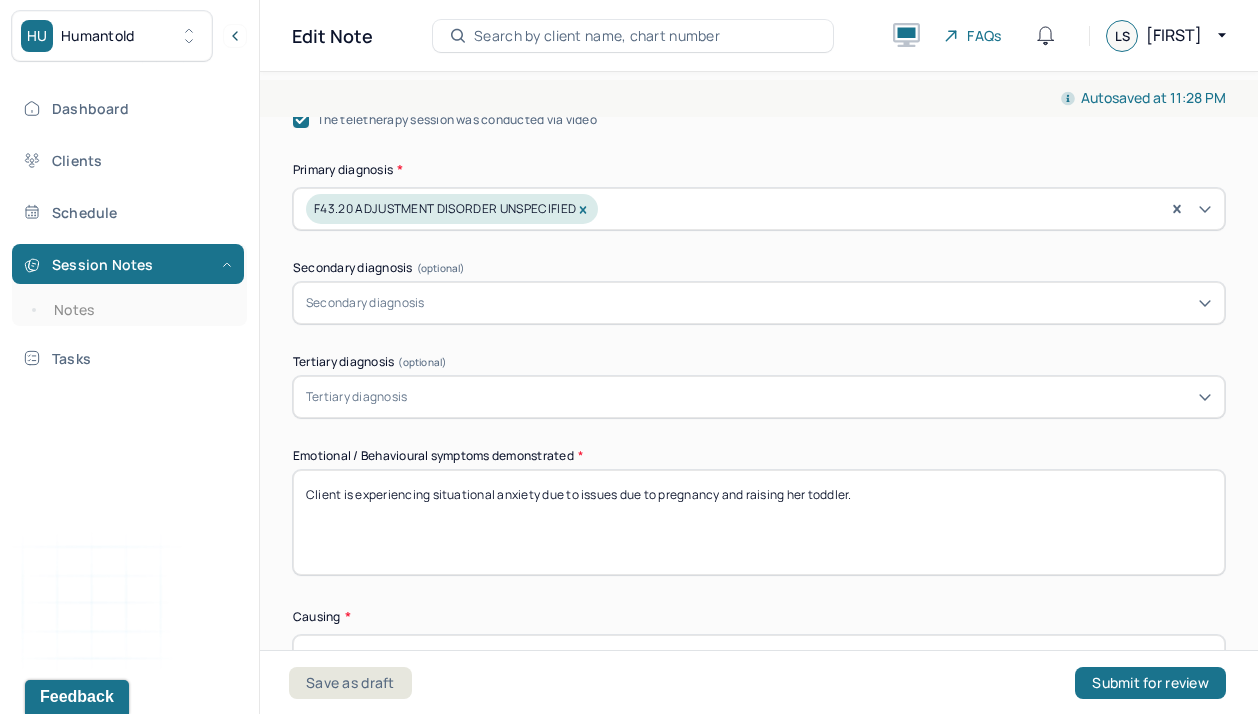 scroll, scrollTop: 0, scrollLeft: 0, axis: both 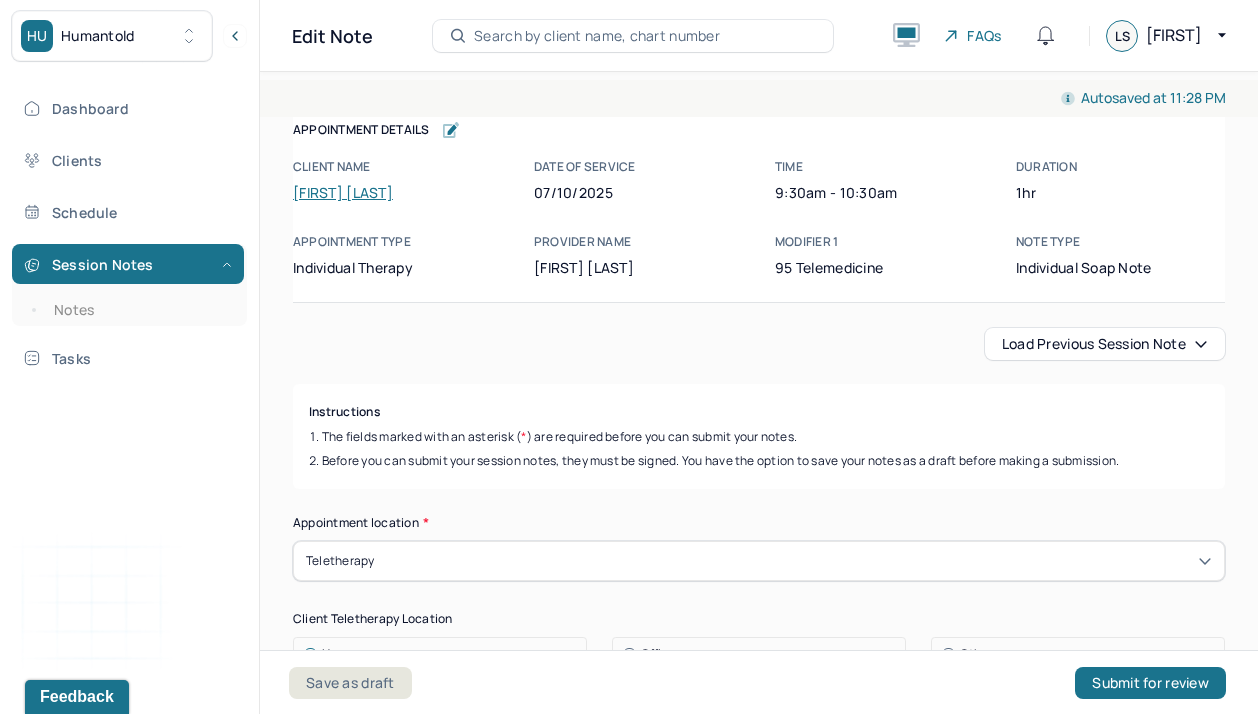 click on "Load previous session note" at bounding box center [1105, 344] 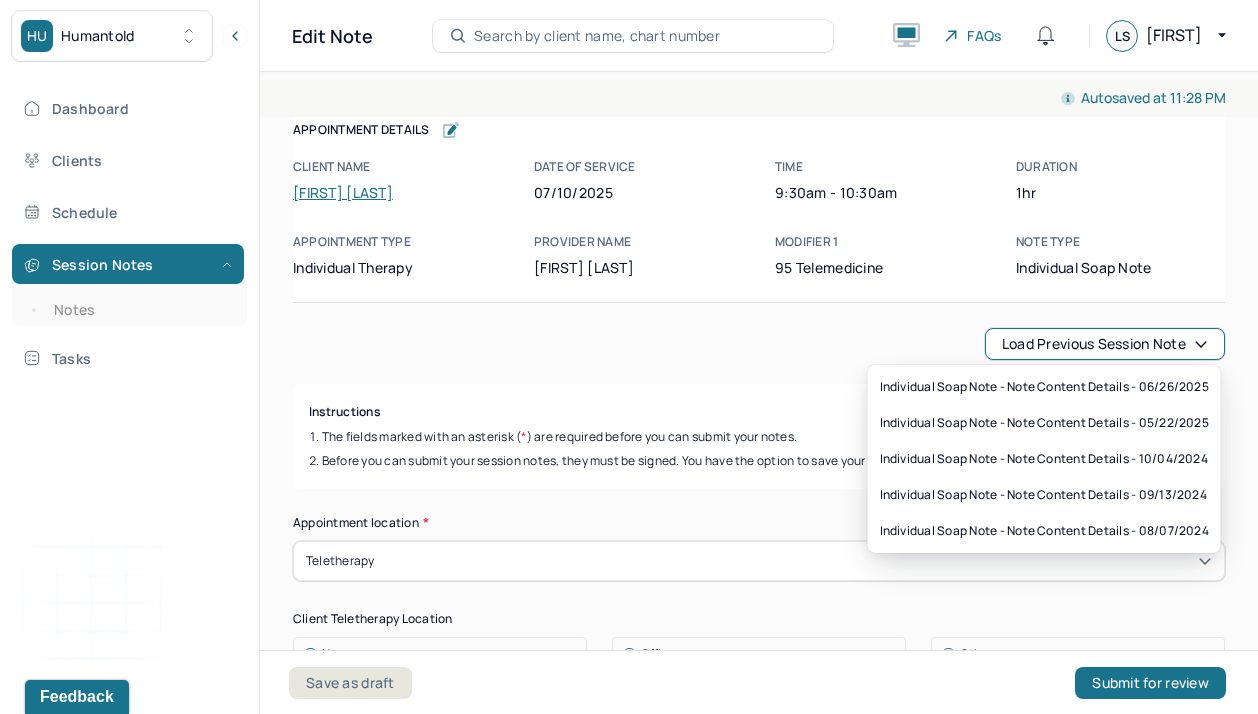 click on "Load previous session note" at bounding box center (759, 344) 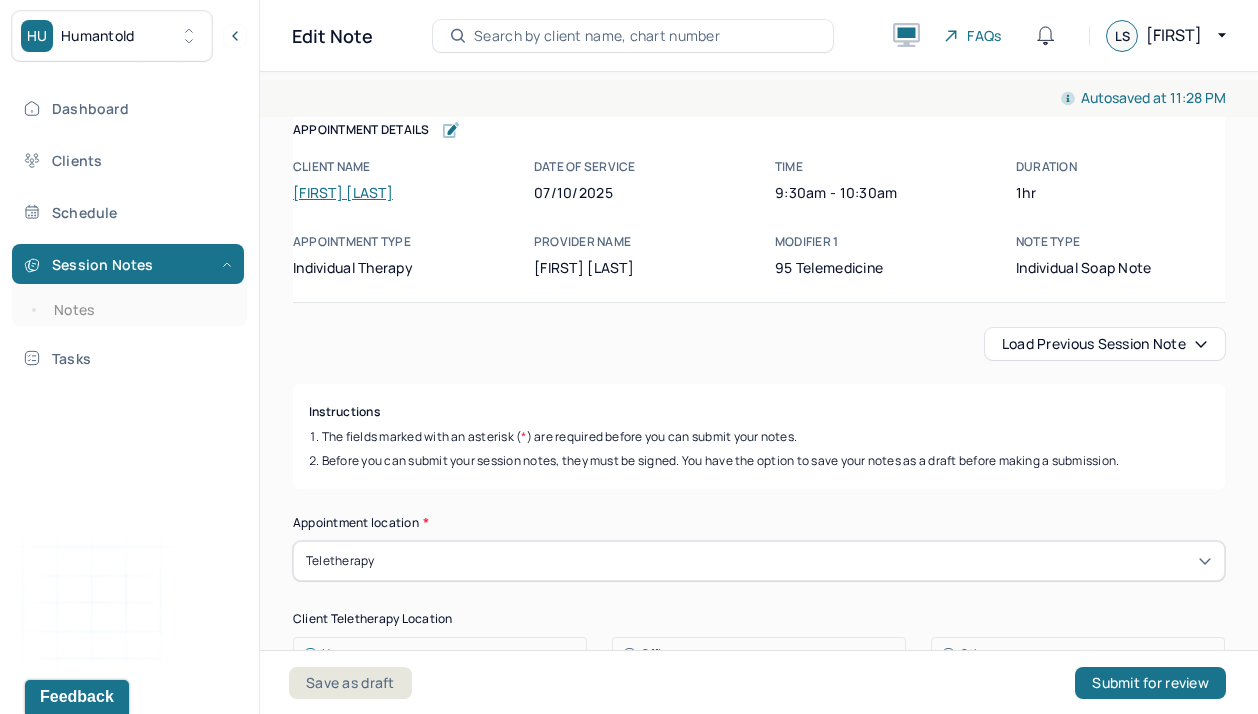 click on "Load previous session note   Instructions The fields marked with an asterisk ( * ) are required before you can submit your notes. Before you can submit your session notes, they must be signed. You have the option to save your notes as a draft before making a submission. Appointment location * Teletherapy Client Teletherapy Location Home Office Other Provider Teletherapy Location Home Office Other Consent was received for the teletherapy session The teletherapy session was conducted via video Primary diagnosis * [CODE] ADJUSTMENT DISORDER UNSPECIFIED Secondary diagnosis (optional) Secondary diagnosis Tertiary diagnosis (optional) Tertiary diagnosis Emotional / Behavioural symptoms demonstrated * Client is experiencing situational anxiety due to issues due to pregnancy and raising her toddler. Causing * Maladaptive Functioning & Inappropriate Behaviour Intention for Session * Encourage personality growth and development Session Note Subjective Objective Assessment Therapy Intervention Techniques EDMR Other *" at bounding box center [759, 2570] 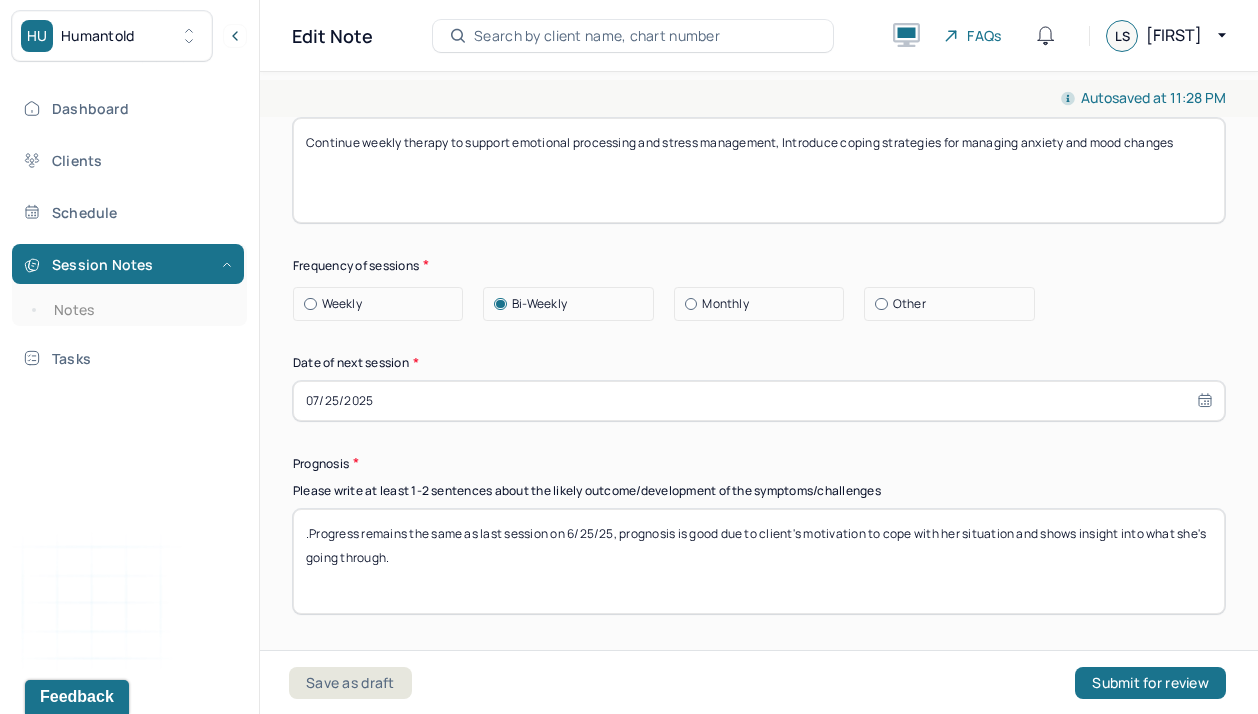 scroll, scrollTop: 2830, scrollLeft: 0, axis: vertical 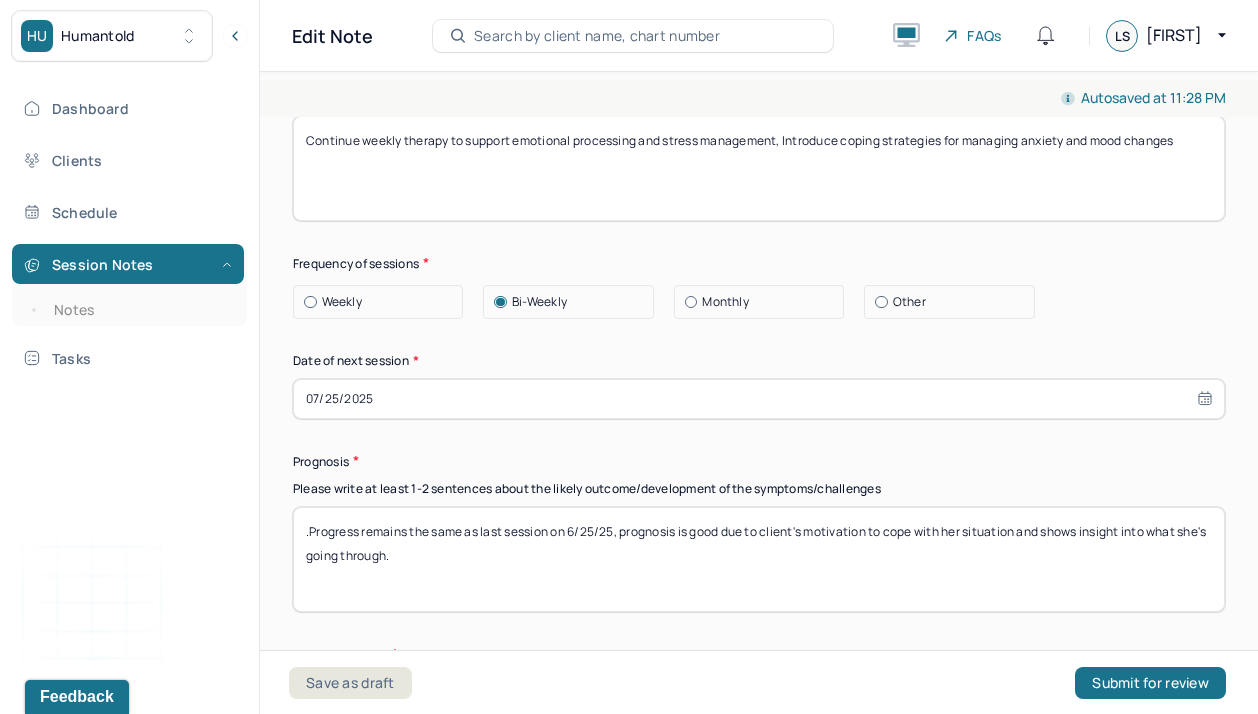 click on ".Progress remains the same as last session on 6/25/25, prognosis is good due to client's motivation to cope with her situation and shows insight into what she's going through." at bounding box center (759, 559) 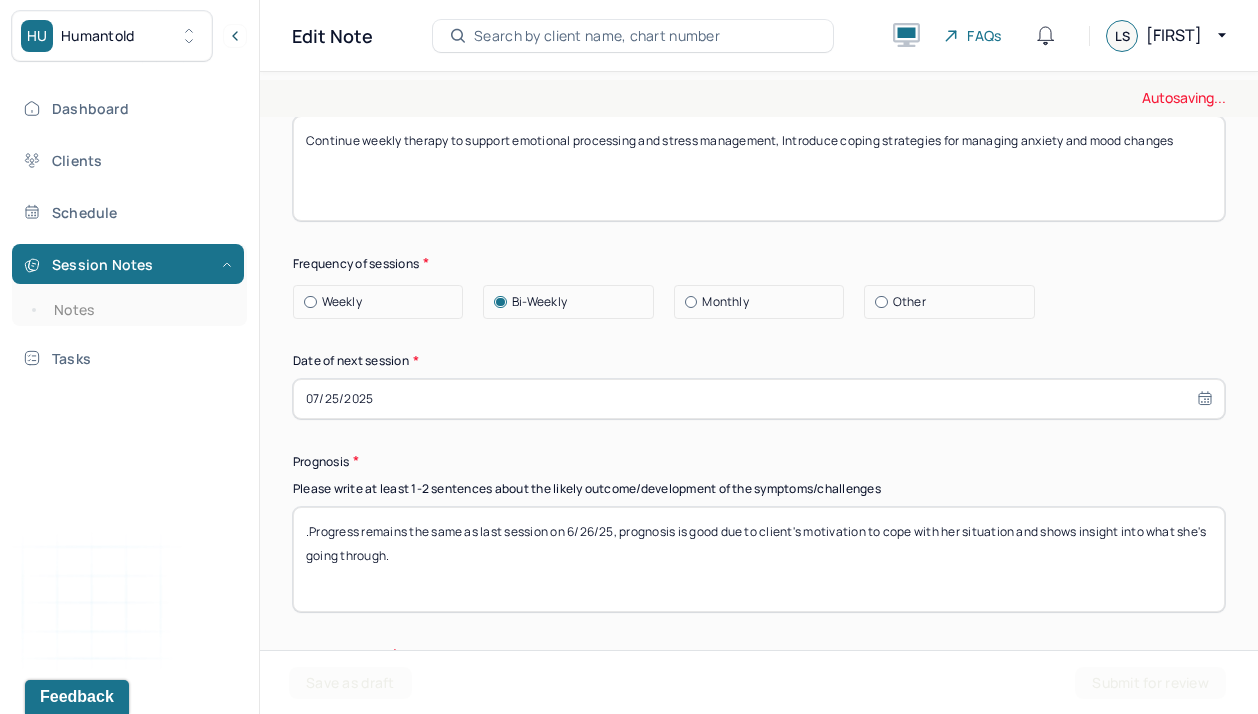 type on ".Progress remains the same as last session on 6/26/25, prognosis is good due to client's motivation to cope with her situation and shows insight into what she's going through." 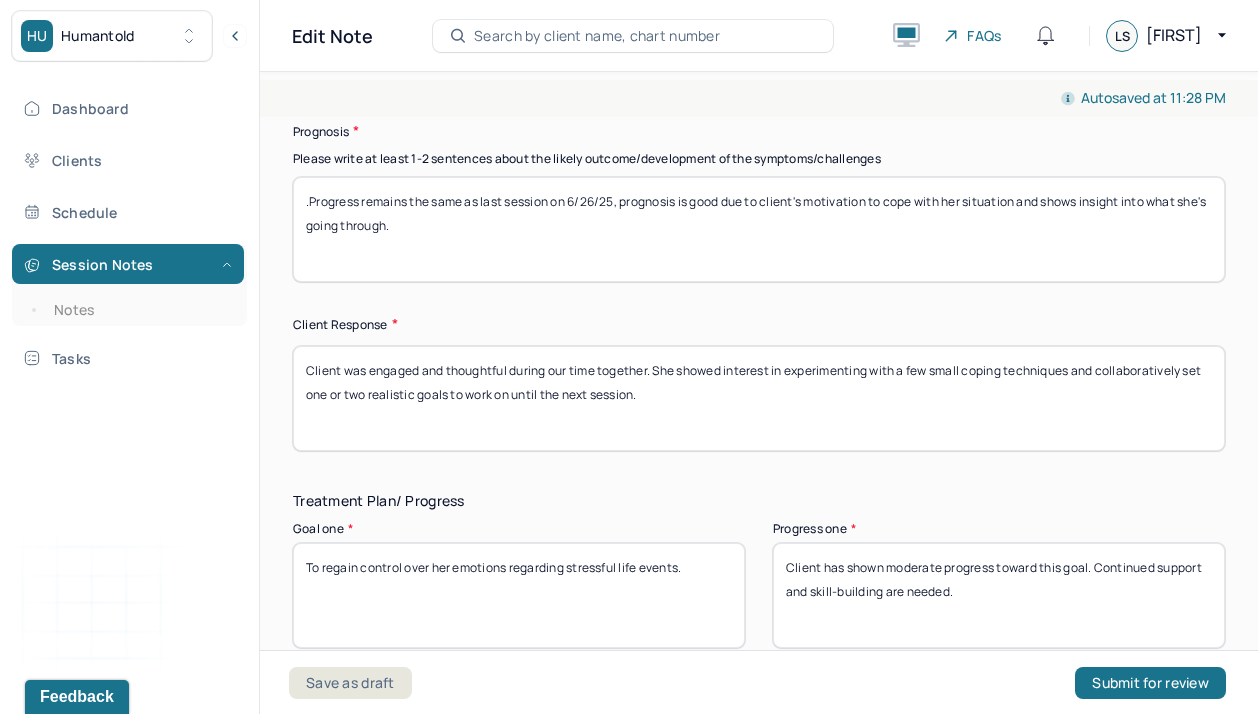 scroll, scrollTop: 3184, scrollLeft: 0, axis: vertical 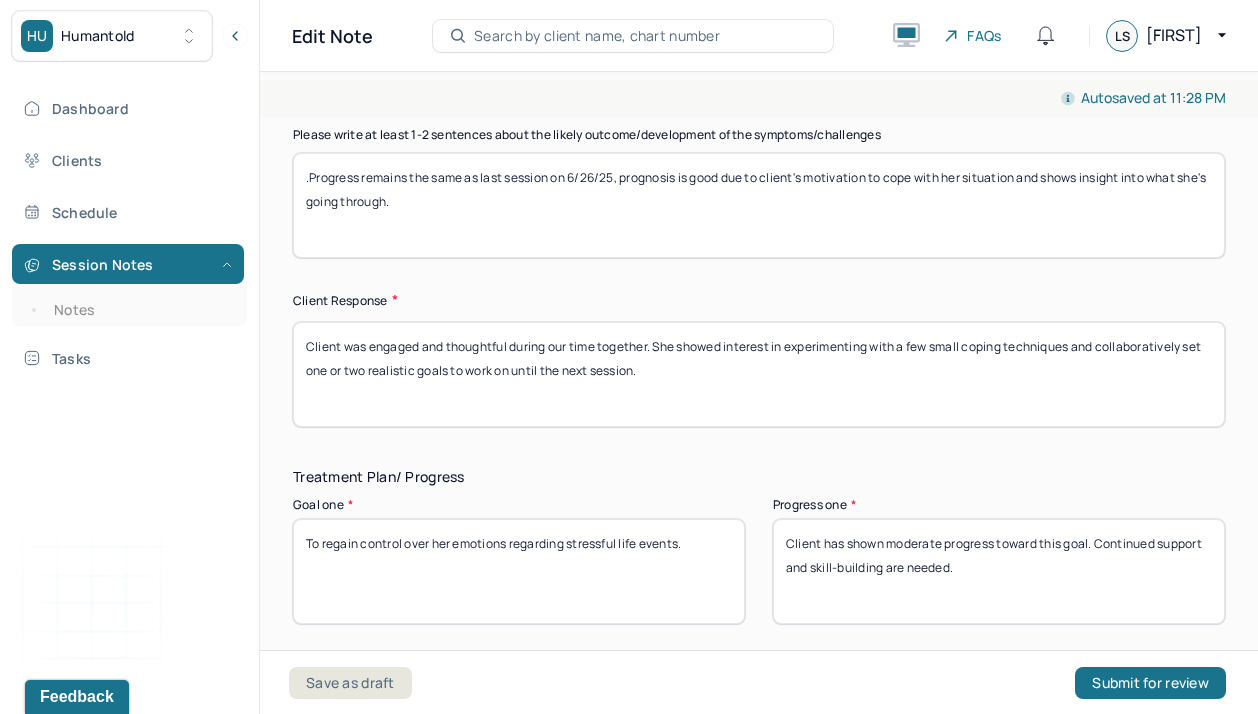 drag, startPoint x: 660, startPoint y: 364, endPoint x: 446, endPoint y: 342, distance: 215.12787 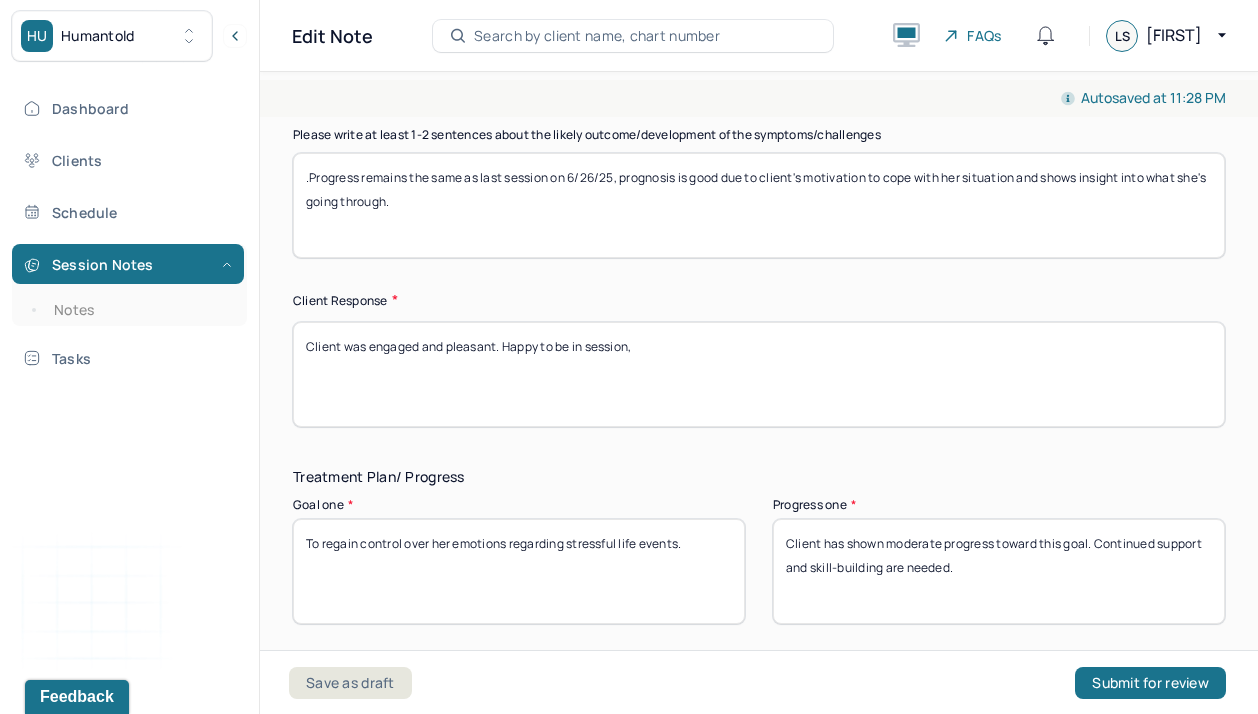 type on "Client was engaged and pleasant. Happy to be in session," 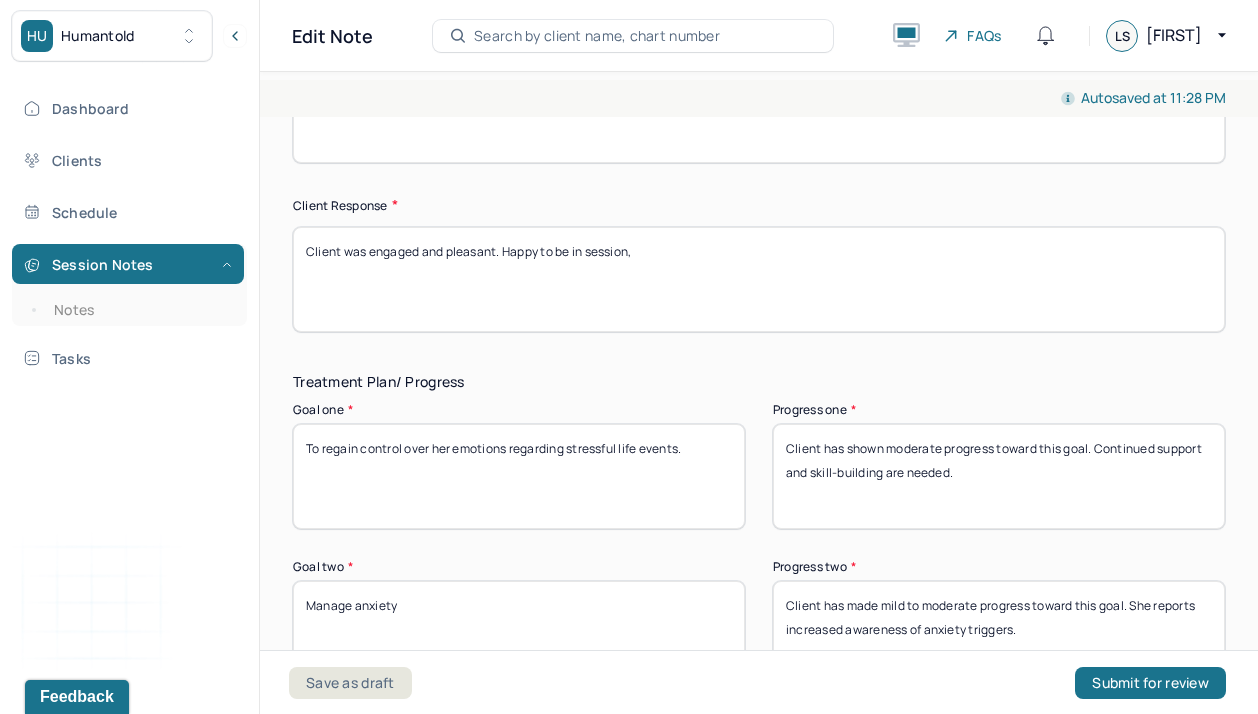 scroll, scrollTop: 3351, scrollLeft: 0, axis: vertical 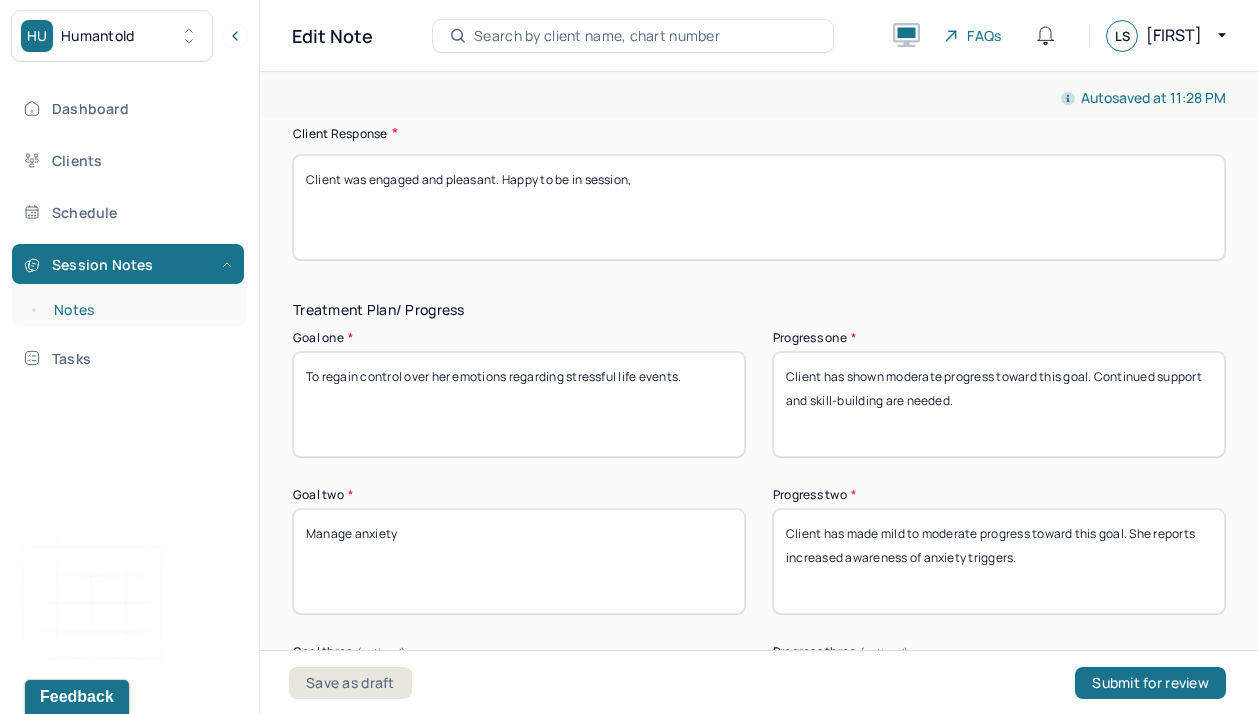 drag, startPoint x: 696, startPoint y: 369, endPoint x: 194, endPoint y: 315, distance: 504.89603 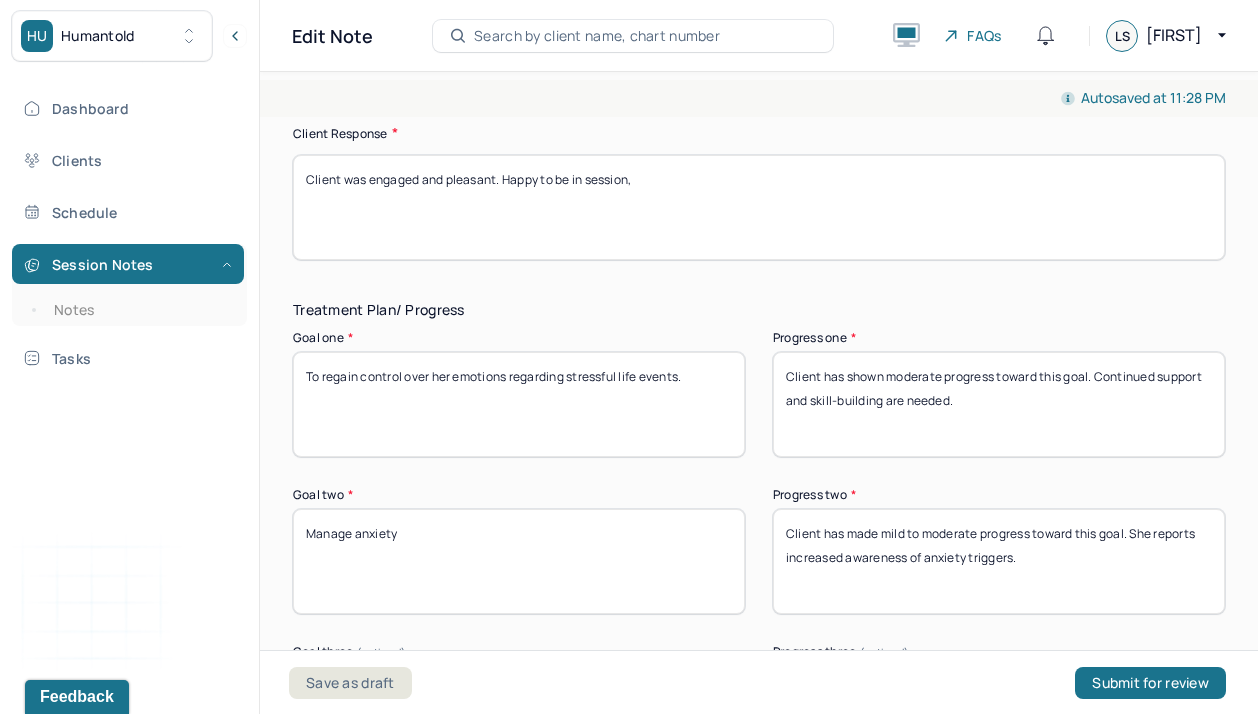 drag, startPoint x: 1005, startPoint y: 394, endPoint x: 1096, endPoint y: 360, distance: 97.144226 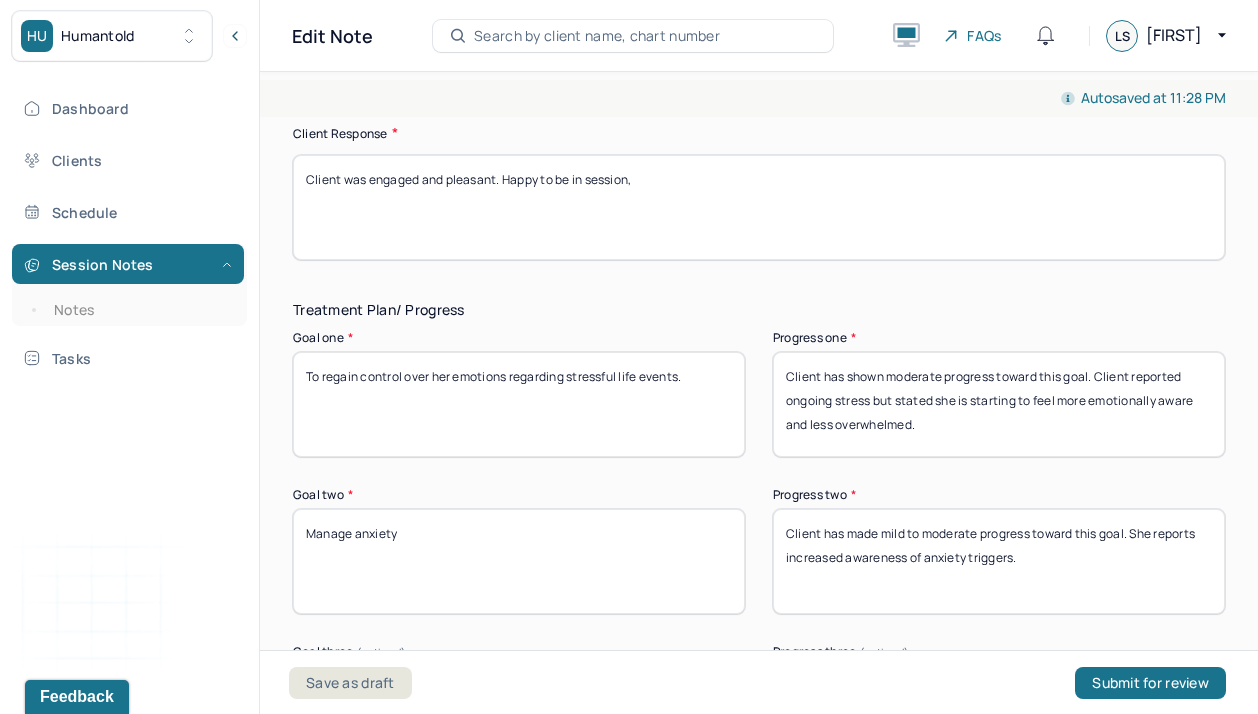 type on "Client has shown moderate progress toward this goal. Client reported ongoing stress but stated she is starting to feel more emotionally aware and less overwhelmed." 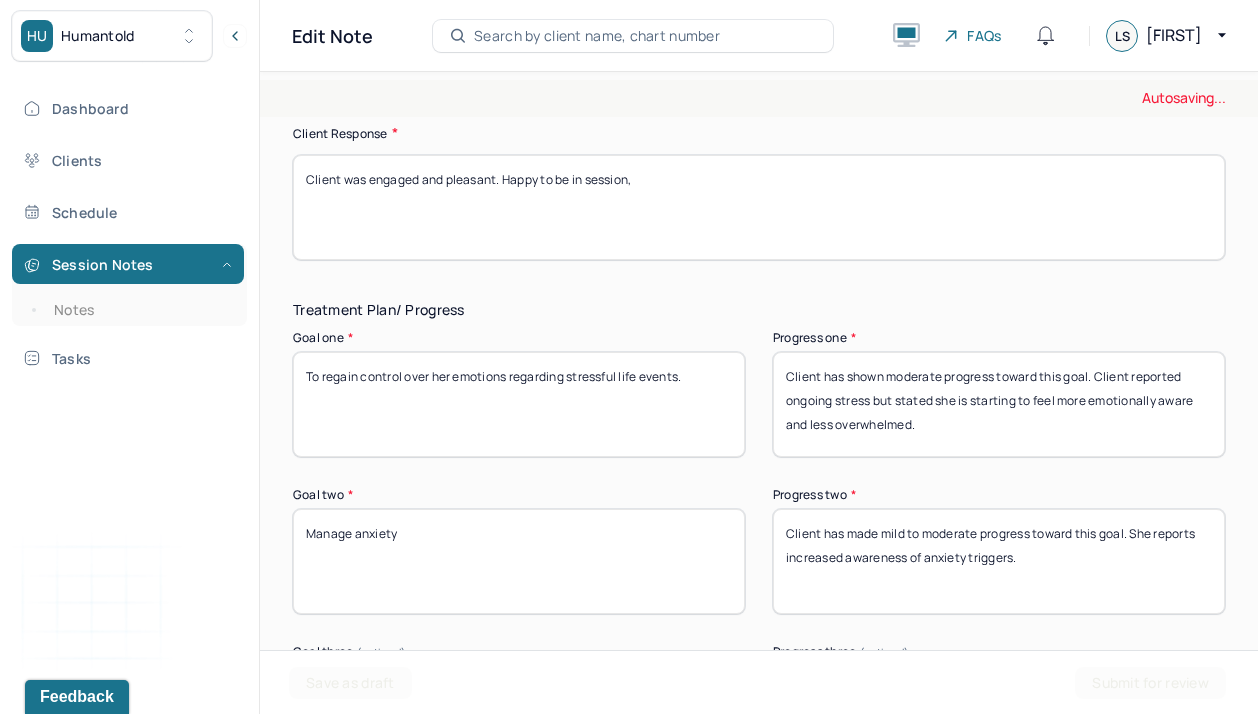 drag, startPoint x: 430, startPoint y: 533, endPoint x: 236, endPoint y: 529, distance: 194.04123 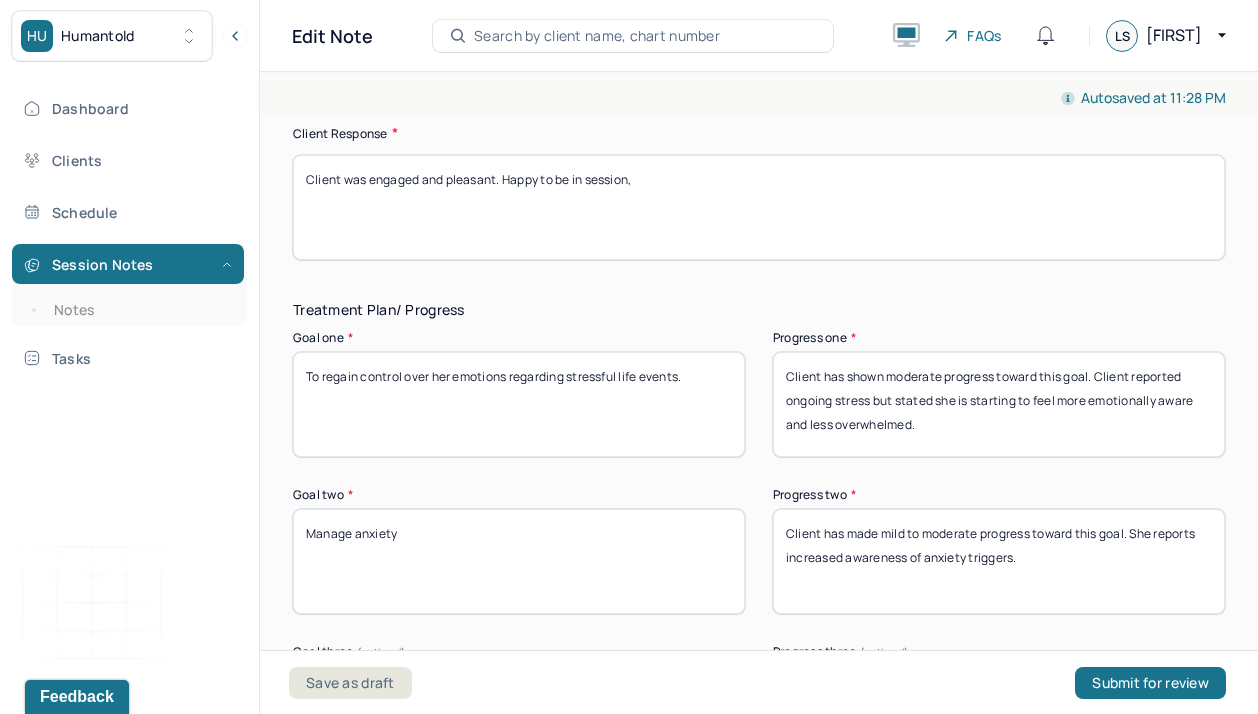 type on "Manage anxiety" 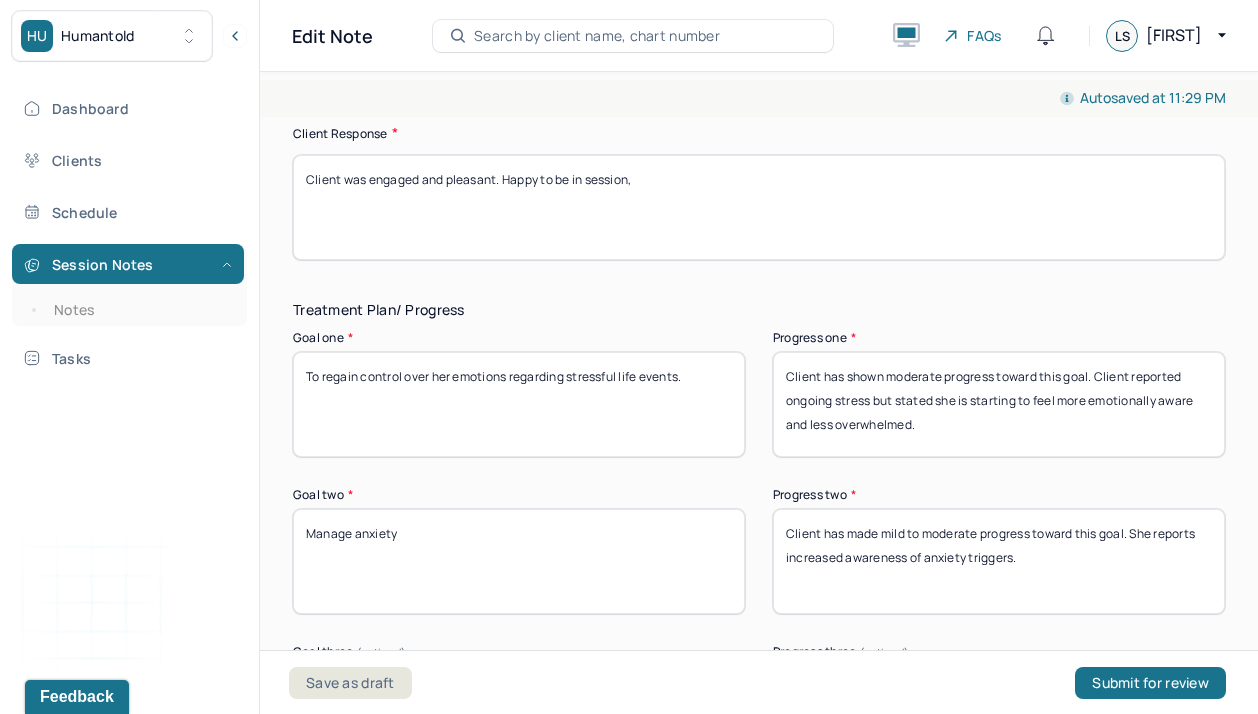 drag, startPoint x: 1038, startPoint y: 551, endPoint x: 1132, endPoint y: 519, distance: 99.29753 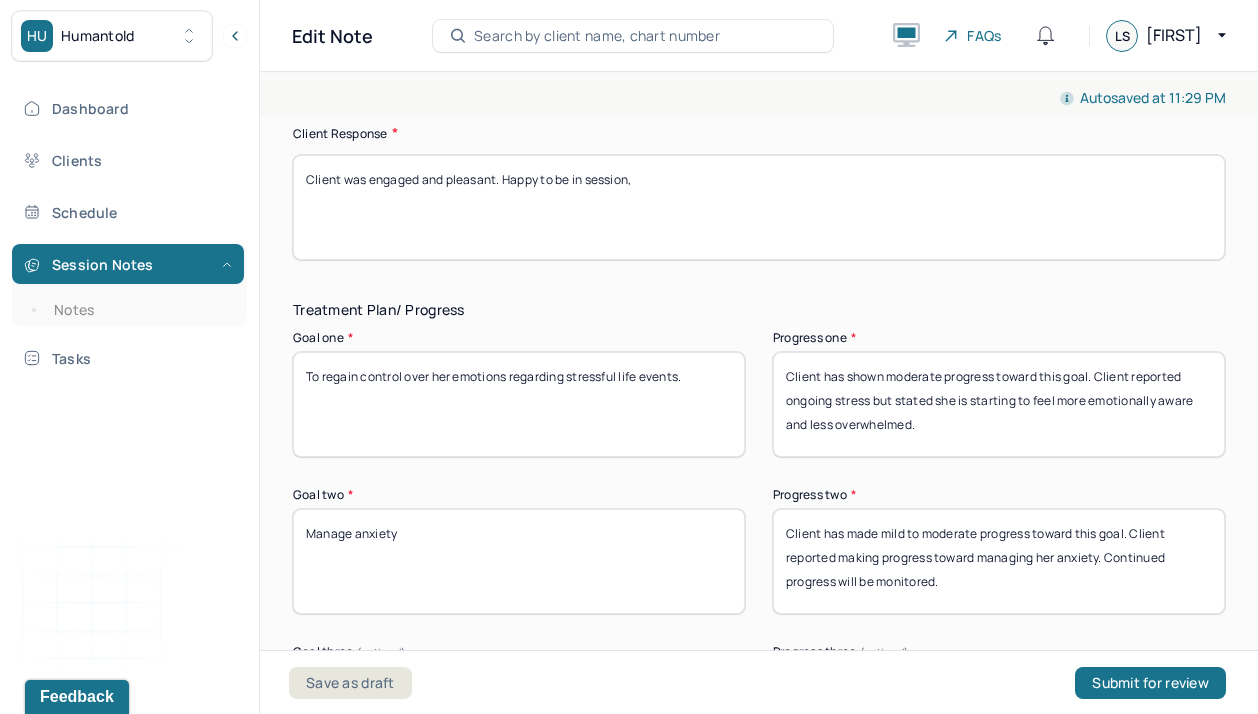 type on "Client has made mild to moderate progress toward this goal. Client reported making progress toward managing her anxiety. Continued progress will be monitored." 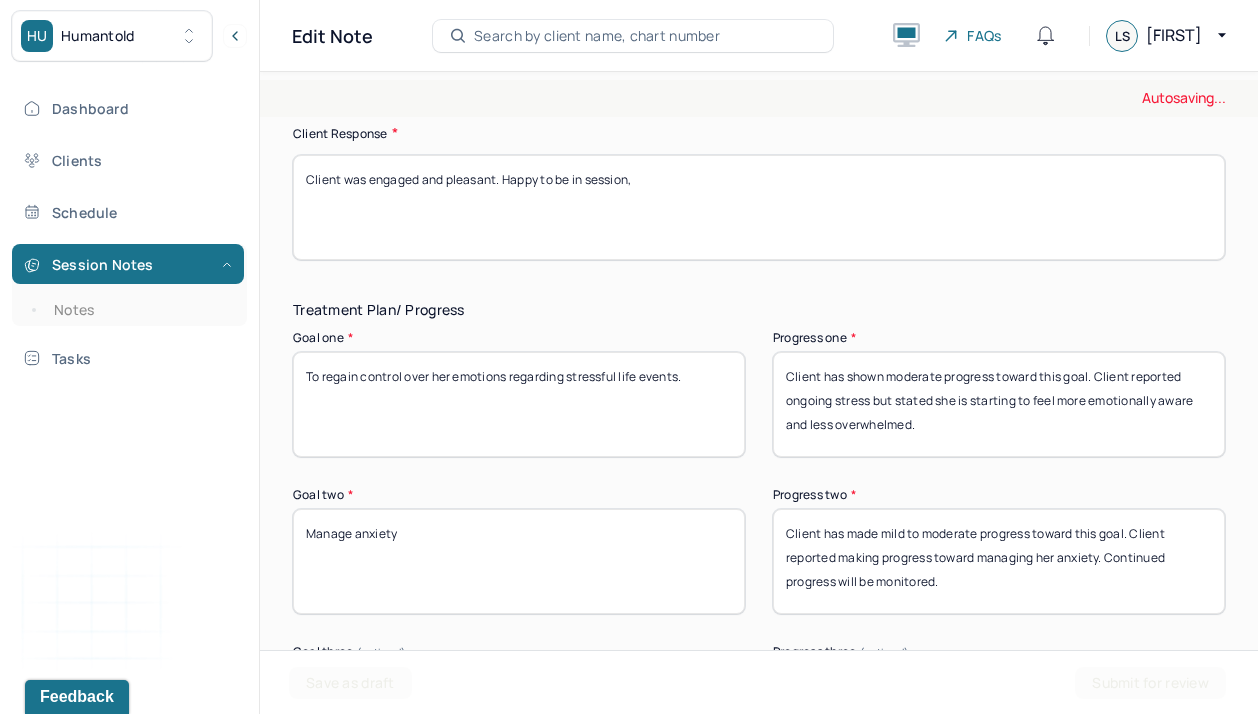 click on "Treatment Plan/ Progress" at bounding box center [759, 310] 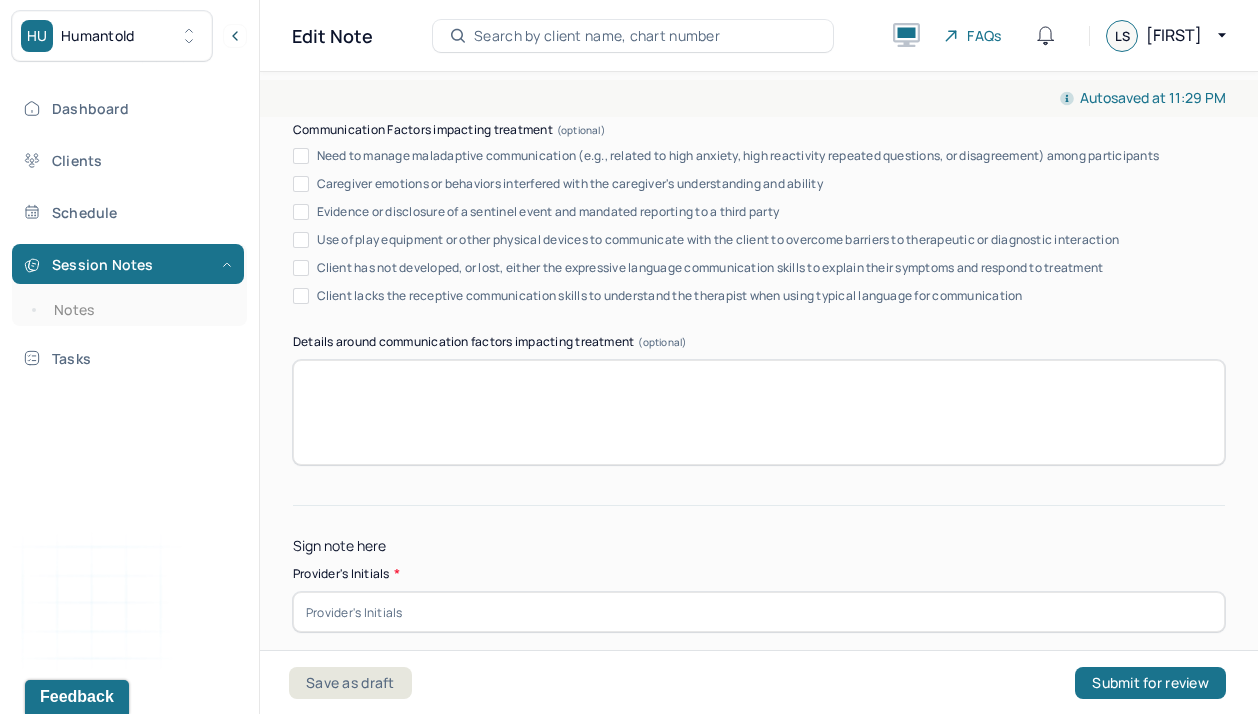 scroll, scrollTop: 4093, scrollLeft: 0, axis: vertical 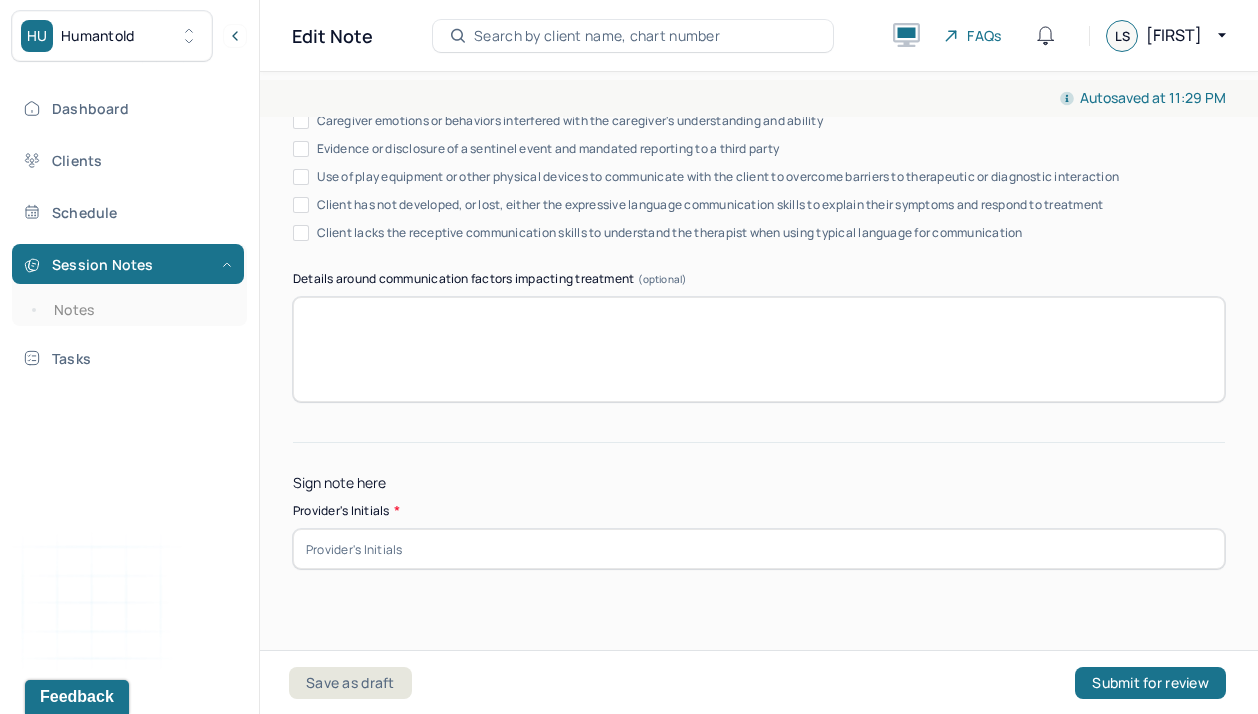click at bounding box center (759, 549) 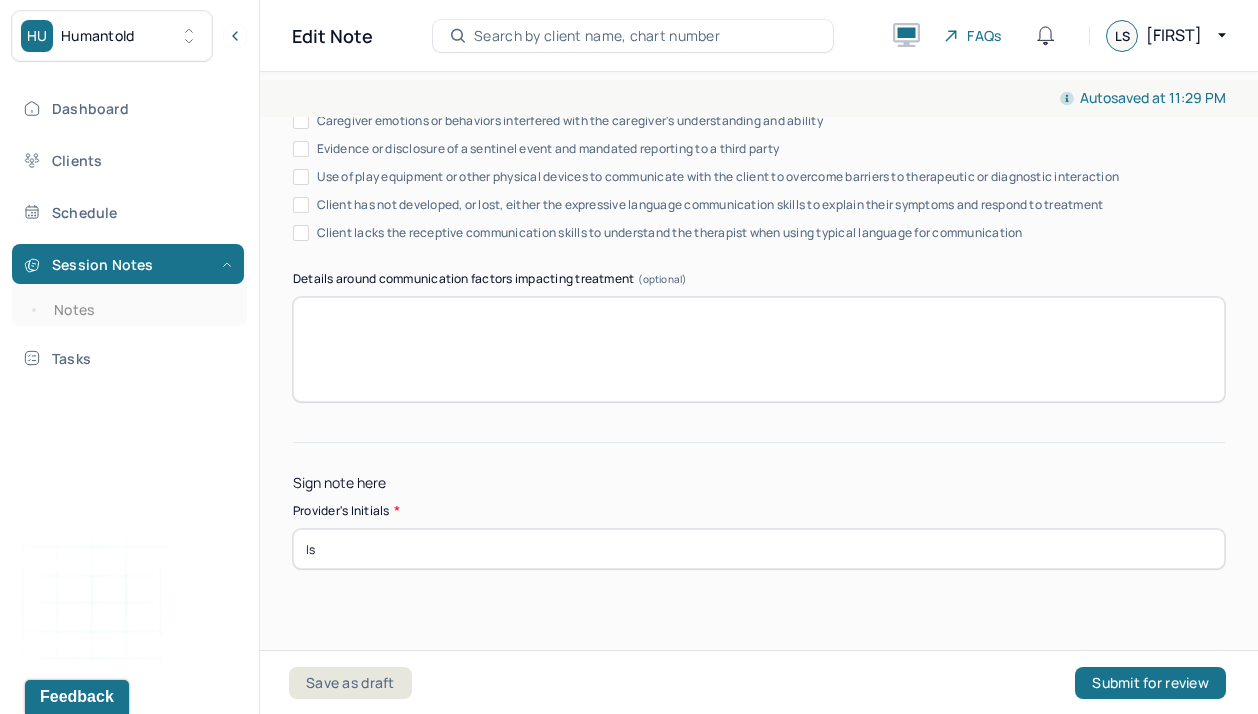 type on "ls" 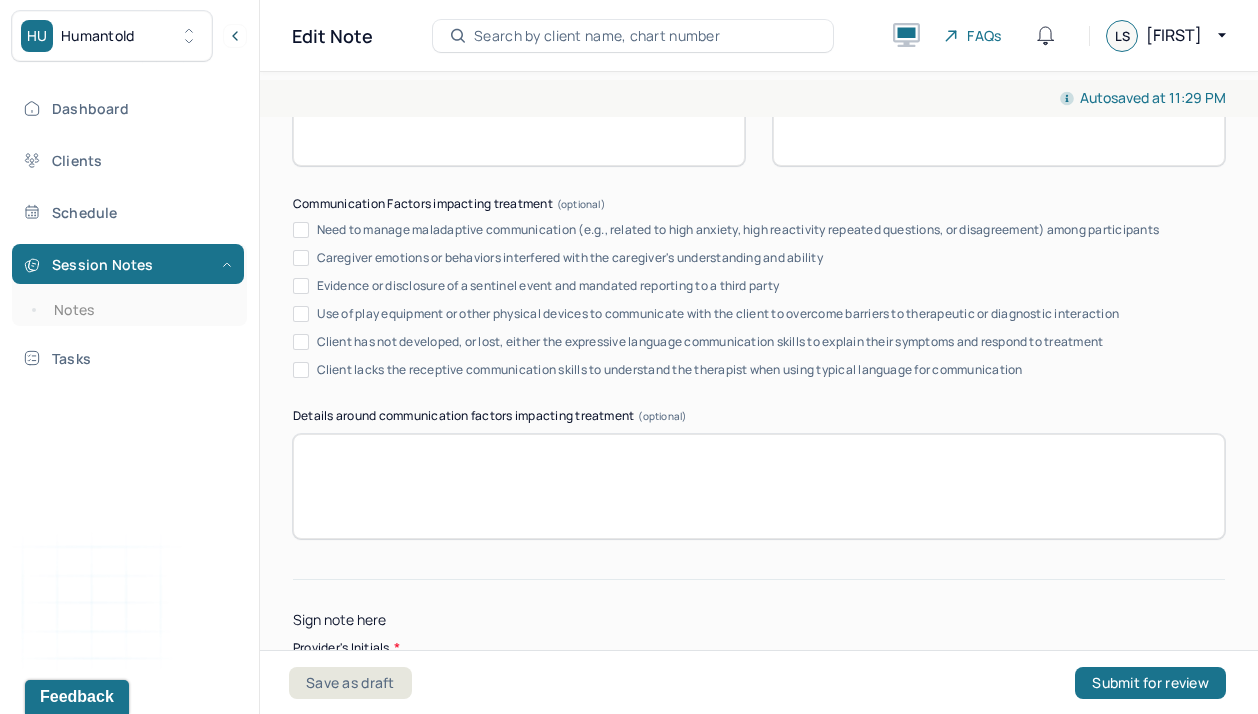 scroll, scrollTop: 3823, scrollLeft: 0, axis: vertical 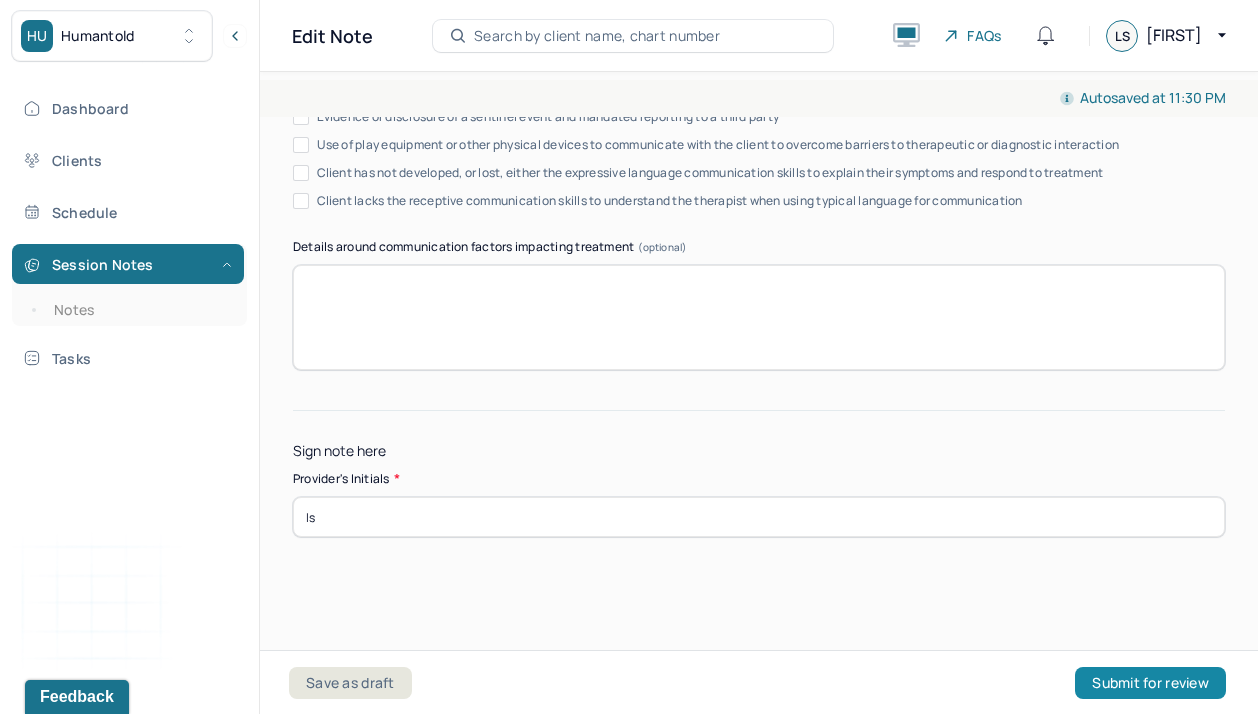 click on "Submit for review" at bounding box center (1150, 683) 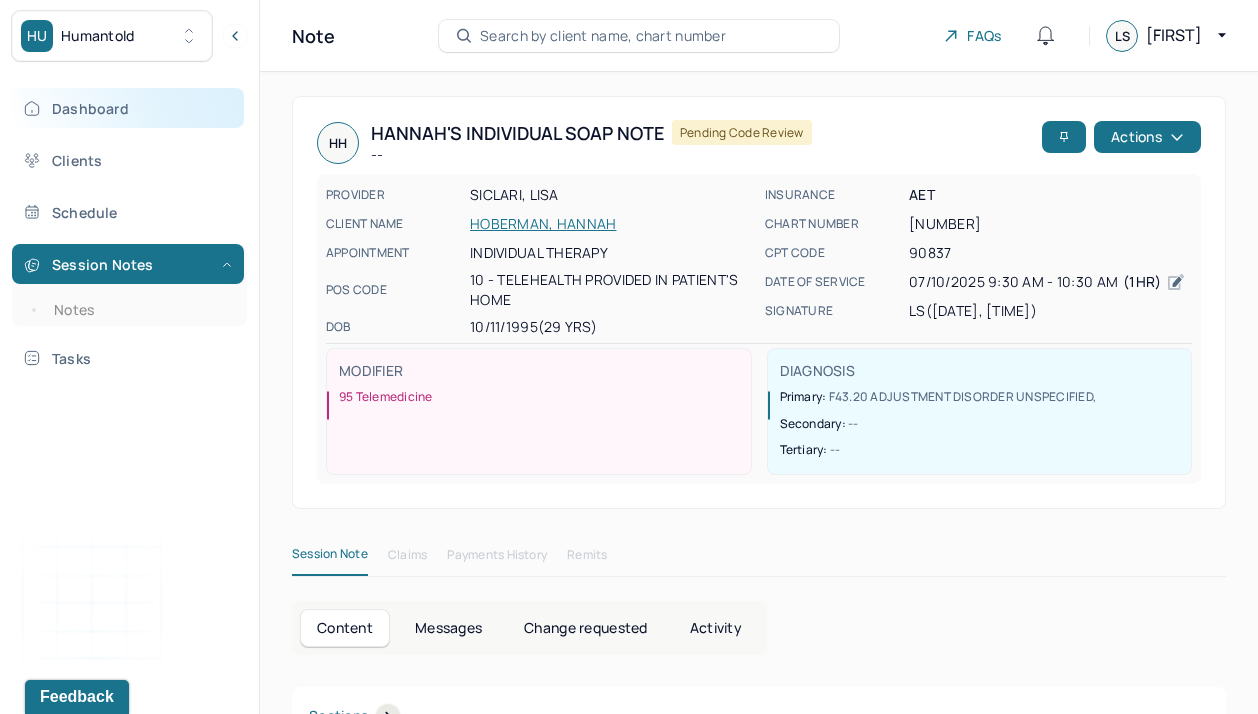 click on "Dashboard" at bounding box center (128, 108) 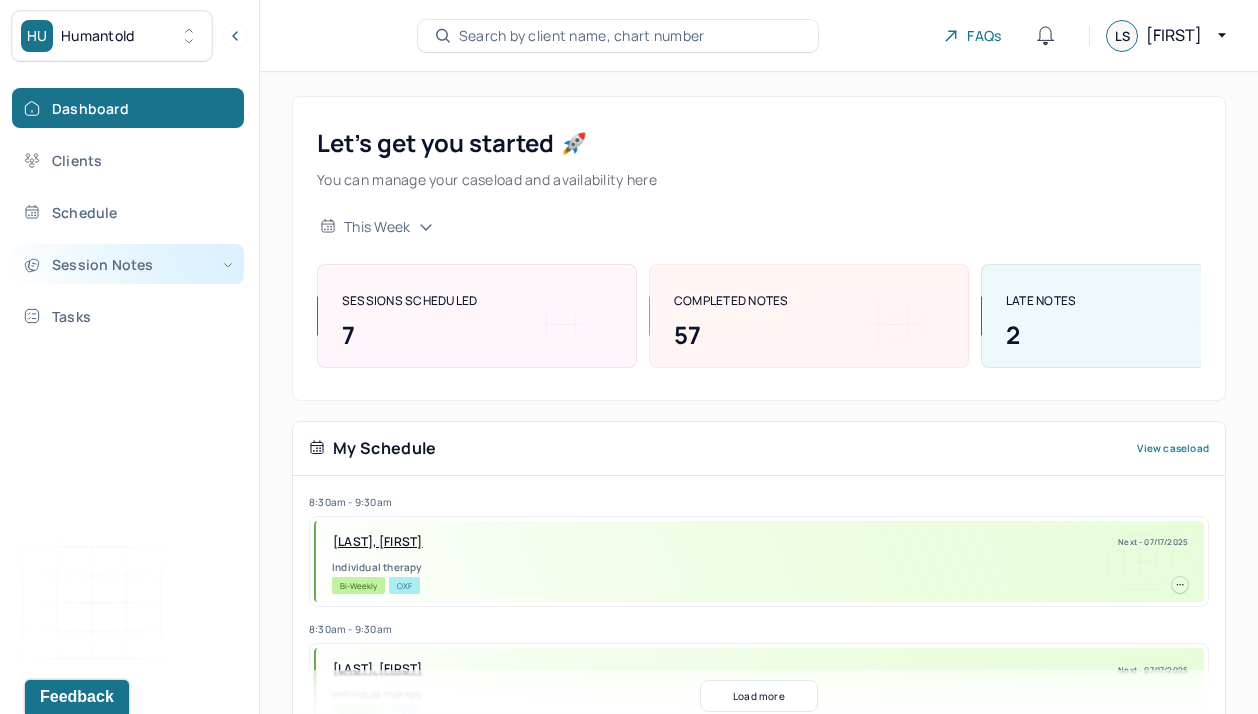click on "Session Notes" at bounding box center (128, 264) 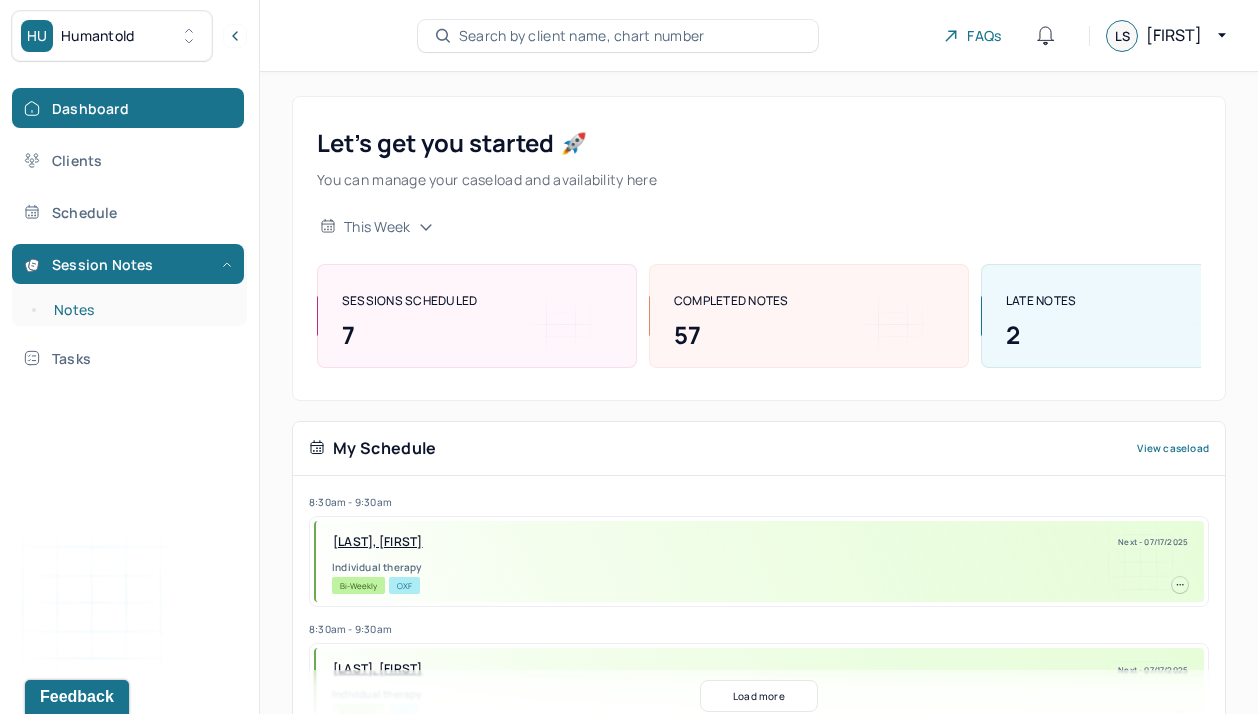 click on "Notes" at bounding box center [139, 310] 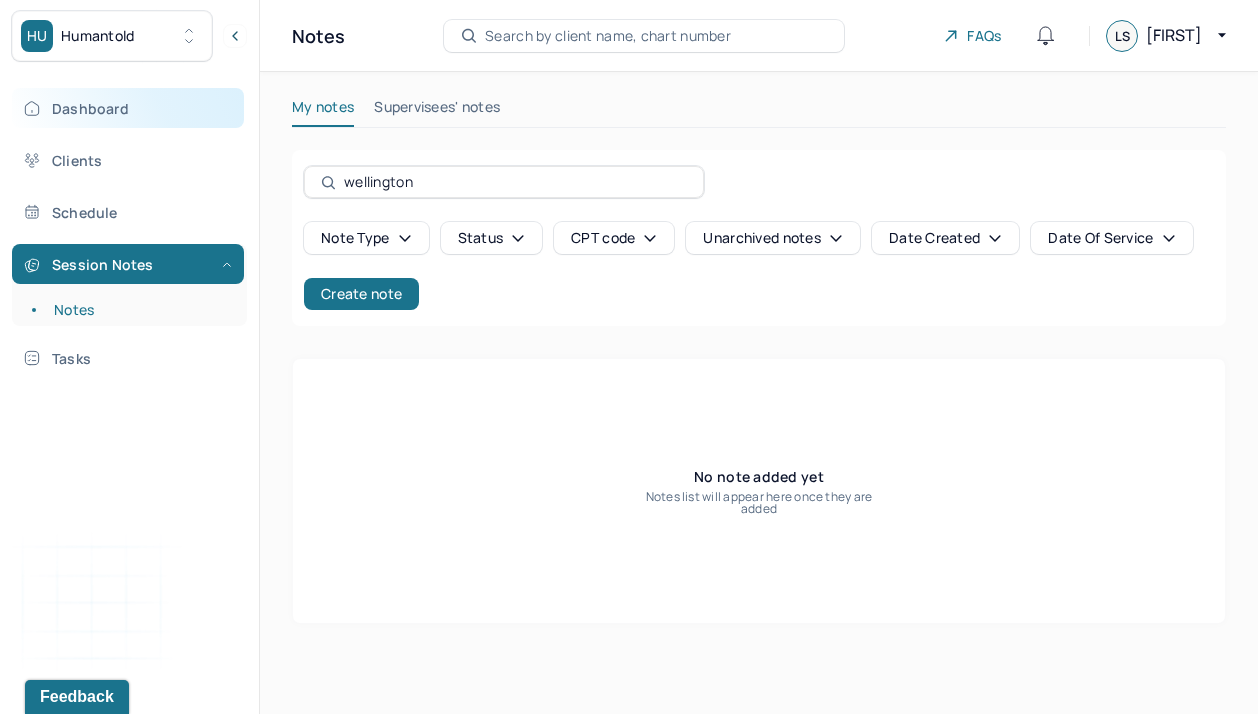 click on "Dashboard" at bounding box center (128, 108) 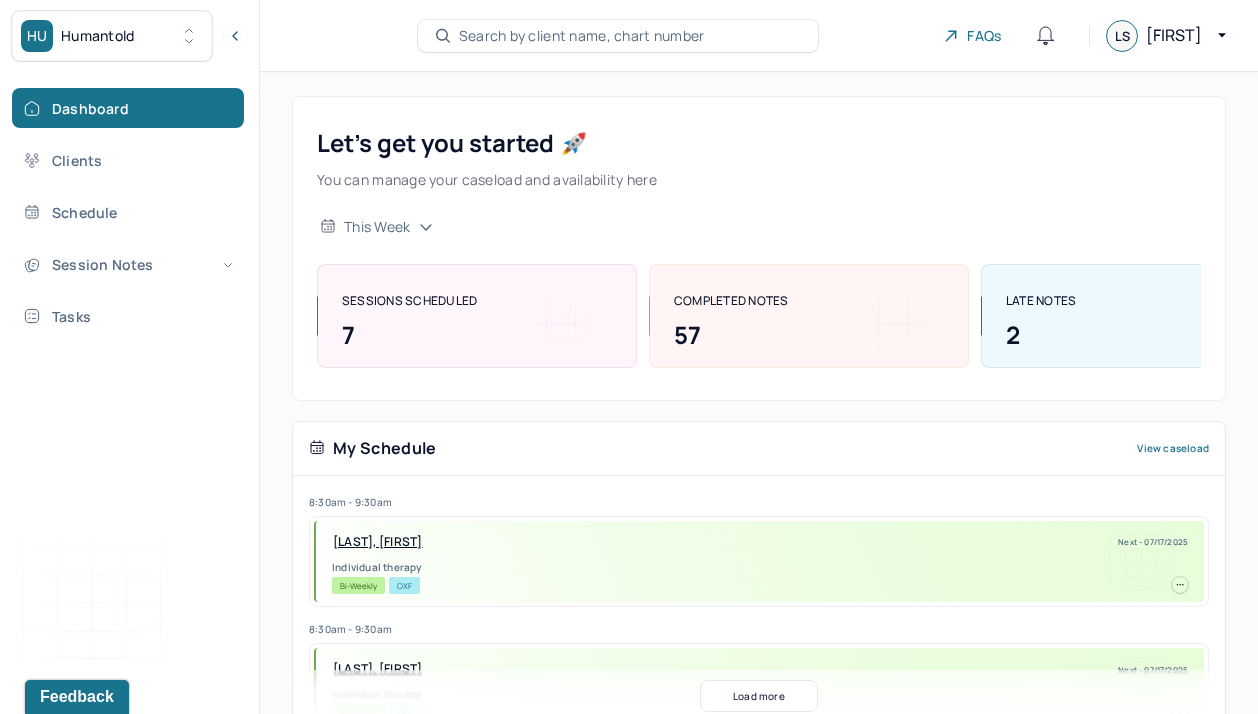 click on "Let’s get you started 🚀 You can manage your caseload and availability here   this week   SESSIONS SCHEDULED 7 COMPLETED NOTES 57 LATE NOTES 2" at bounding box center [759, 248] 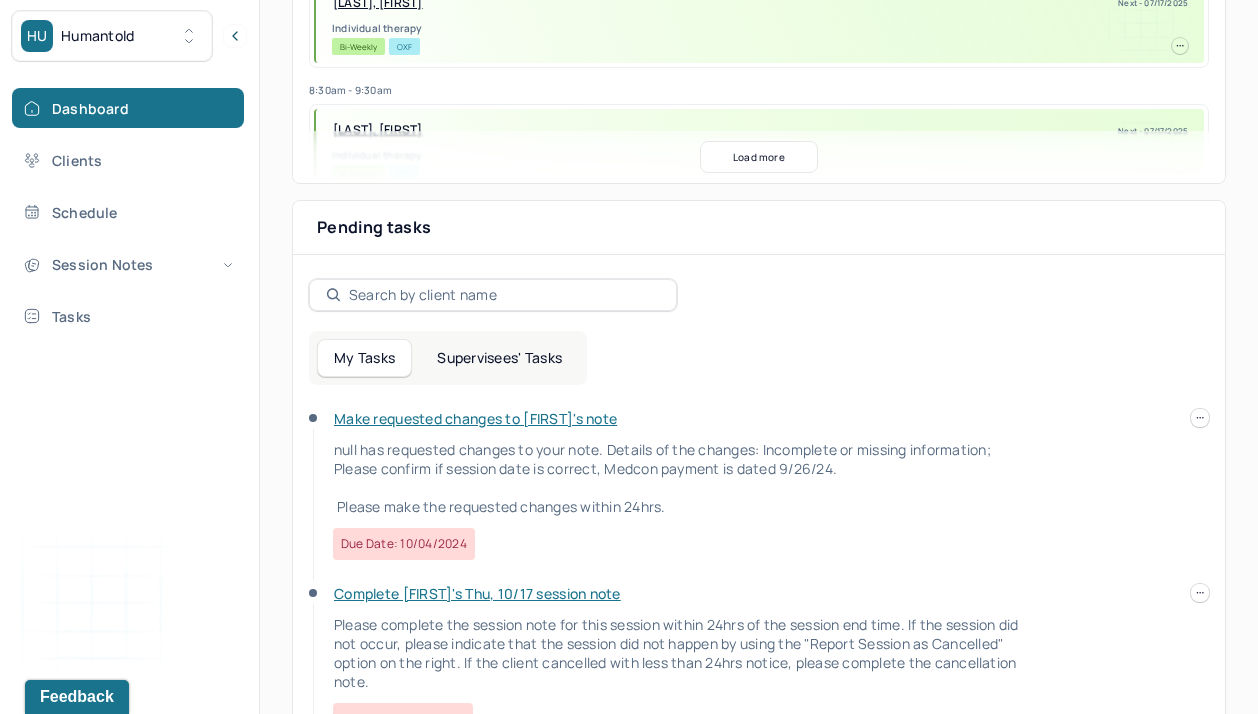 scroll, scrollTop: 574, scrollLeft: 0, axis: vertical 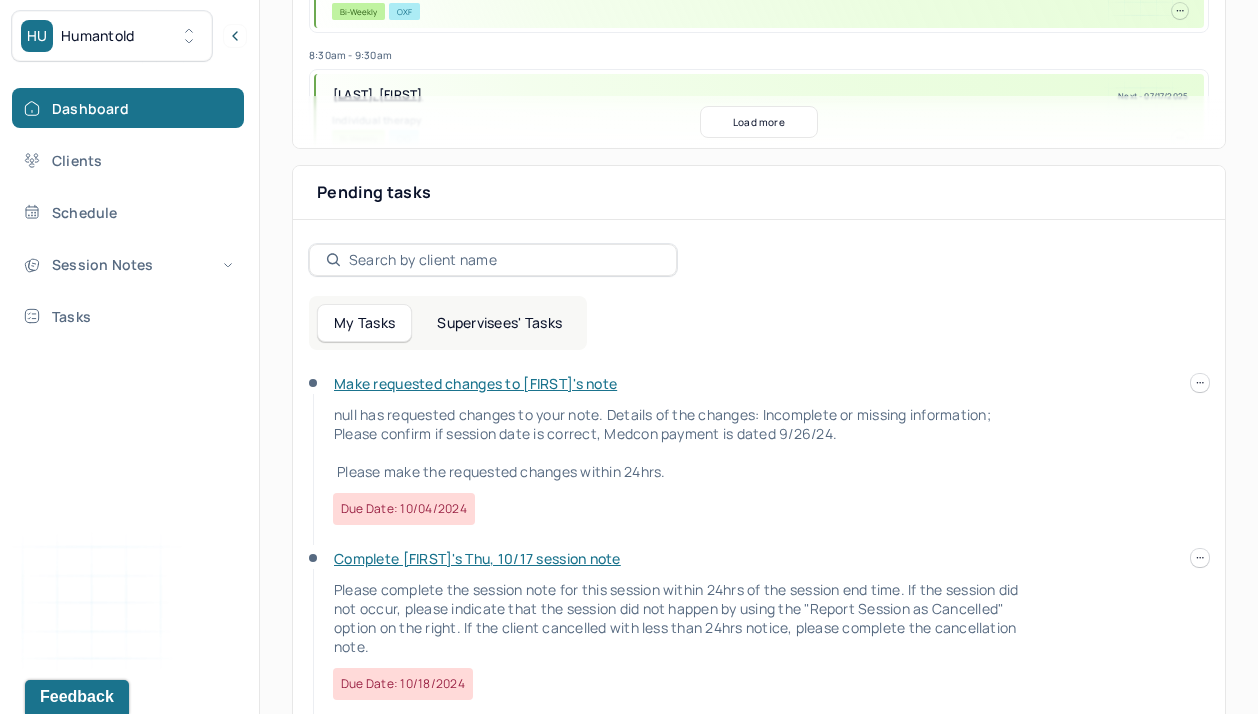 click on "Supervisees' Tasks" at bounding box center [499, 323] 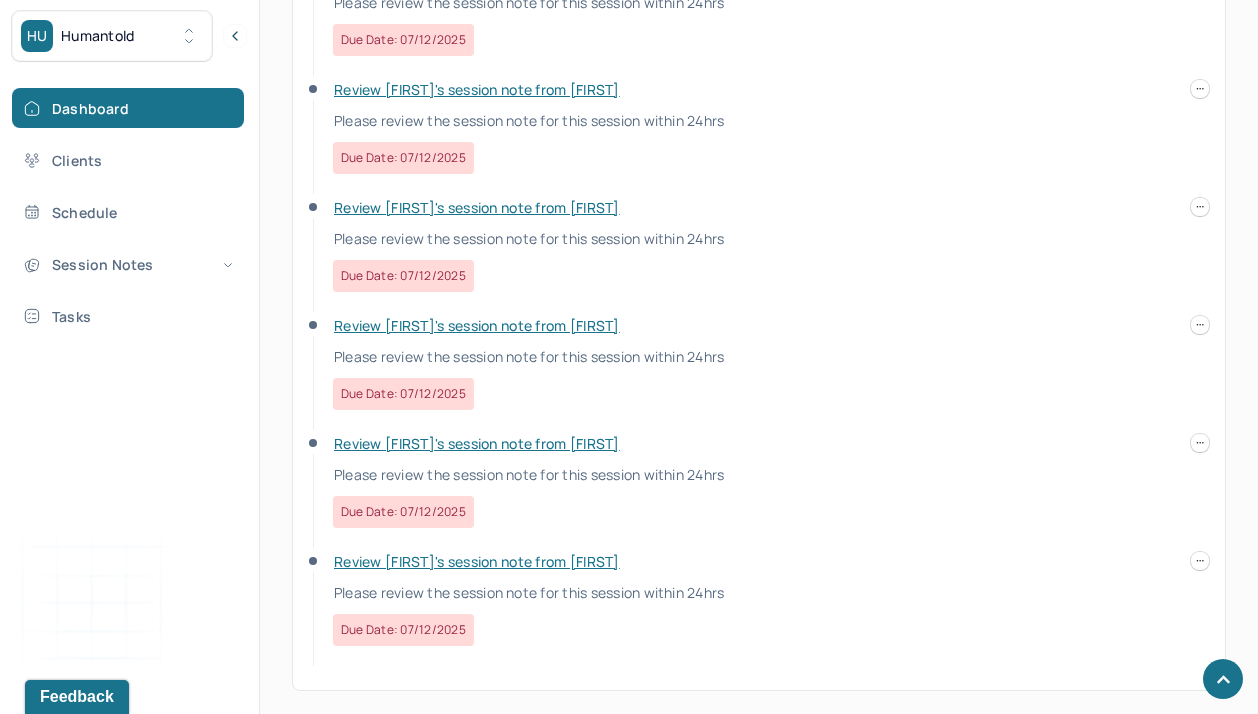 click on "Review [FIRST]'s session note from [FIRST]" at bounding box center [477, 561] 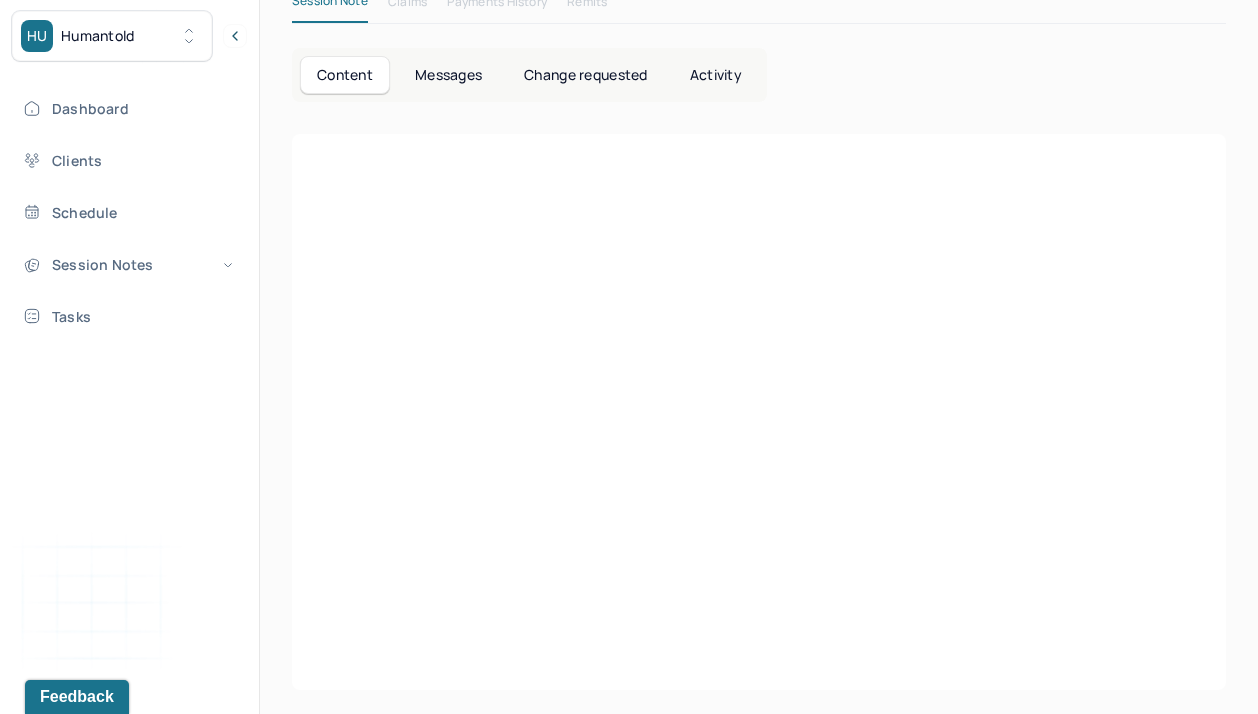 scroll, scrollTop: 441, scrollLeft: 0, axis: vertical 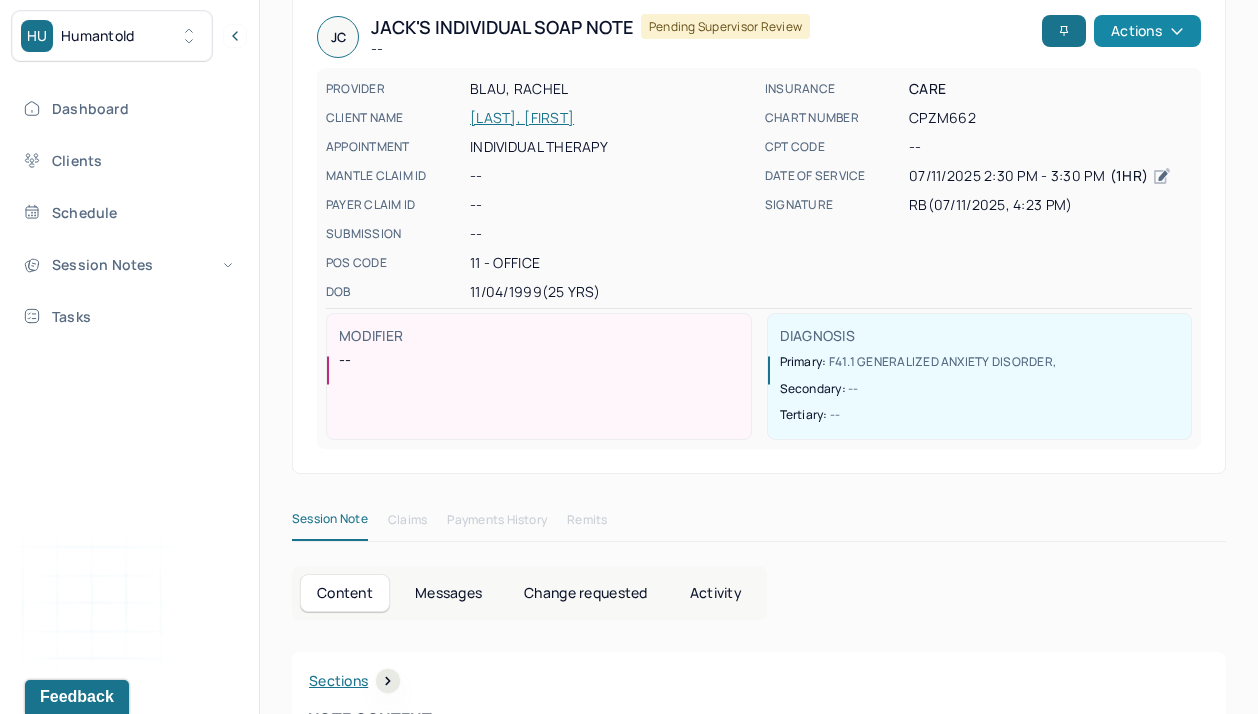 click on "Actions" at bounding box center (1147, 31) 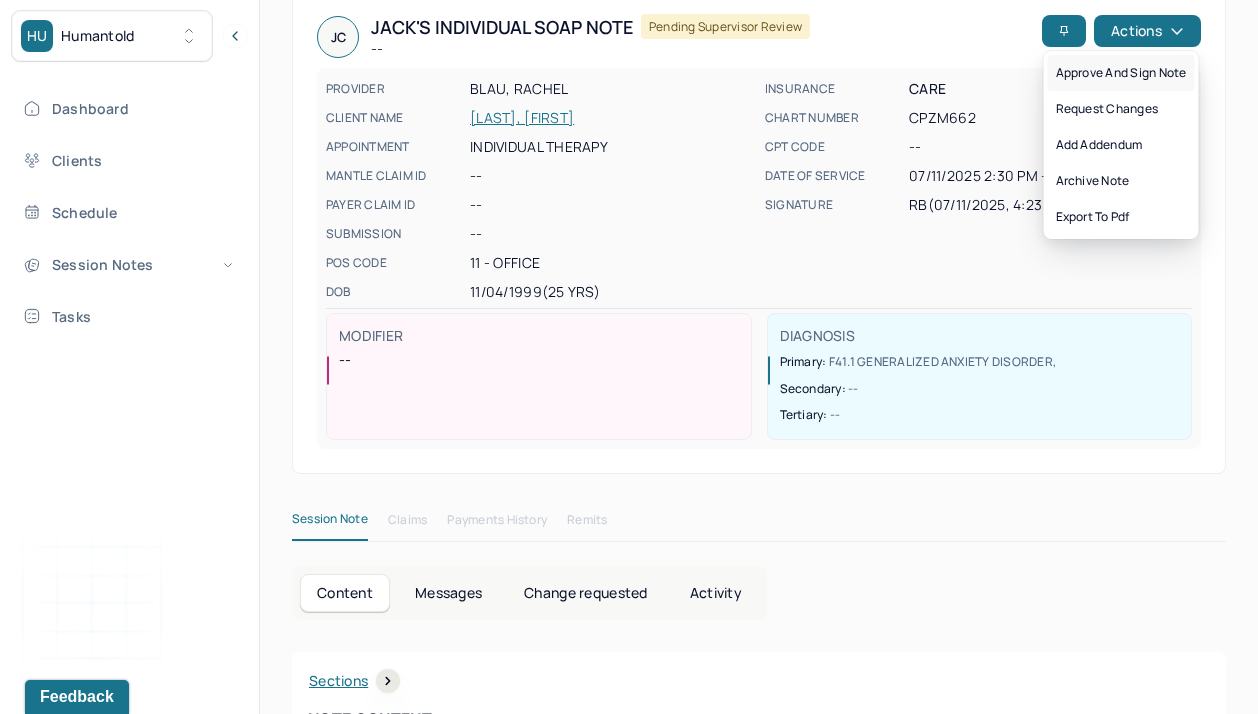 click on "Approve and sign note" at bounding box center (1121, 73) 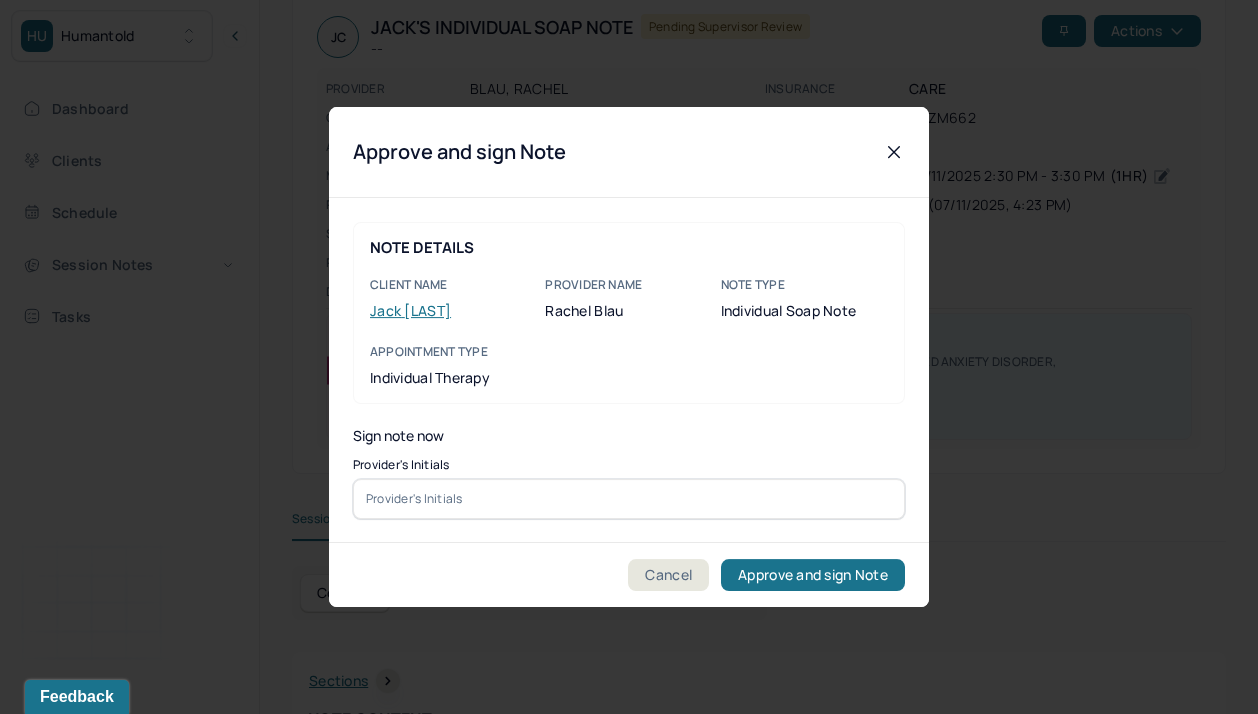 click on "Provider's Initials" at bounding box center [629, 489] 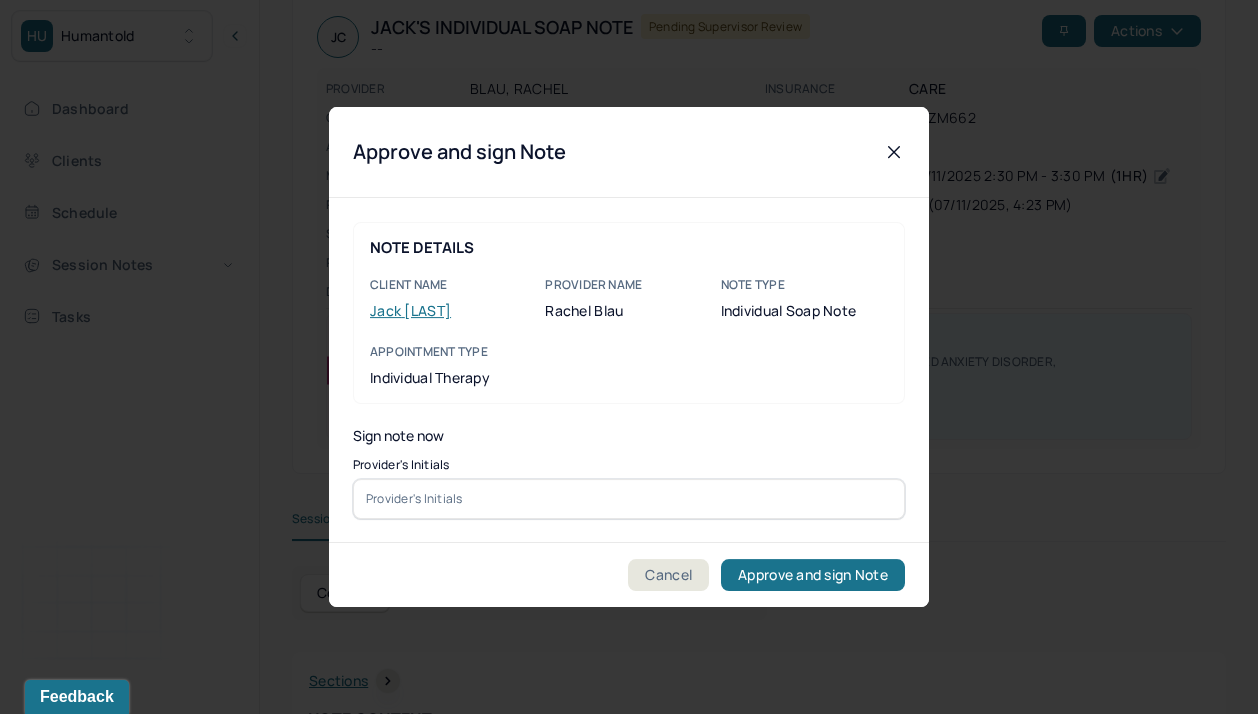 click at bounding box center (629, 499) 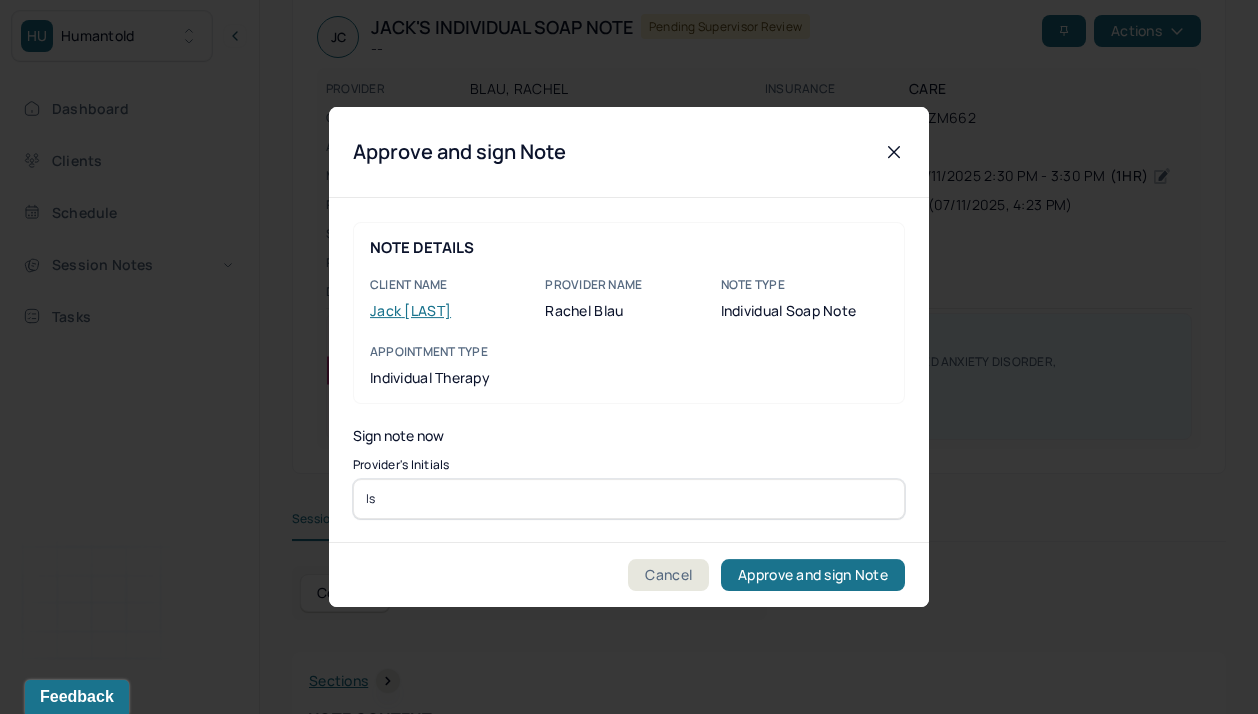 type on "ls" 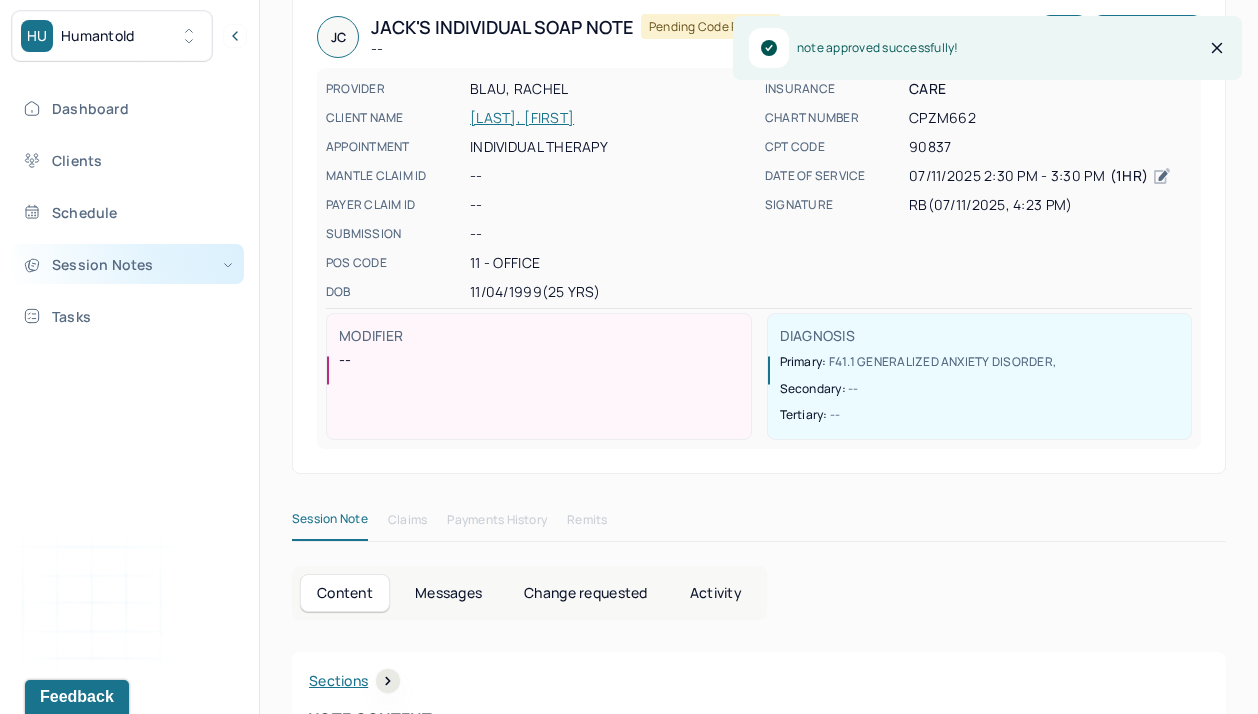 click on "Session Notes" at bounding box center [128, 264] 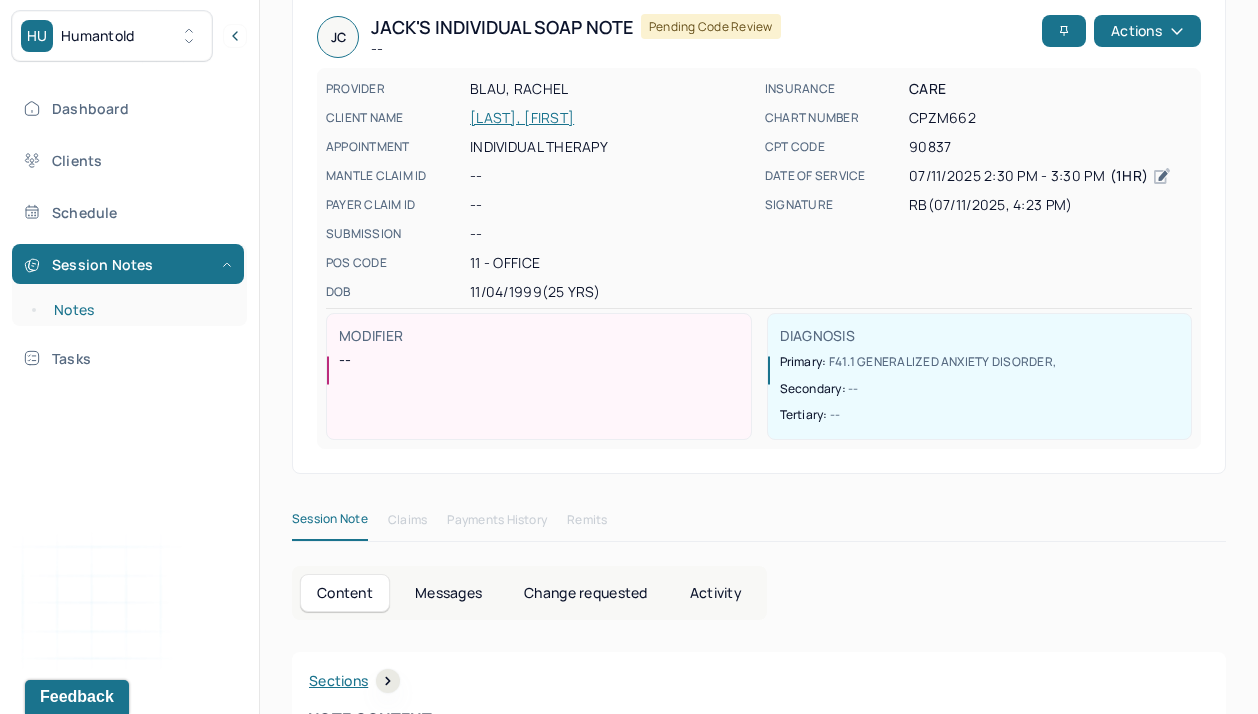 click on "Notes" at bounding box center (139, 310) 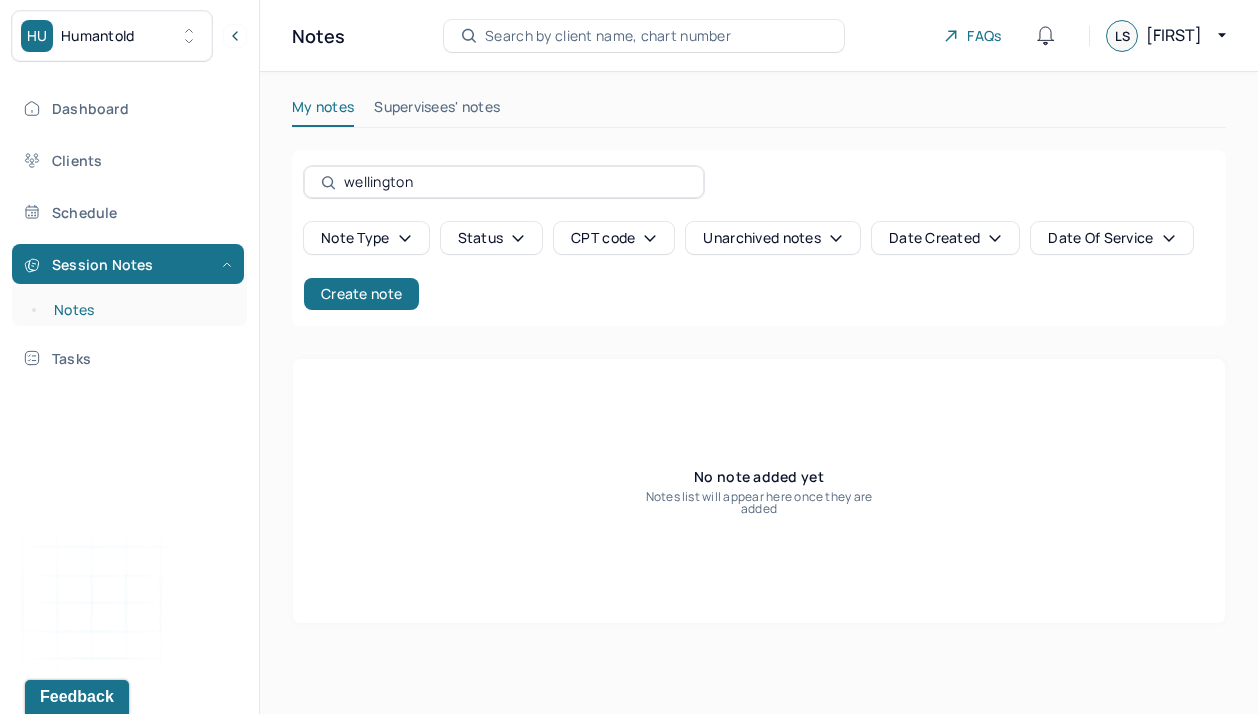 scroll, scrollTop: 0, scrollLeft: 0, axis: both 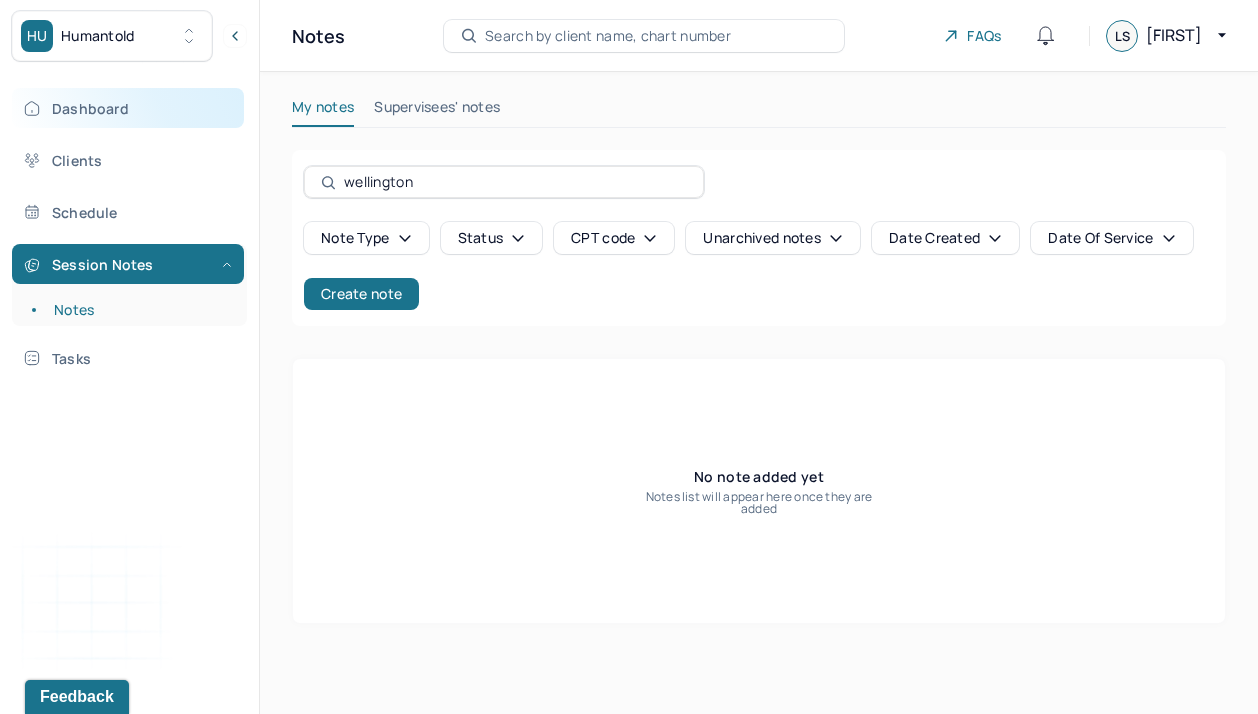 click on "Dashboard" at bounding box center [128, 108] 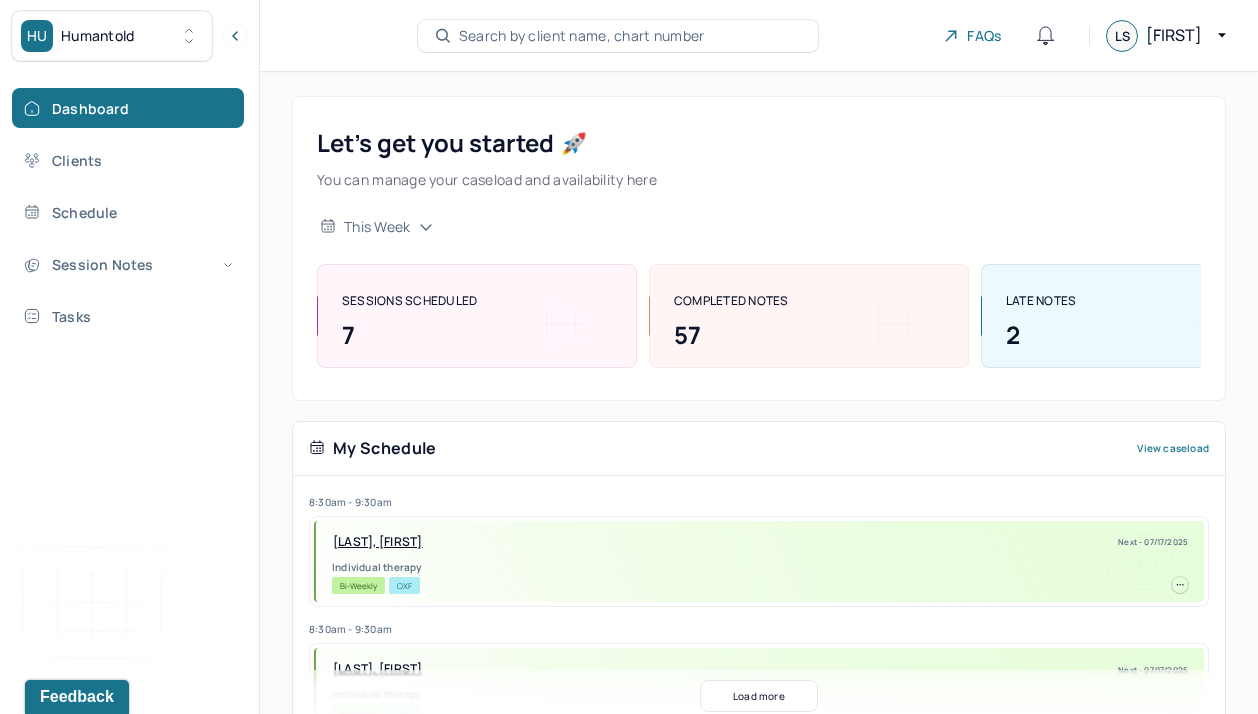 click on "My Schedule View caseload" at bounding box center [759, 449] 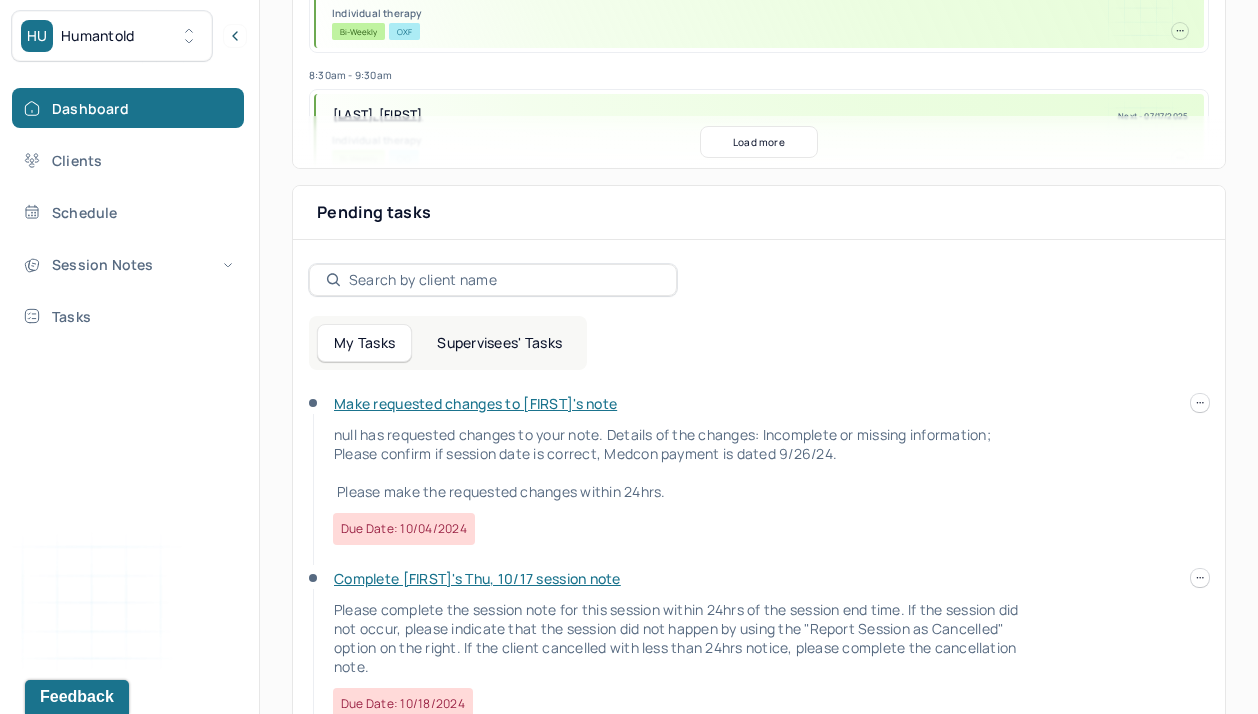 scroll, scrollTop: 562, scrollLeft: 0, axis: vertical 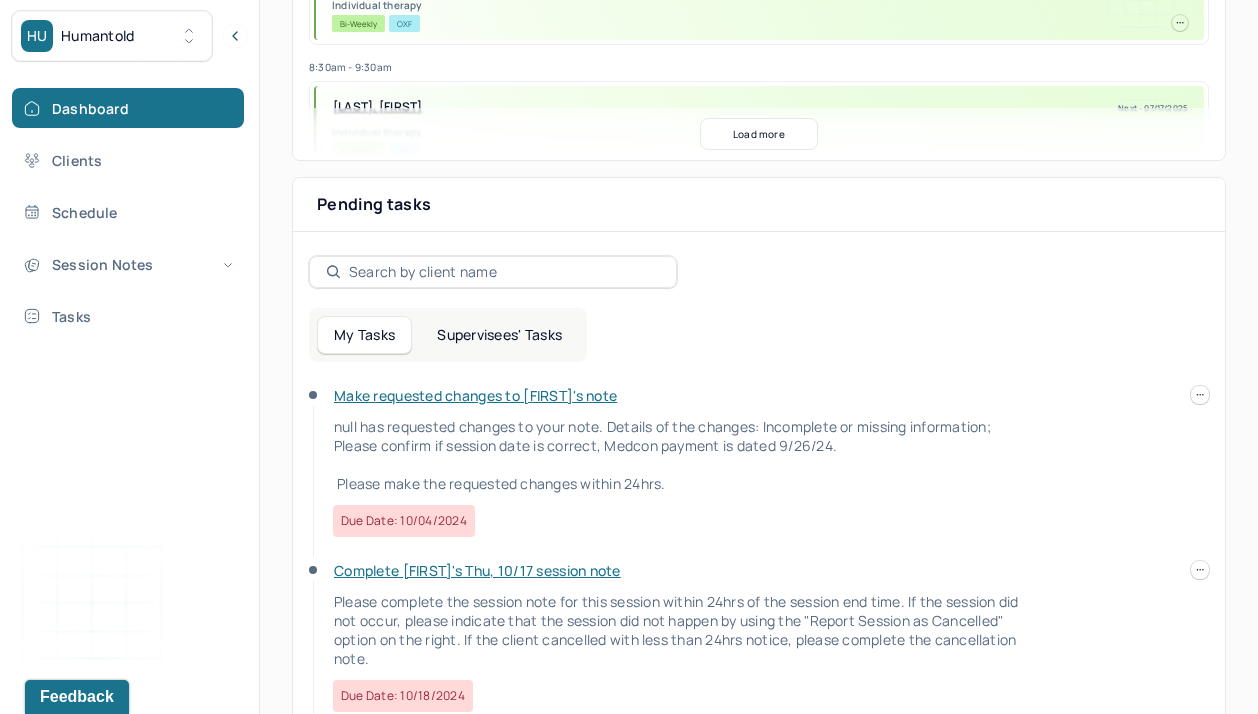 click on "Supervisees' Tasks" at bounding box center (499, 335) 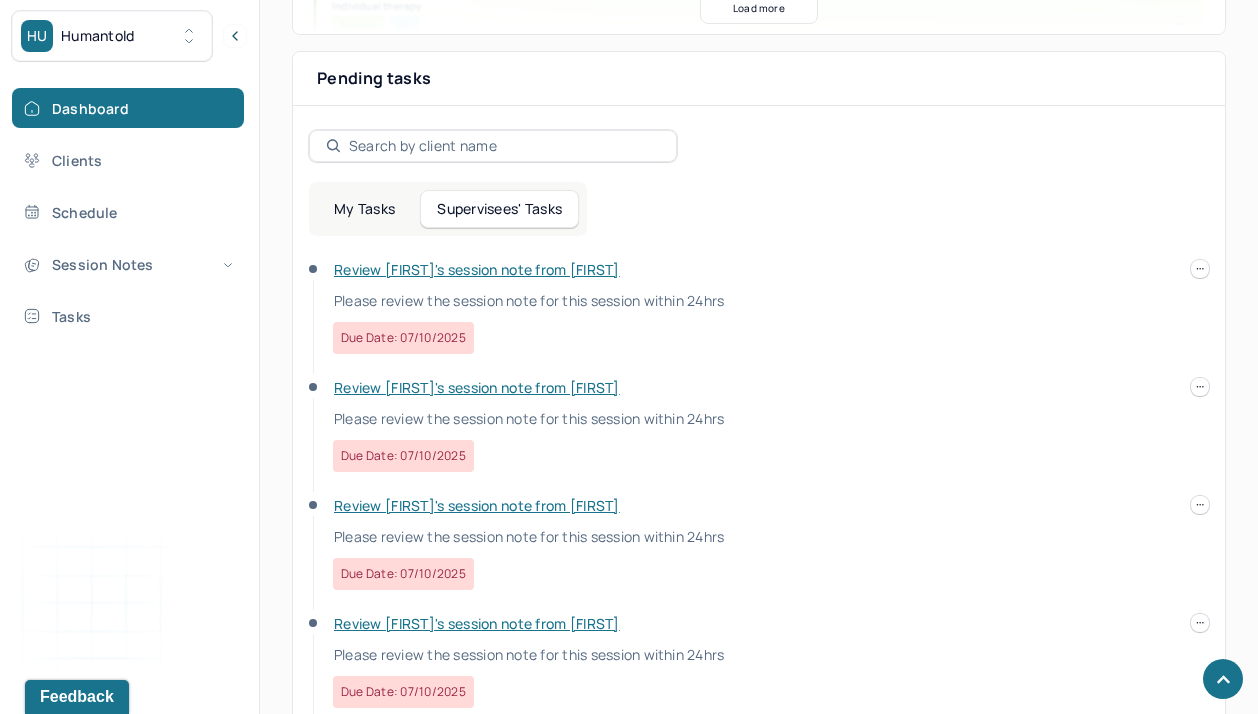 click on "Review [FIRST]'s session note from [FIRST]" at bounding box center [477, 387] 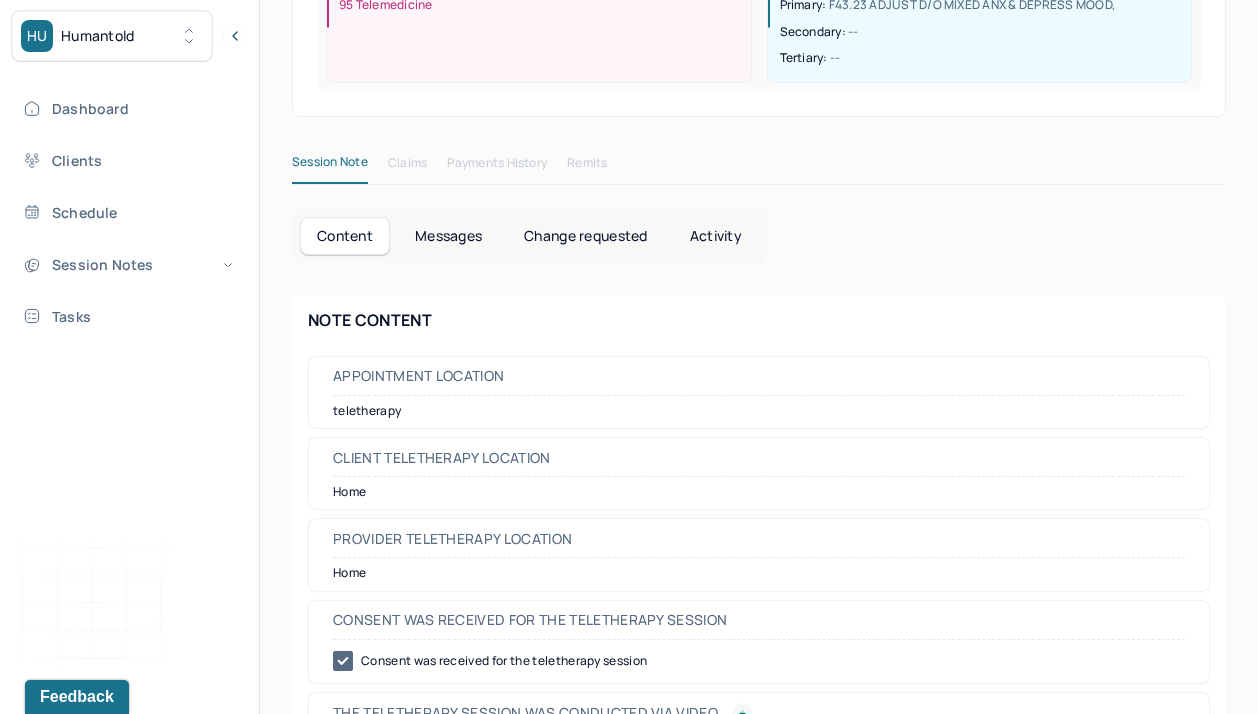 scroll, scrollTop: 483, scrollLeft: 0, axis: vertical 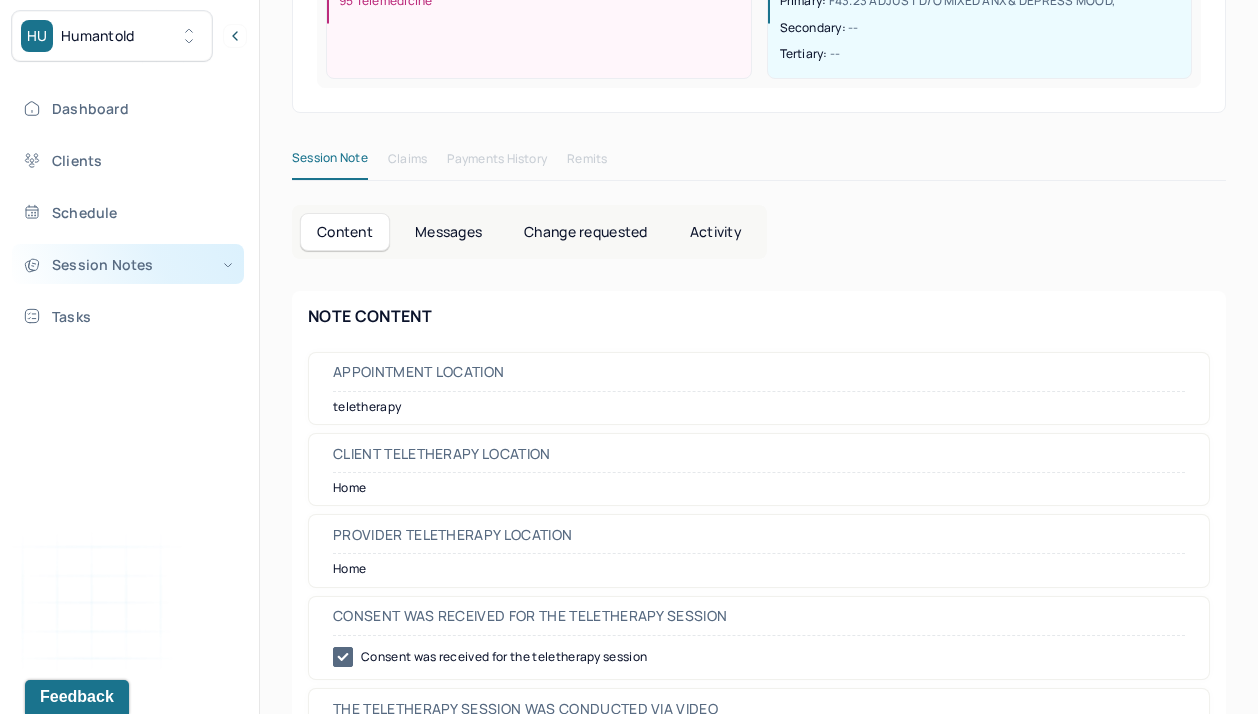 click on "Session Notes" at bounding box center [128, 264] 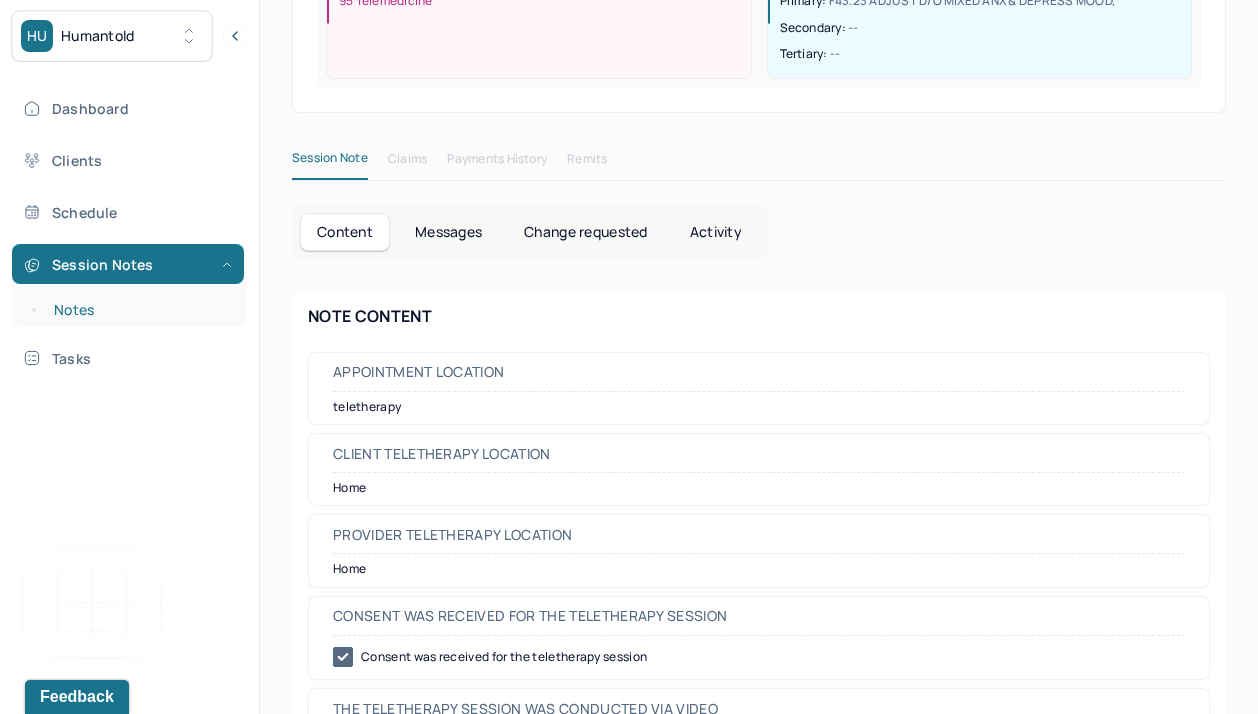 click on "Notes" at bounding box center (139, 310) 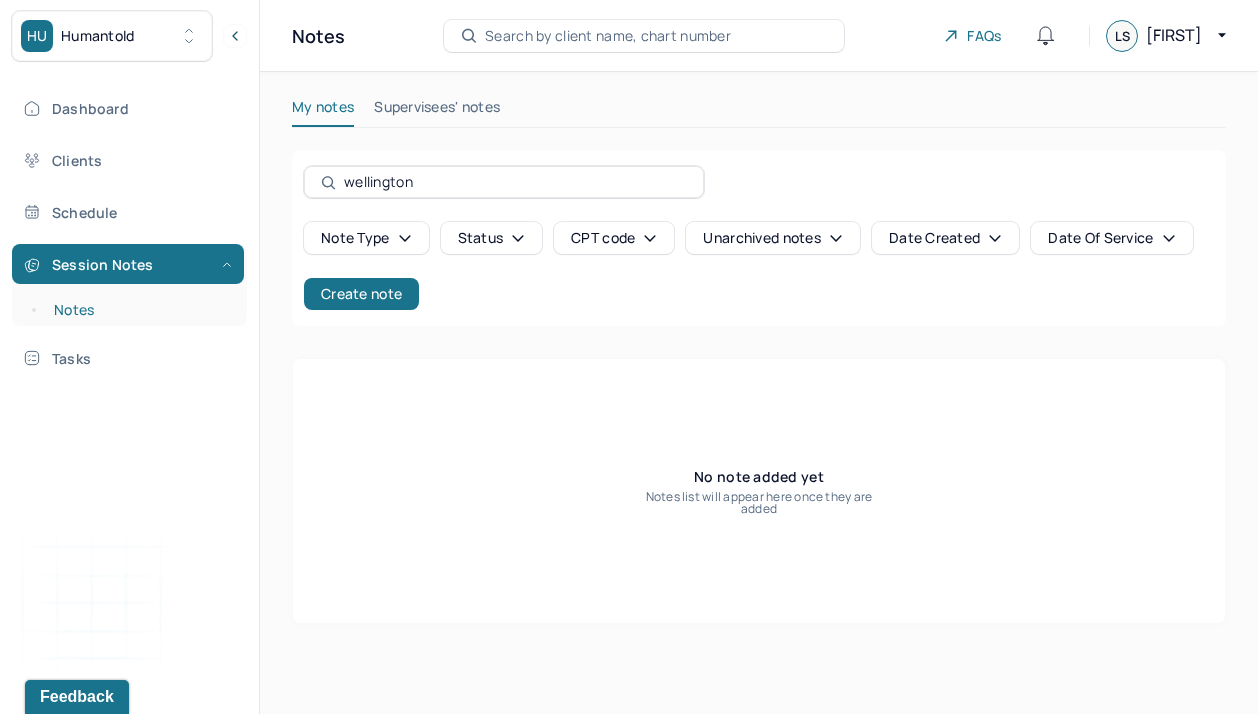 scroll, scrollTop: 0, scrollLeft: 0, axis: both 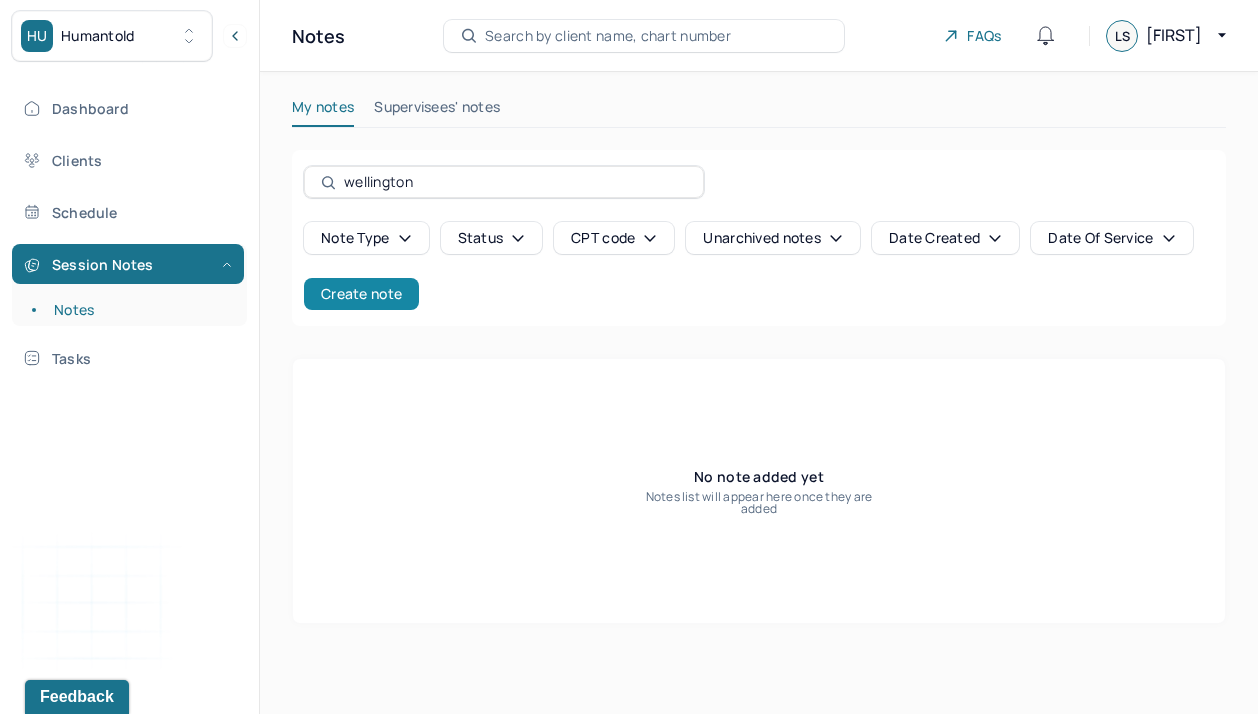 click on "Create note" at bounding box center [361, 294] 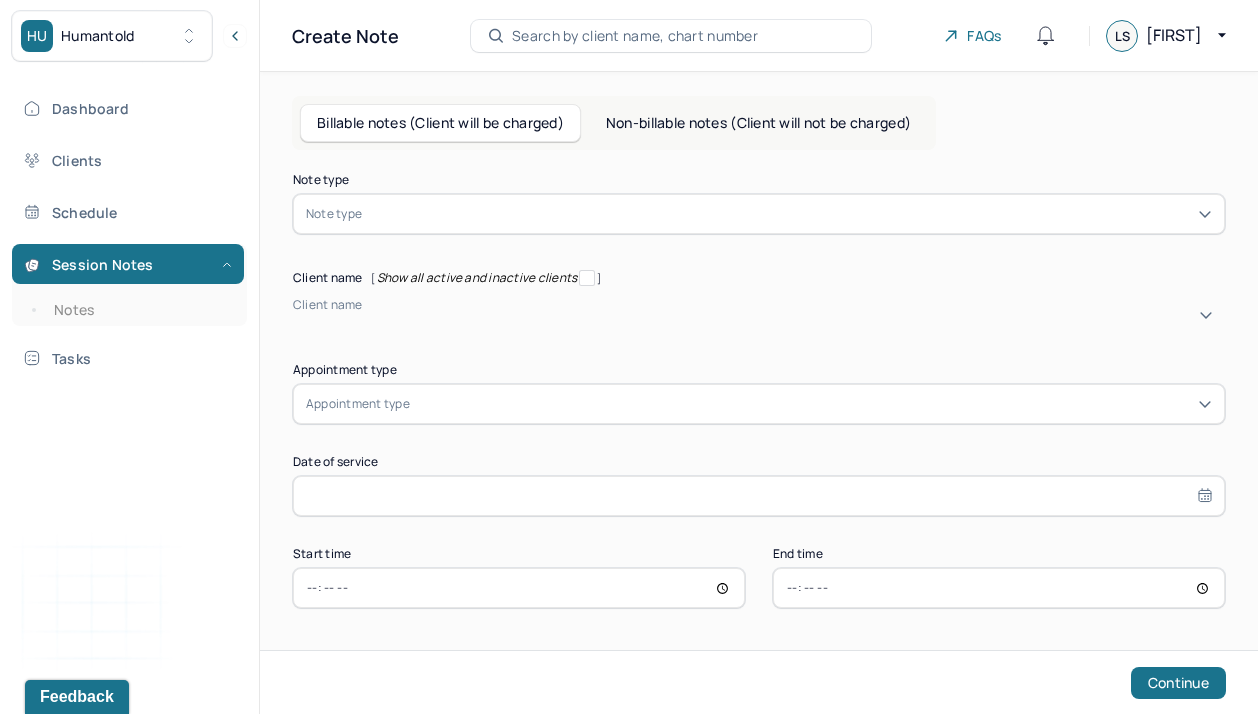 click on "Search by client name, chart number" at bounding box center (635, 36) 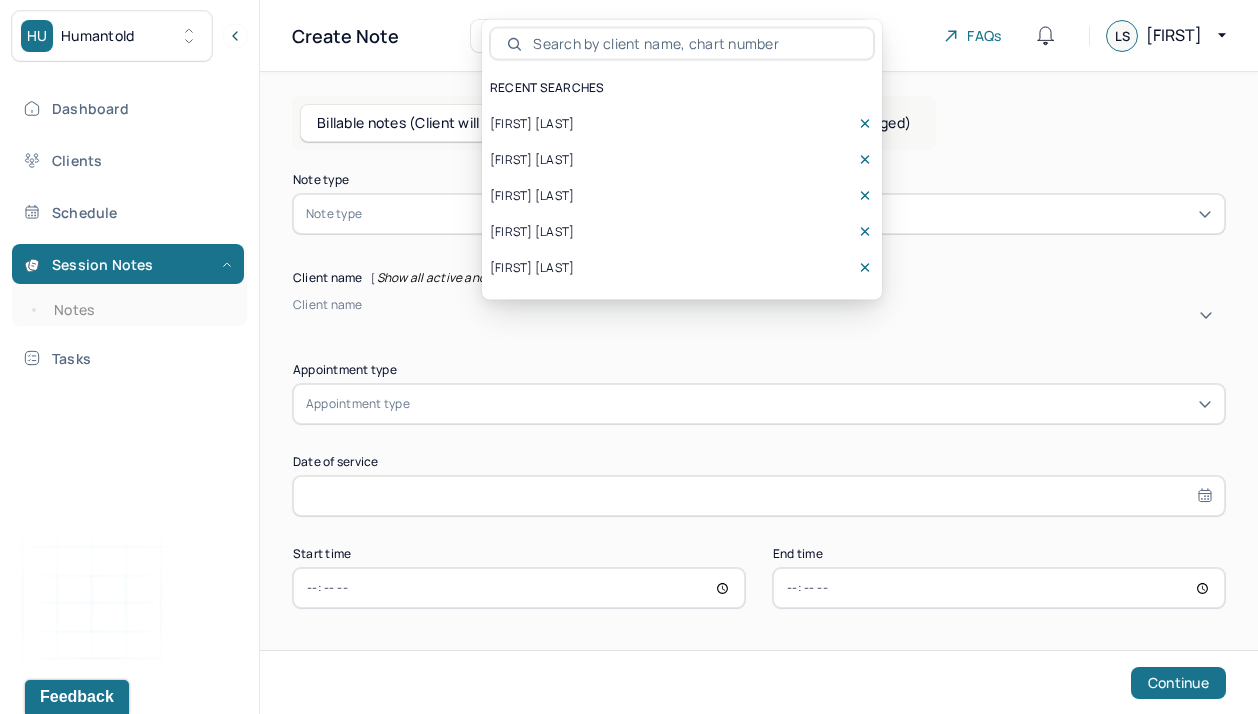 scroll, scrollTop: 0, scrollLeft: 0, axis: both 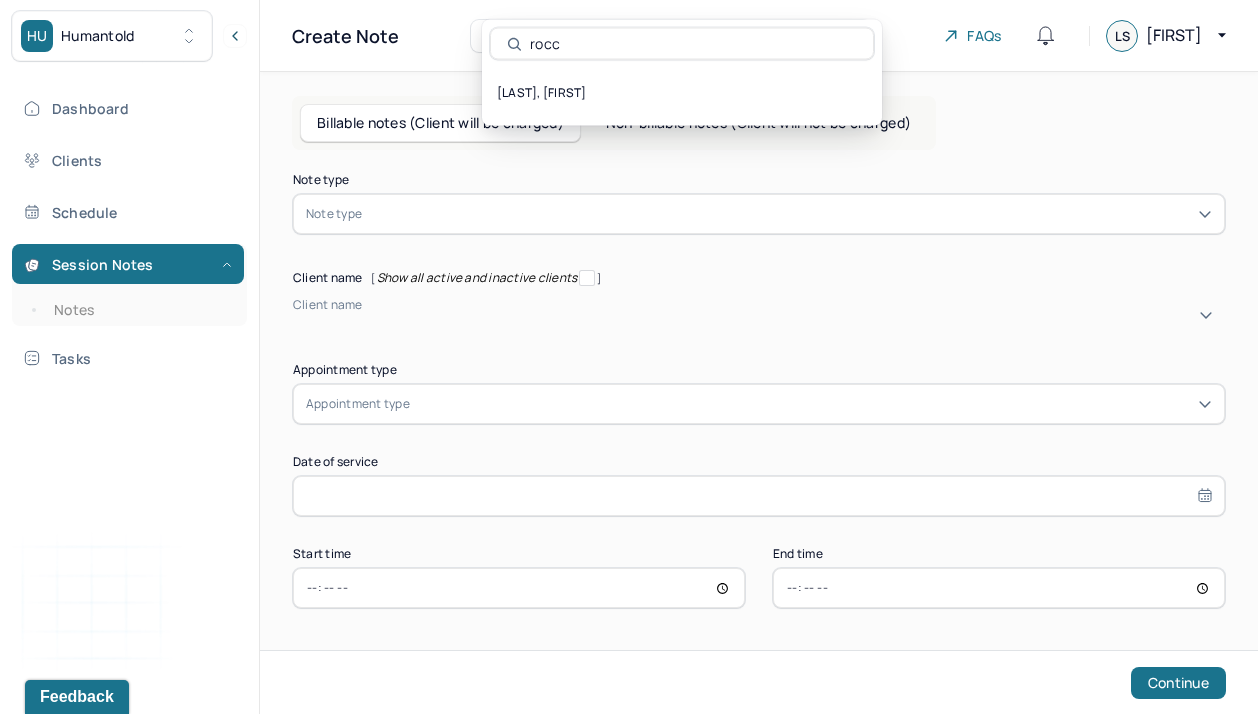 type on "rock" 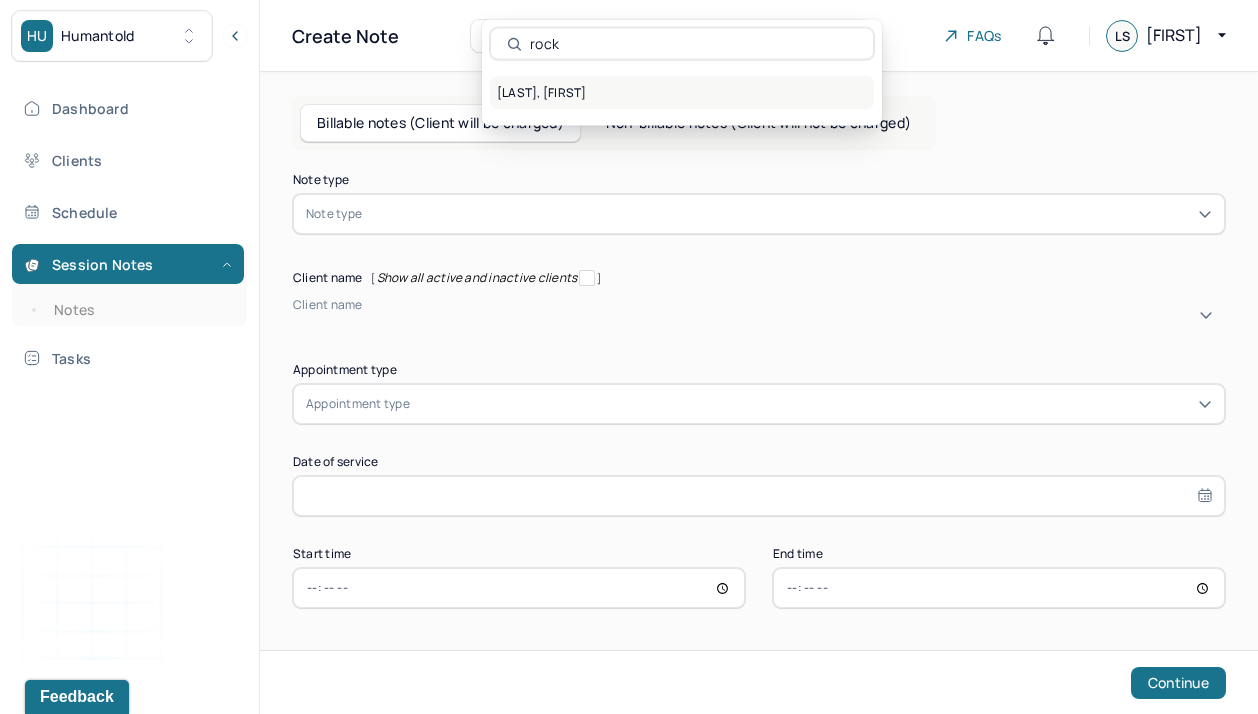 drag, startPoint x: 591, startPoint y: 32, endPoint x: 581, endPoint y: 88, distance: 56.88585 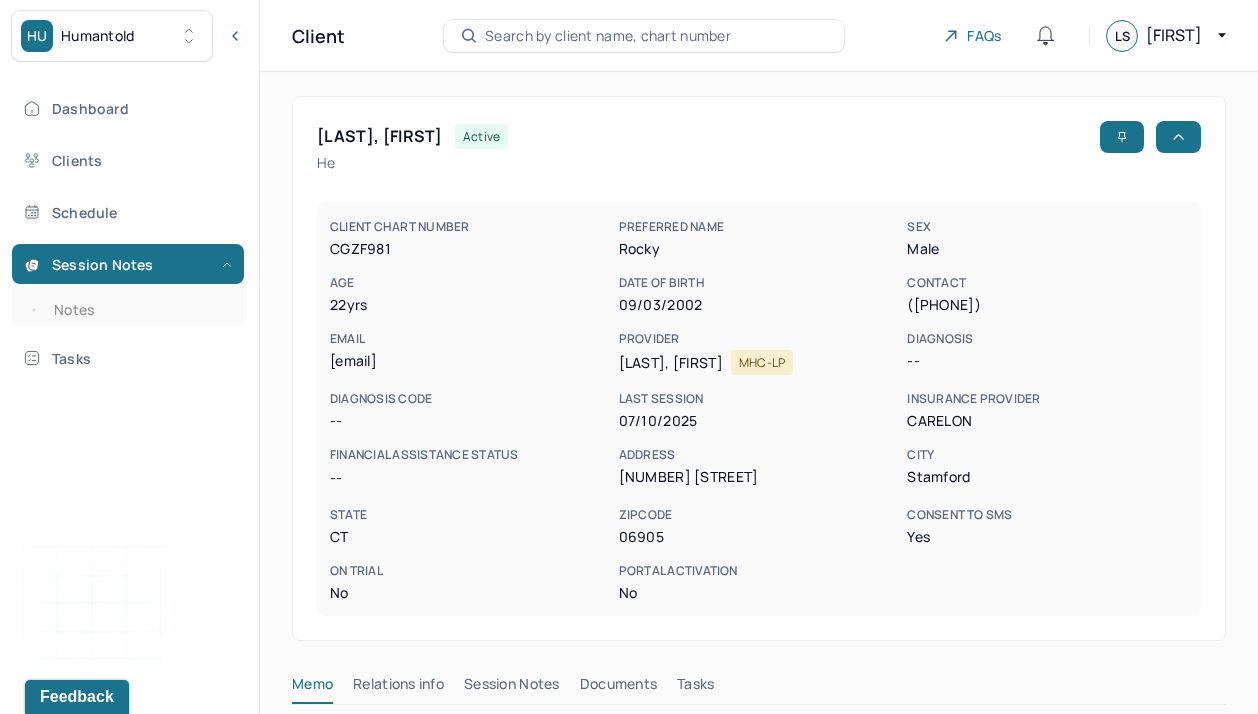click on "[LAST], [FIRST] active" at bounding box center [759, 137] 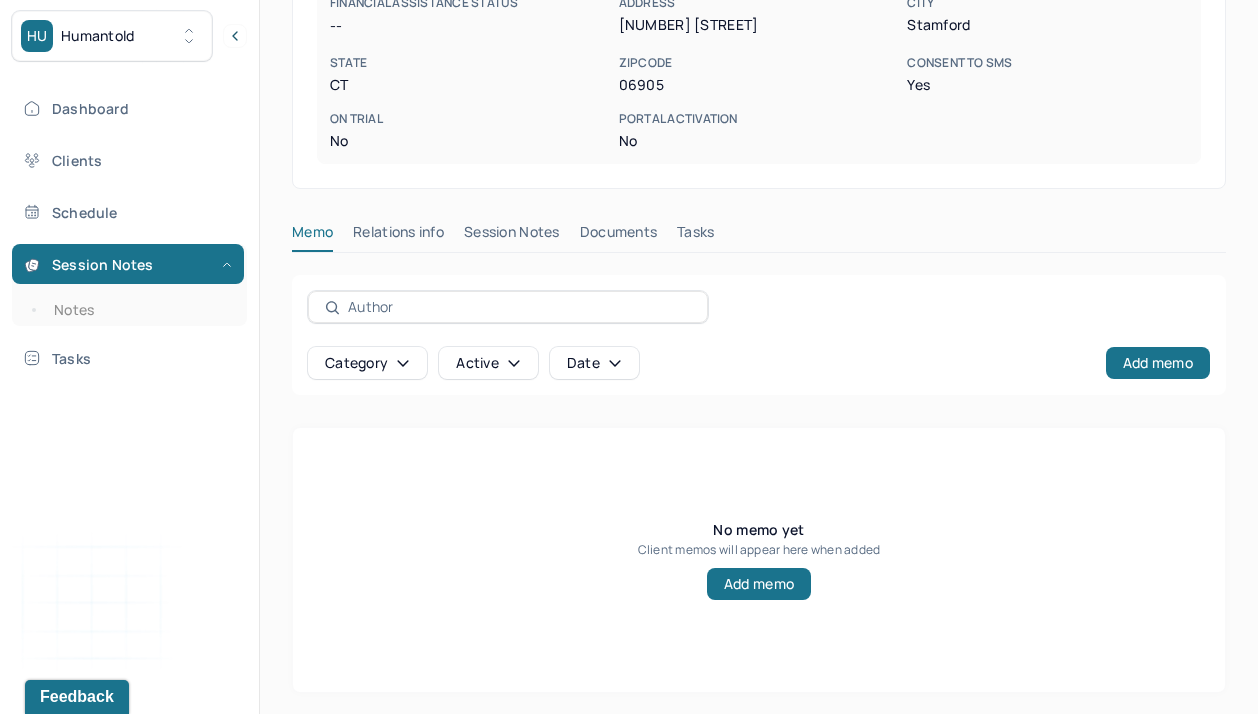 scroll, scrollTop: 457, scrollLeft: 0, axis: vertical 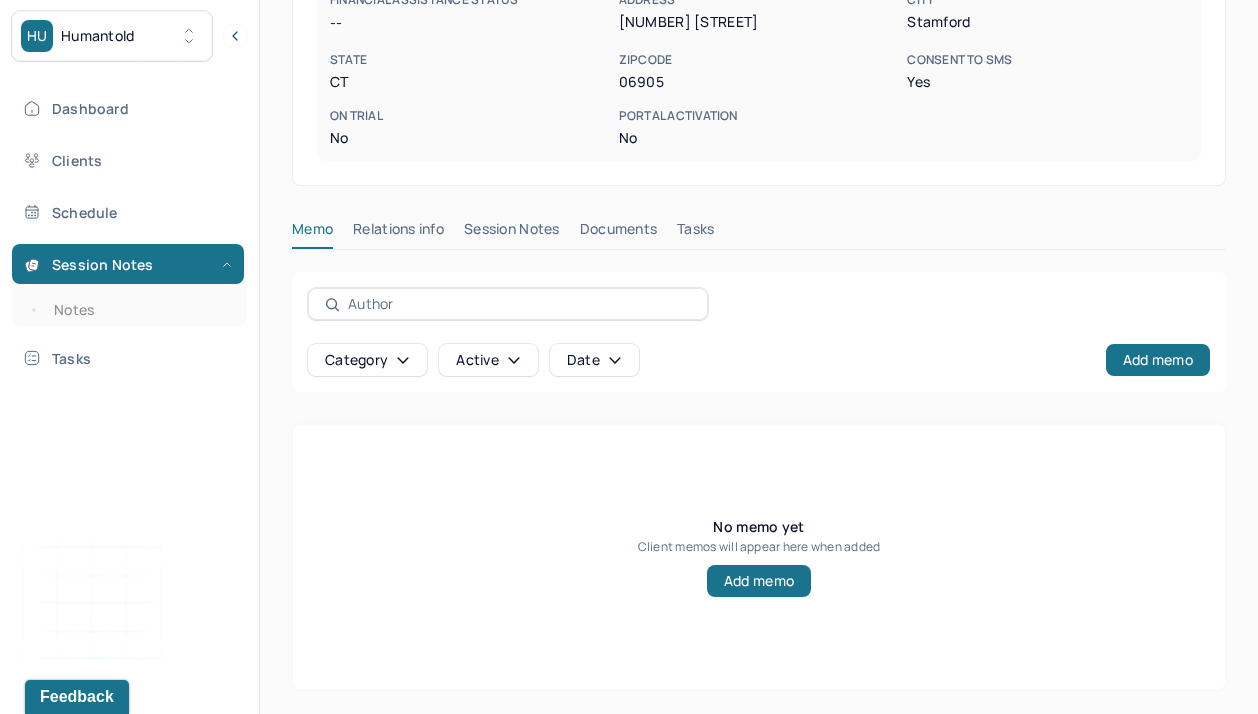 click on "Session Notes" at bounding box center (512, 233) 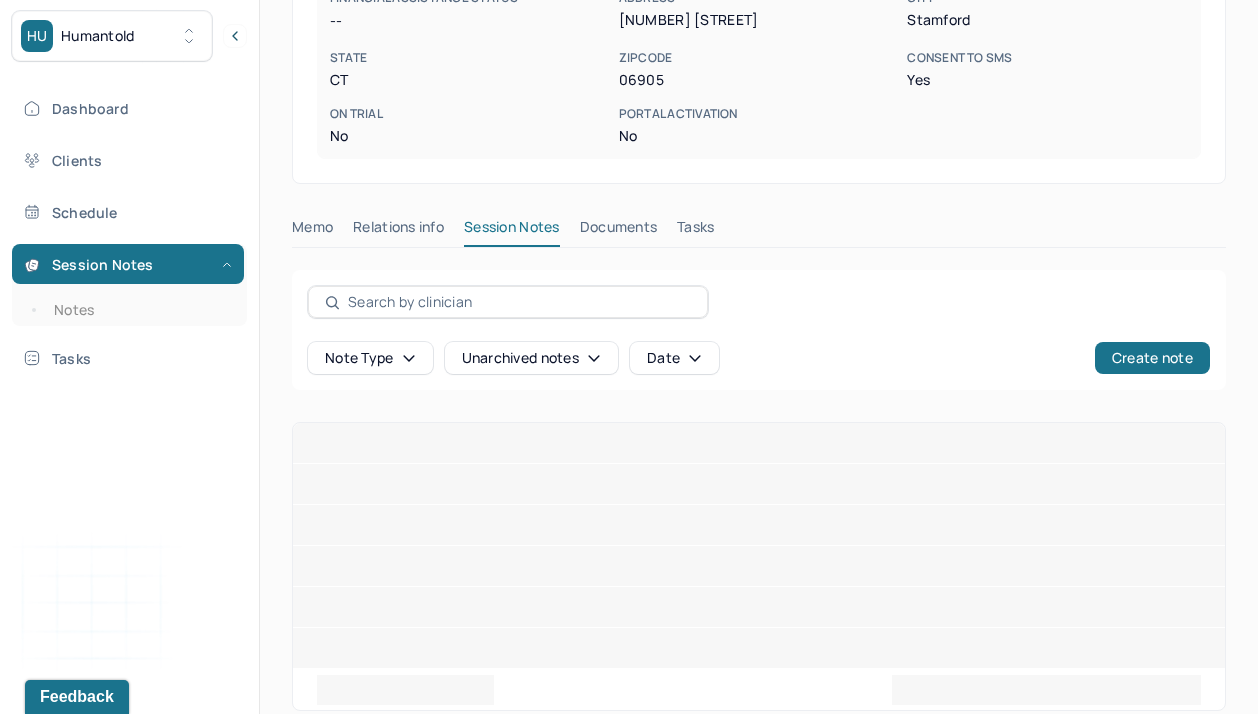 scroll, scrollTop: 289, scrollLeft: 0, axis: vertical 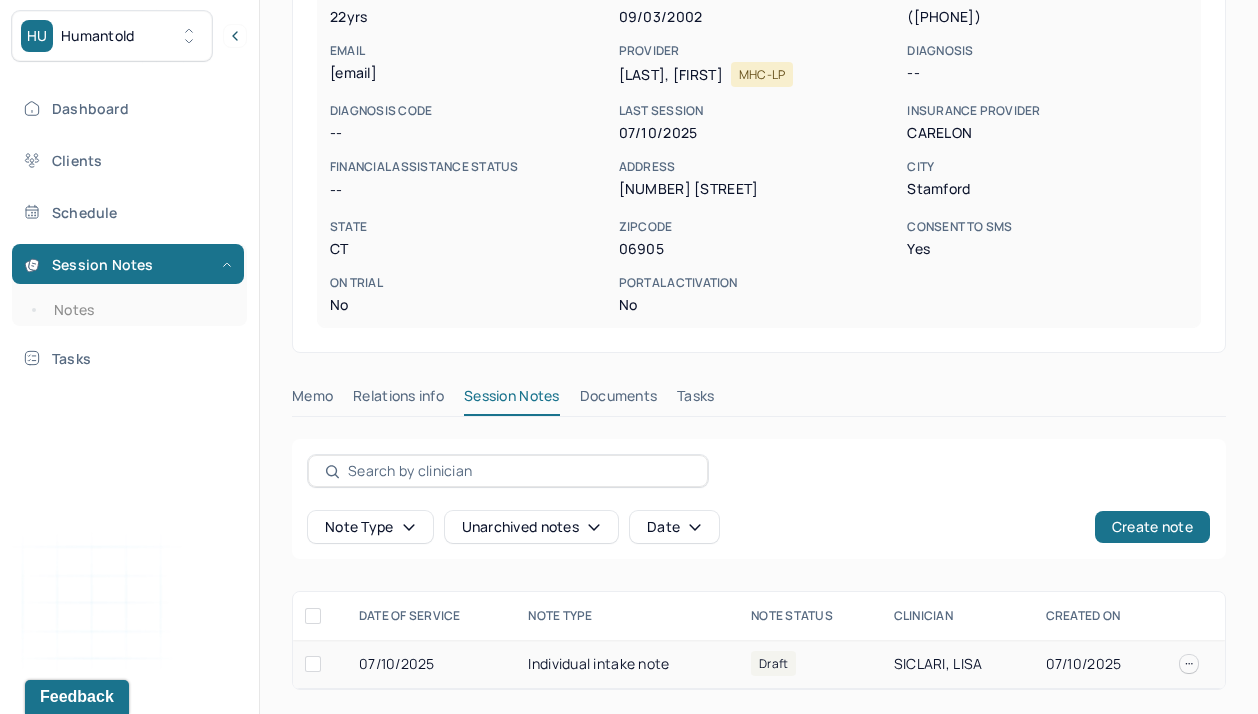 click on "SICLARI, LISA" at bounding box center [958, 664] 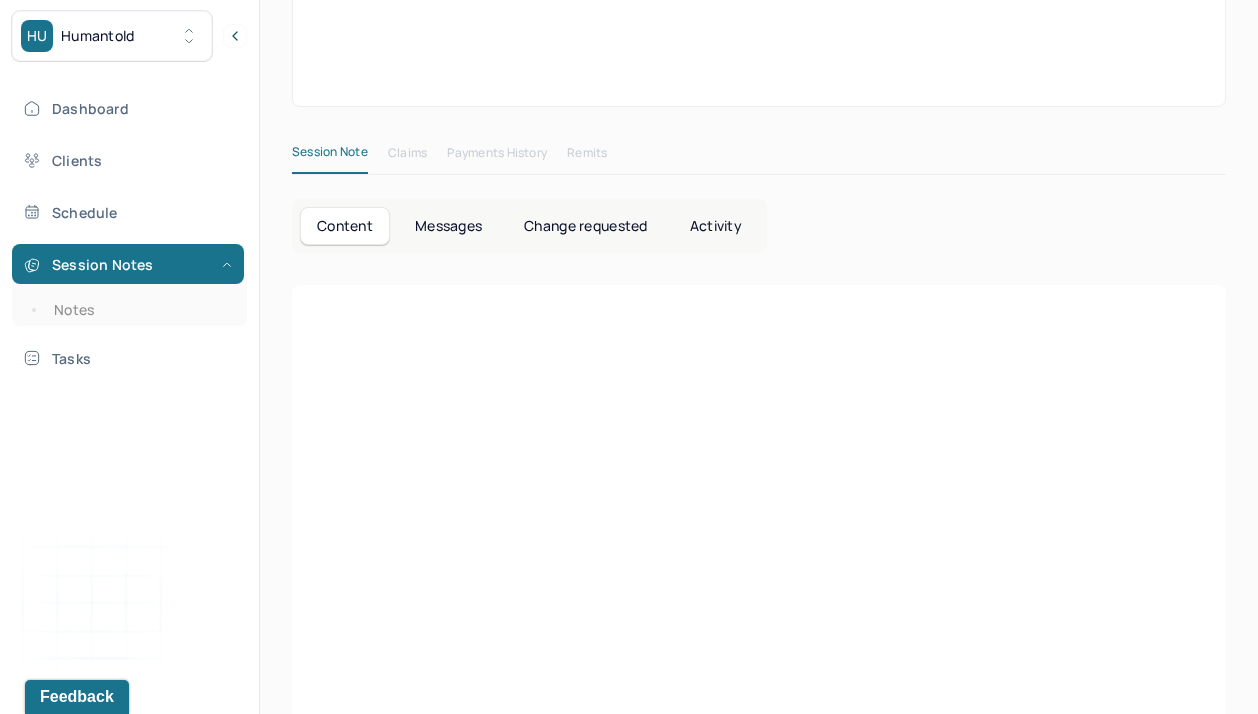 click at bounding box center [759, 697] 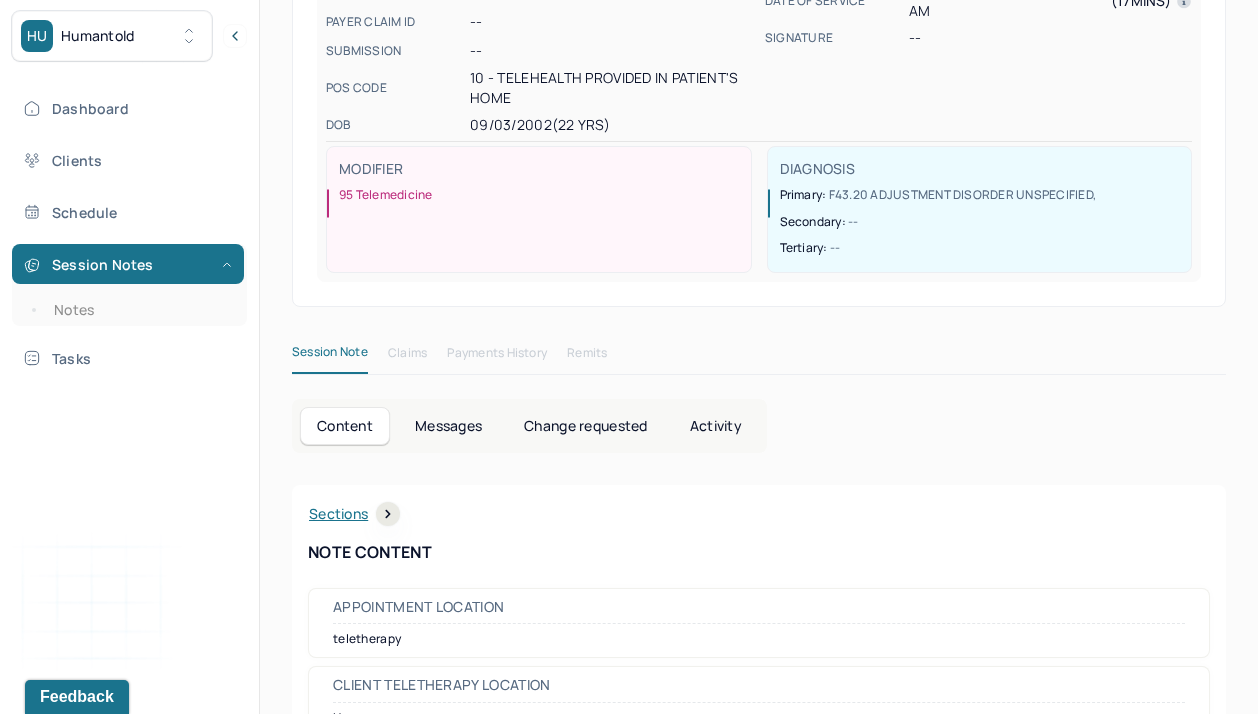 click on "RC [FIRST]'s   Individual intake note -- Draft       Actions   PROVIDER [LAST], [FIRST] CLIENT NAME [LAST] III, [FIRST] APPOINTMENT Individual therapy   MANTLE CLAIM ID -- PAYER CLAIM ID -- SUBMISSION -- POS CODE 10 - Telehealth Provided in Patient's Home DOB 09/03/2002  (22 Yrs) INSURANCE CARE CHART NUMBER CGZF981 CPT CODE -- DATE OF SERVICE 07/10/2025   10:30 AM   -   10:47 AM ( 17mins )     SIGNATURE -- MODIFIER 95 Telemedicine DIAGNOSIS Primary:   F43.20 ADJUSTMENT DISORDER UNSPECIFIED ,  Secondary:   -- Tertiary:   --   Session Note     Claims     Payments History     Remits     Content     Messages     Change requested     Activity       Sections Identity Presenting concerns Symptoms Family history Family psychiatric history Mental health history Suicide risk assessment Mental status exam Summary Treatment goals   Sections   NOTE CONTENT Appointment location teletherapy Client Teletherapy Location Home Provider Teletherapy Location Home Consent was received for the teletherapy session Primary diagnosis --" at bounding box center [759, 4416] 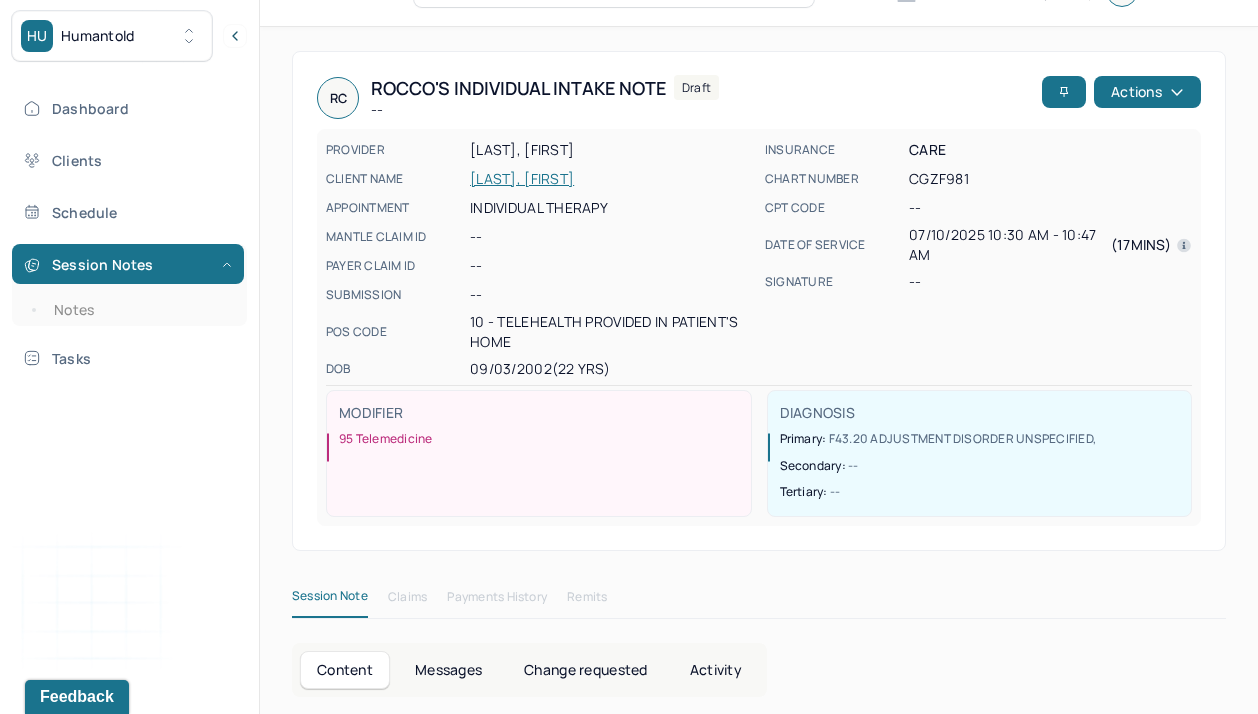 scroll, scrollTop: -2, scrollLeft: 0, axis: vertical 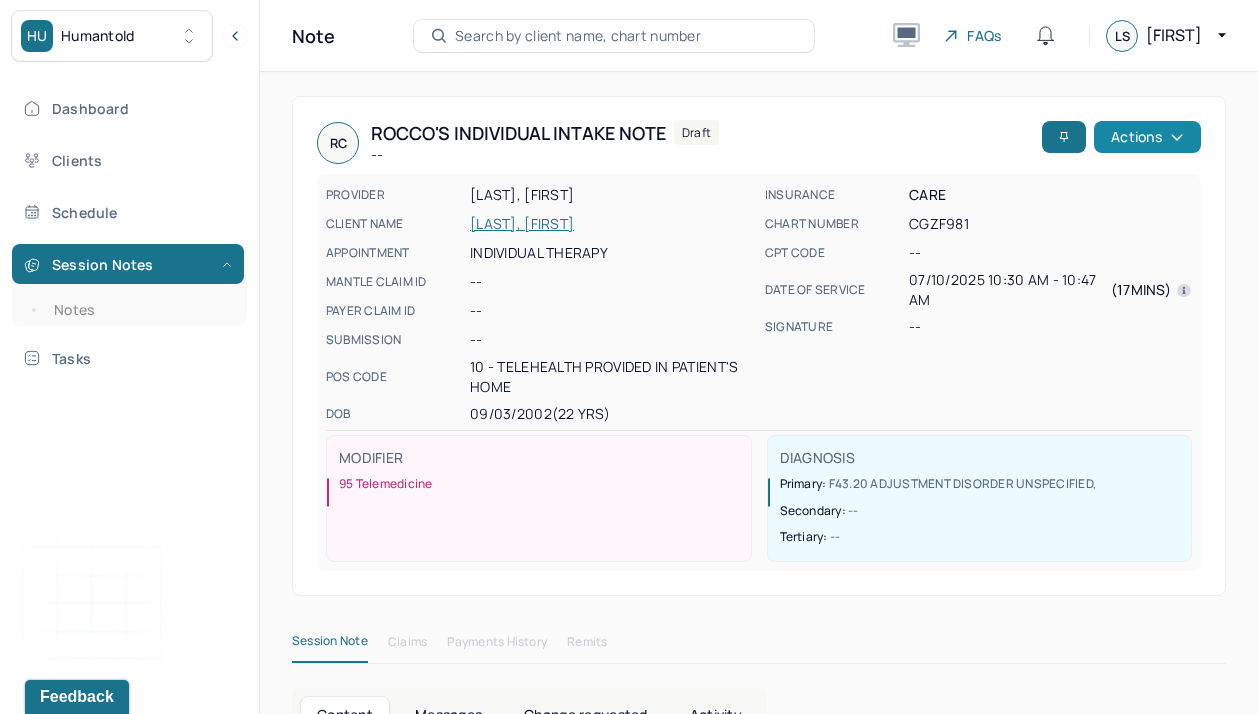 click on "Actions" at bounding box center (1147, 137) 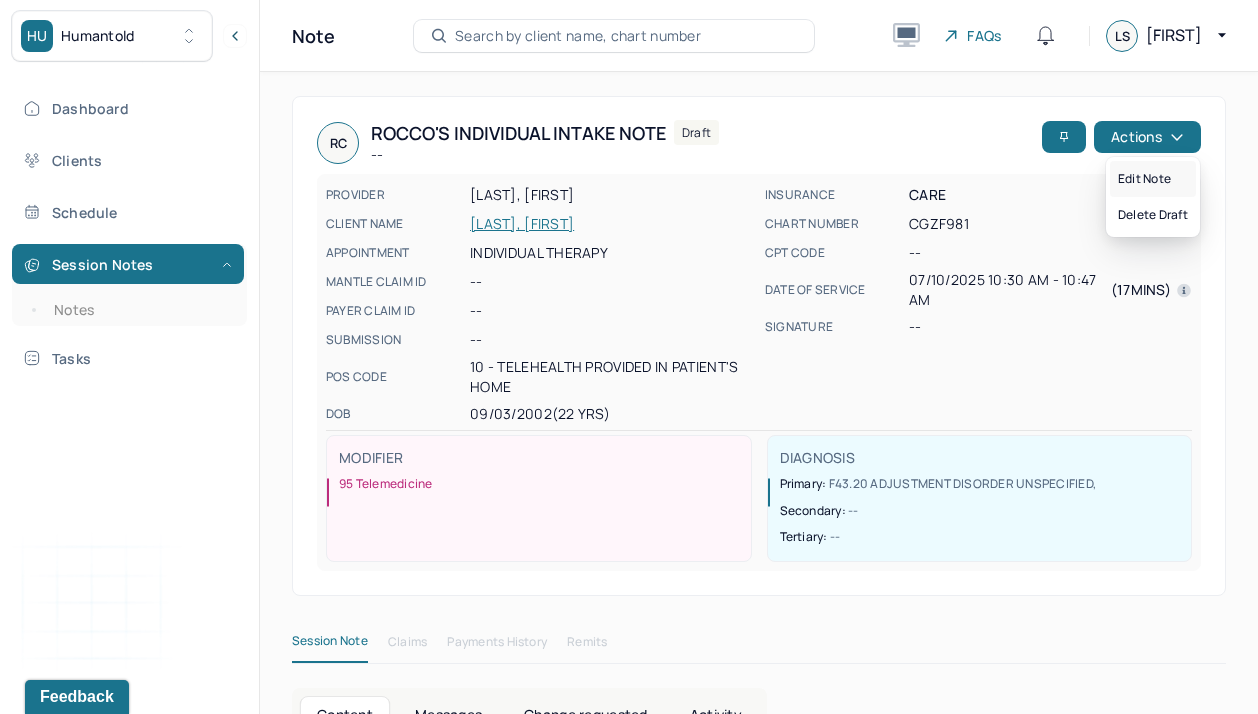 click on "Edit note" at bounding box center (1153, 179) 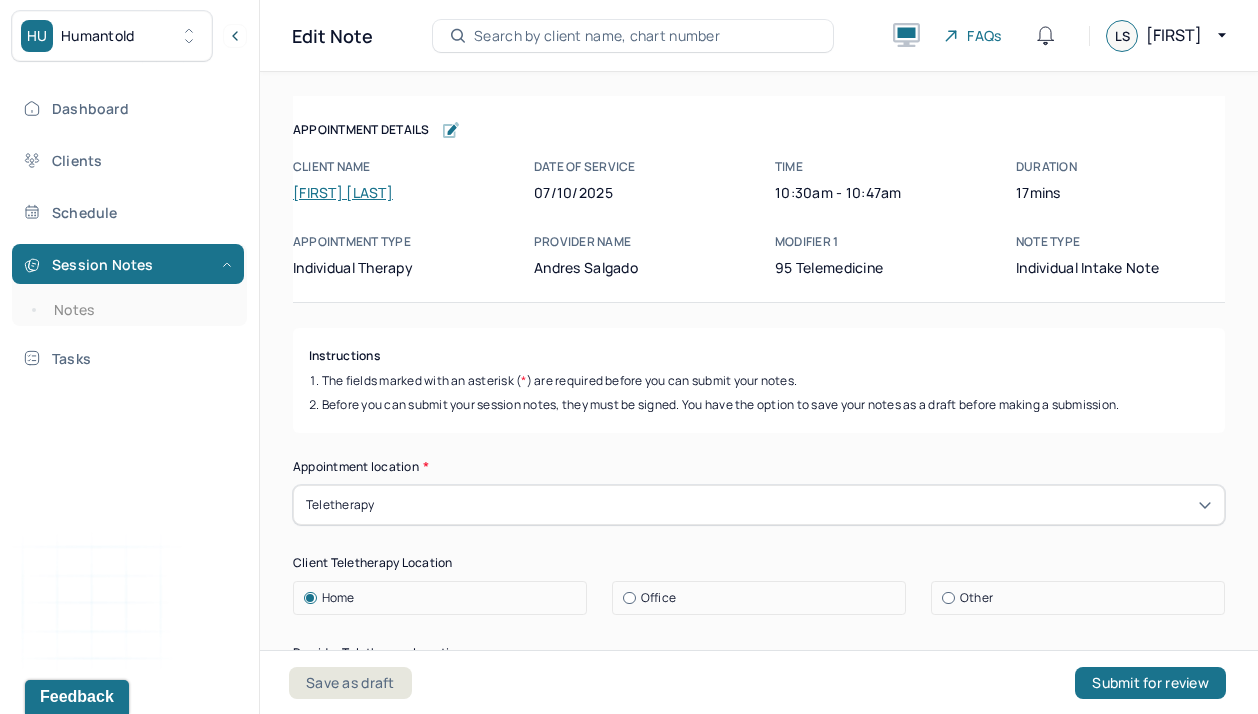 click on "Appointment Details     Client name [FIRST] [LAST] Date of service 07/10/2025 Time 10:30am - 10:47am Duration 17mins Appointment type individual therapy Provider name Andres Salgado Modifier 1 95 Telemedicine Note type Individual intake note Appointment Details     Client name [FIRST] [LAST] Date of service 07/10/2025 Time 10:30am - 10:47am Duration 17mins Appointment type individual therapy Provider name Andres Salgado Modifier 1 95 Telemedicine Note type Individual intake note Instructions The fields marked with an asterisk ( * ) are required before you can submit your notes. Before you can submit your session notes, they must be signed. You have the option to save your notes as a draft before making a submission. Appointment location * Teletherapy Client Teletherapy Location Home Office Other Provider Teletherapy Location Home Office Other Consent was received for the teletherapy session The teletherapy session was conducted via video Primary diagnosis * F43.20 ADJUSTMENT DISORDER UNSPECIFIED Gender" at bounding box center [759, 389] 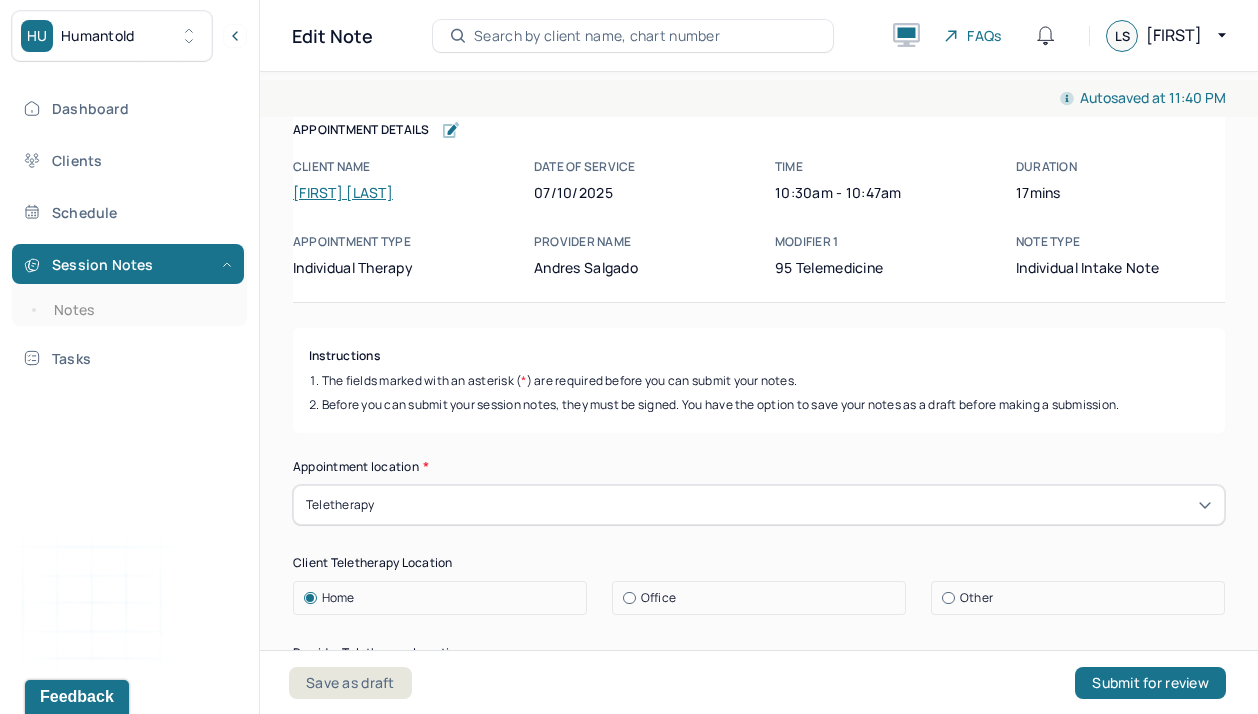 click on "Appointment Details" at bounding box center (759, 130) 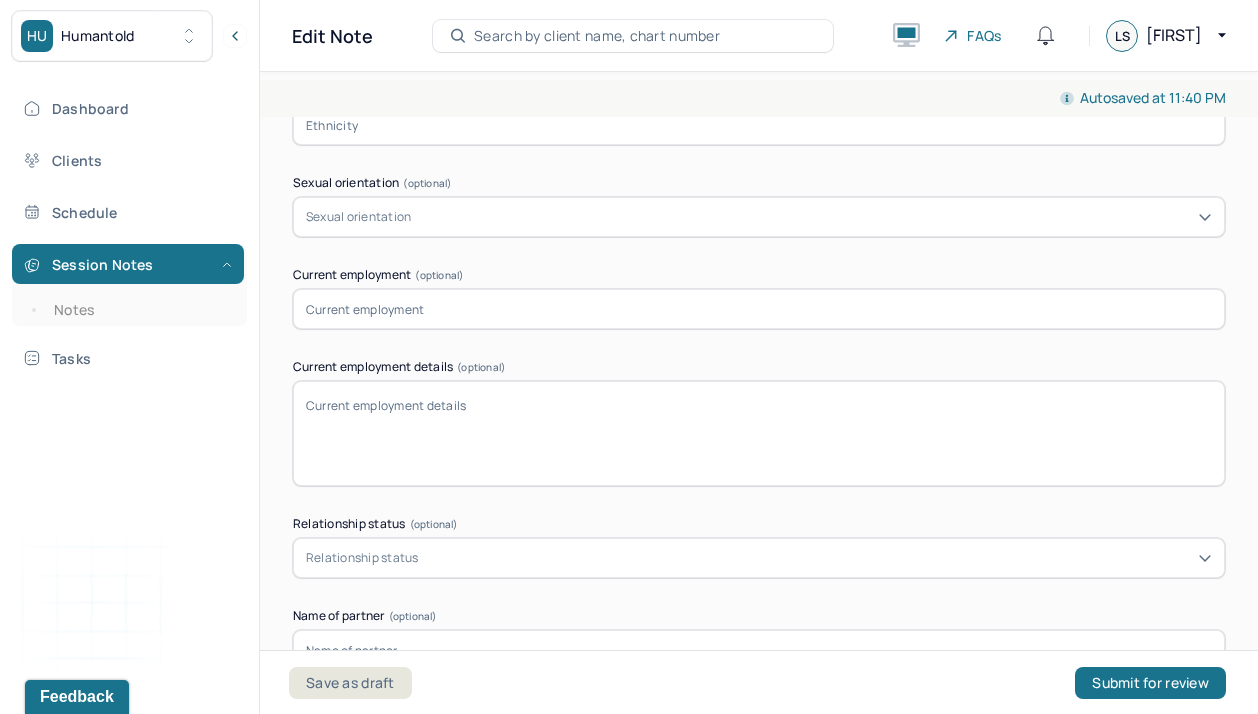 scroll, scrollTop: 1631, scrollLeft: 0, axis: vertical 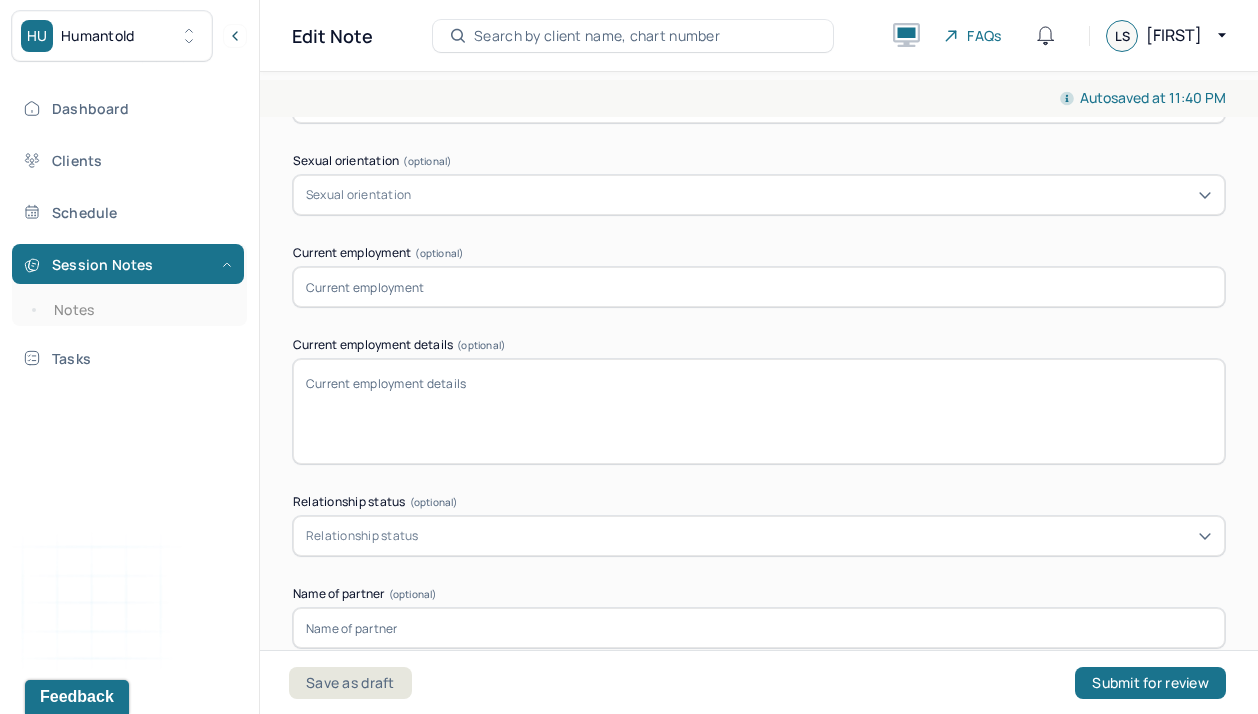 click on "Current employment details (optional)" at bounding box center (759, 345) 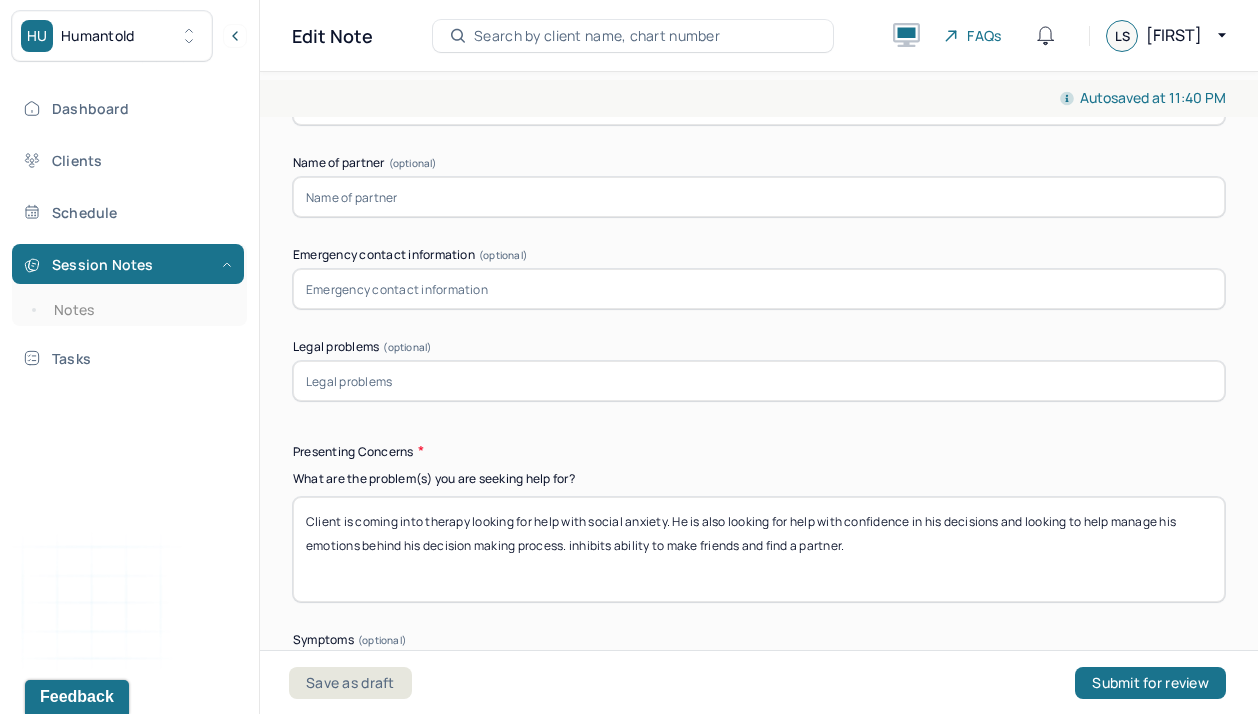 scroll, scrollTop: 2069, scrollLeft: 0, axis: vertical 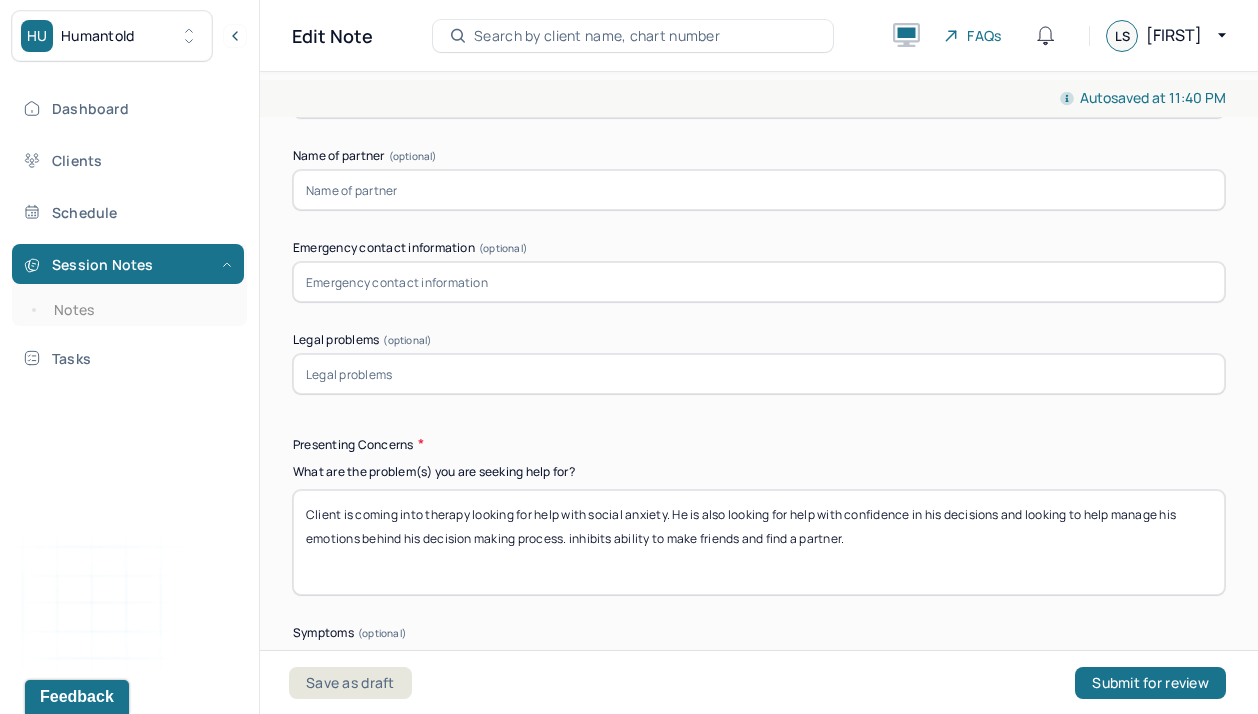 drag, startPoint x: 921, startPoint y: 527, endPoint x: 202, endPoint y: 483, distance: 720.34503 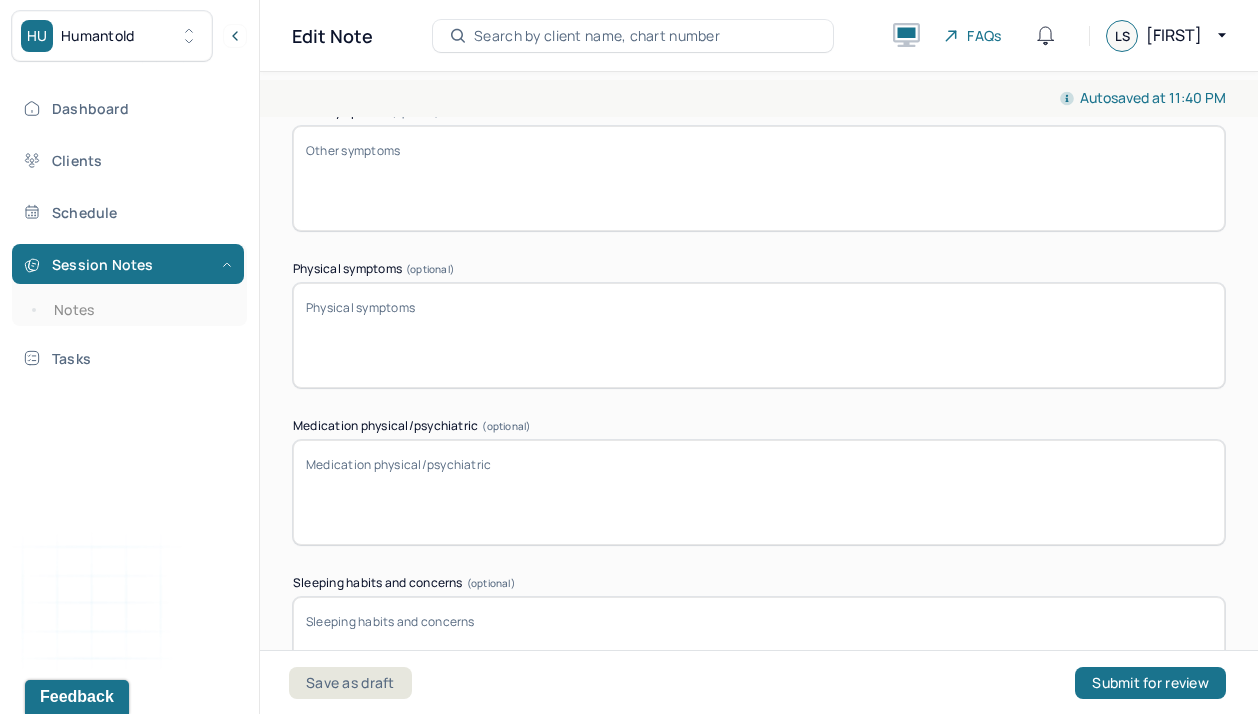 scroll, scrollTop: 3093, scrollLeft: 0, axis: vertical 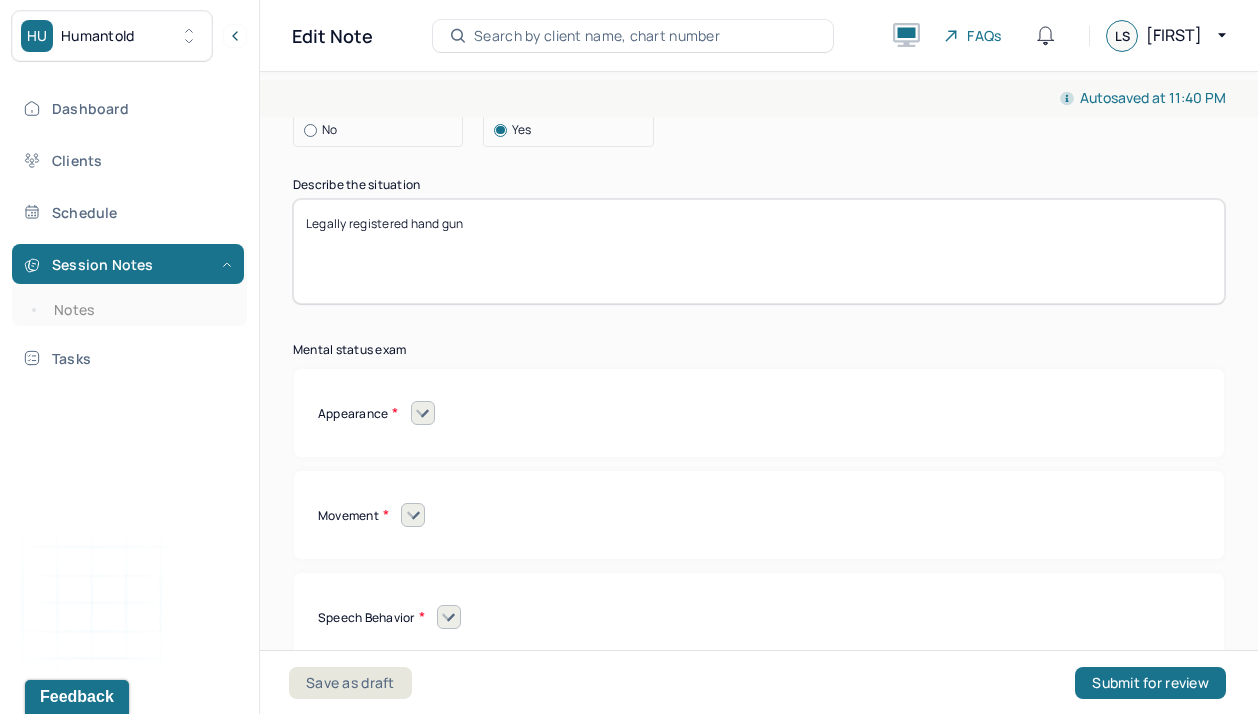 click at bounding box center (423, 413) 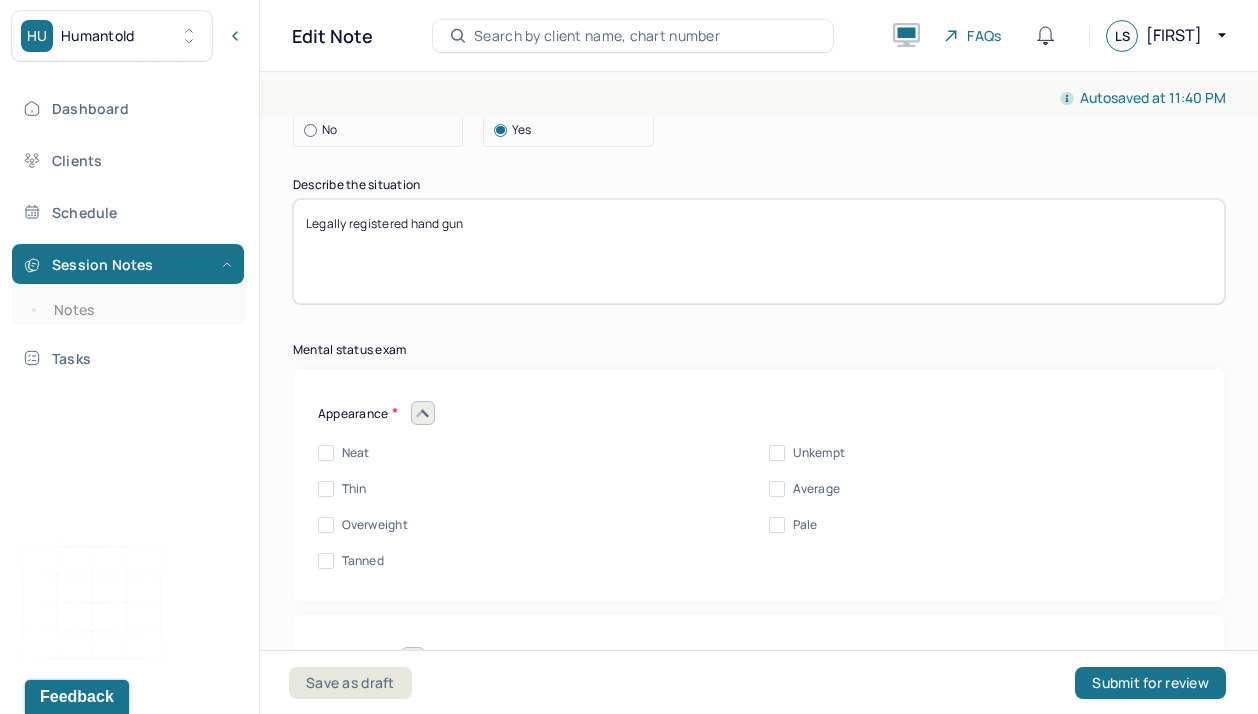 click on "Neat" at bounding box center [326, 453] 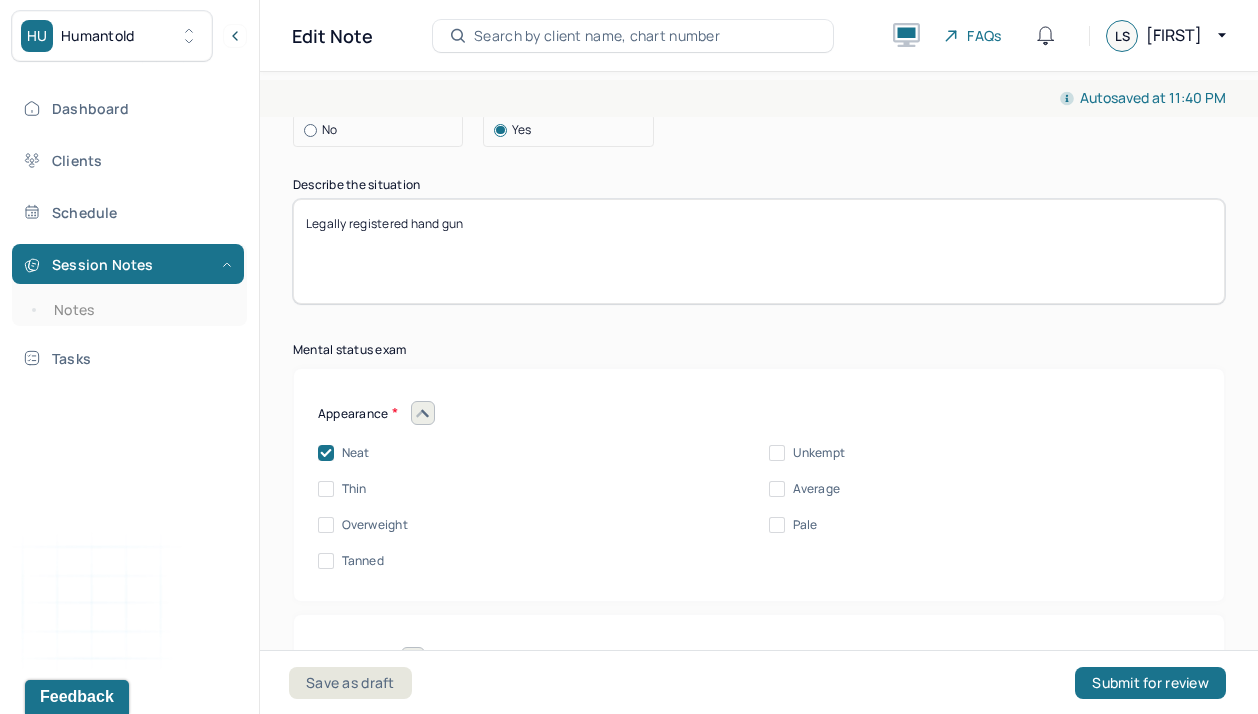 click on "Instructions The fields marked with an asterisk ( * ) are required before you can submit your notes. Before you can submit your session notes, they must be signed. You have the option to save your notes as a draft before making a submission. Appointment location * Teletherapy Client Teletherapy Location Home Office Other Provider Teletherapy Location Home Office Other Consent was received for the teletherapy session The teletherapy session was conducted via video Primary diagnosis * F43.20 ADJUSTMENT DISORDER UNSPECIFIED Secondary diagnosis (optional) Secondary diagnosis Tertiary diagnosis (optional) Tertiary diagnosis Identity Preferred name (optional) Gender * Male Pronouns (optional) Religion (optional) Religion Education (optional) Education Race (optional) Race Ethnicity (optional) Sexual orientation (optional) Sexual orientation Current employment (optional) Current employment details (optional) Relationship status (optional) Relationship status Name of partner (optional) Emergency contact information *" at bounding box center [759, -2235] 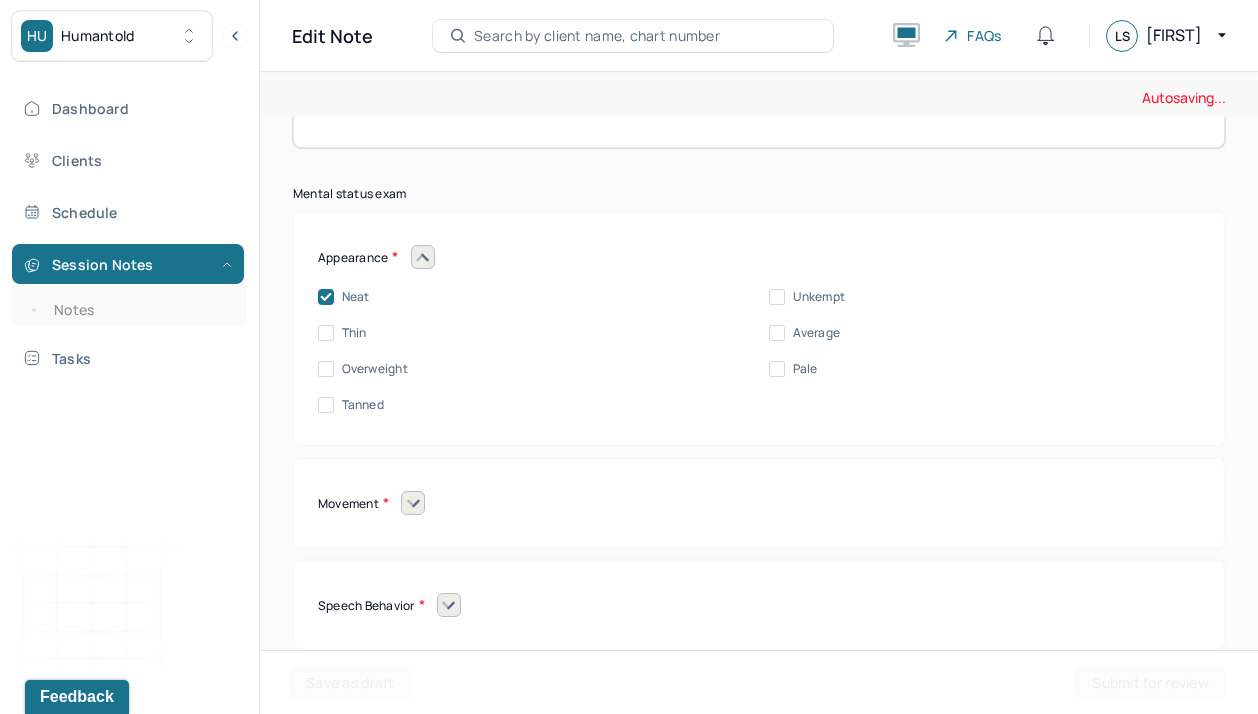 scroll, scrollTop: 8927, scrollLeft: 0, axis: vertical 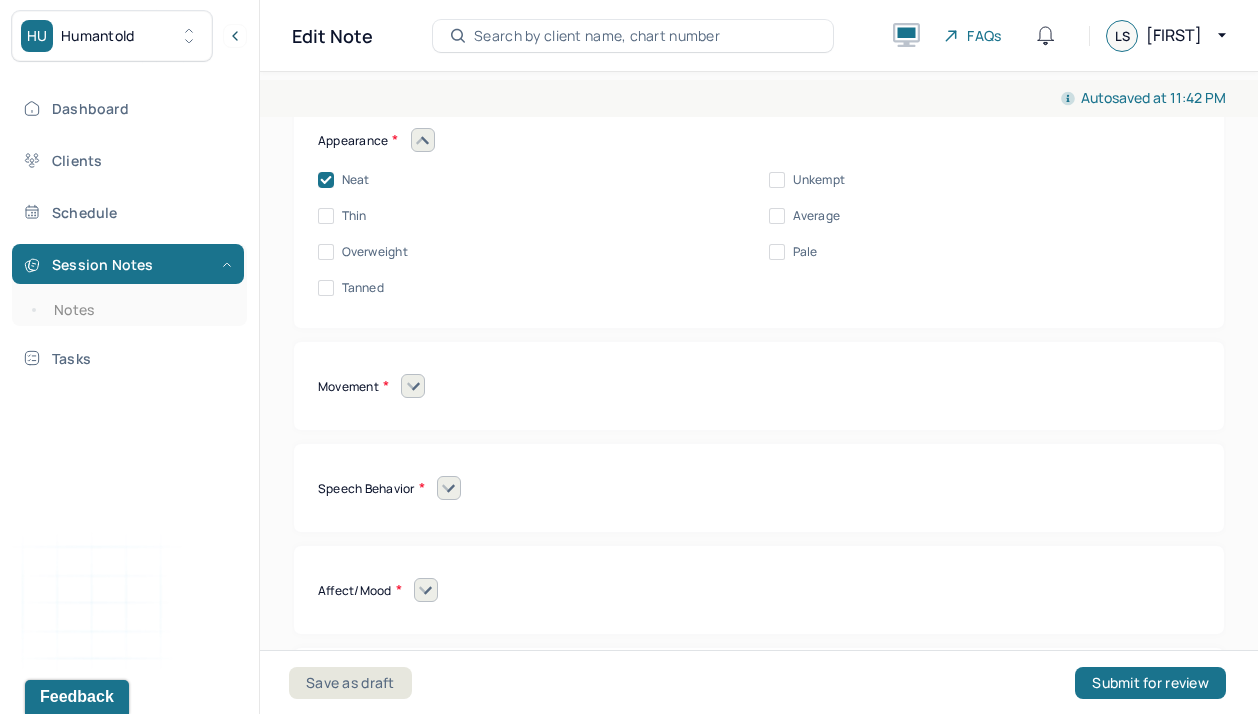 click 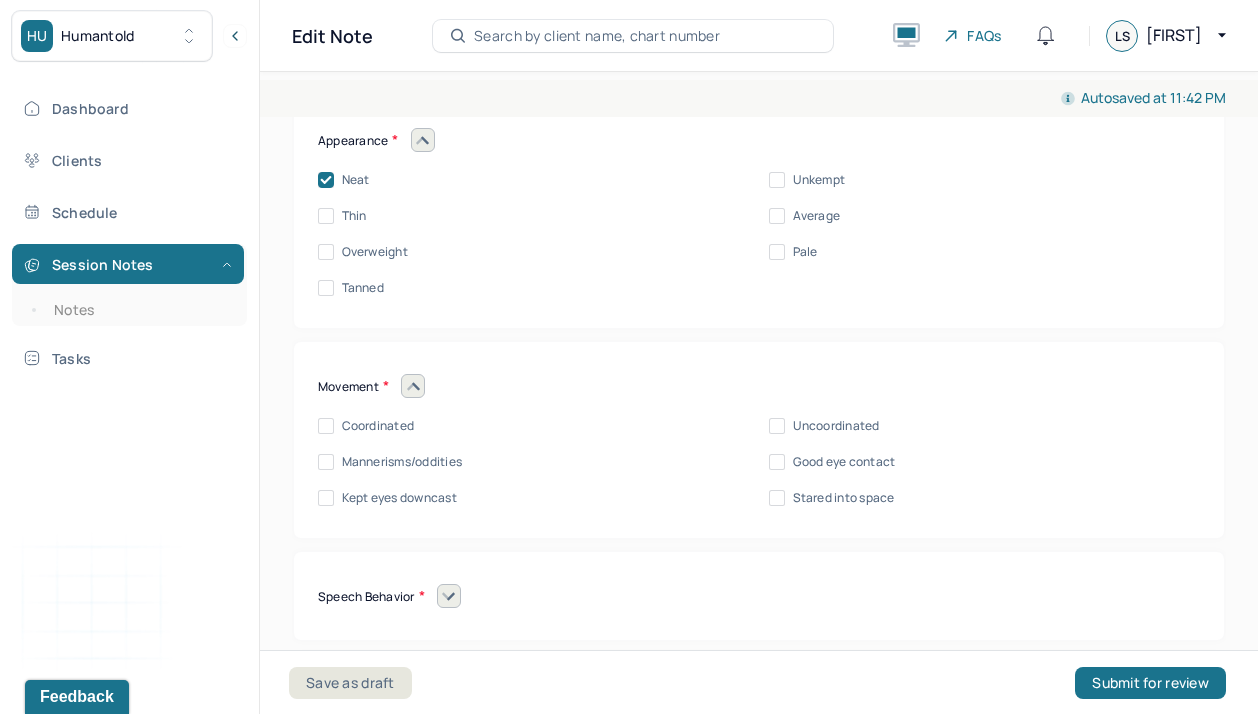 click on "Coordinated" at bounding box center [326, 426] 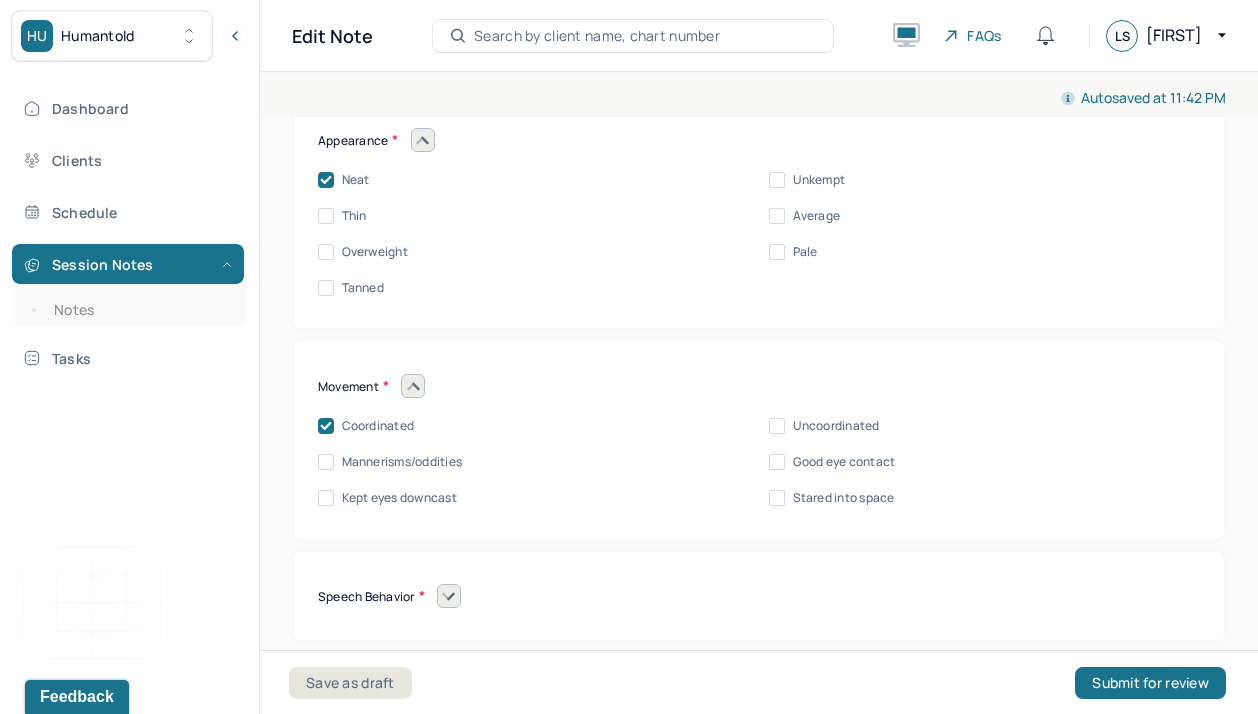 click on "Movement Coordinated Uncoordinated Mannerisms/oddities Good eye contact Kept eyes downcast Stared into space" at bounding box center (759, 440) 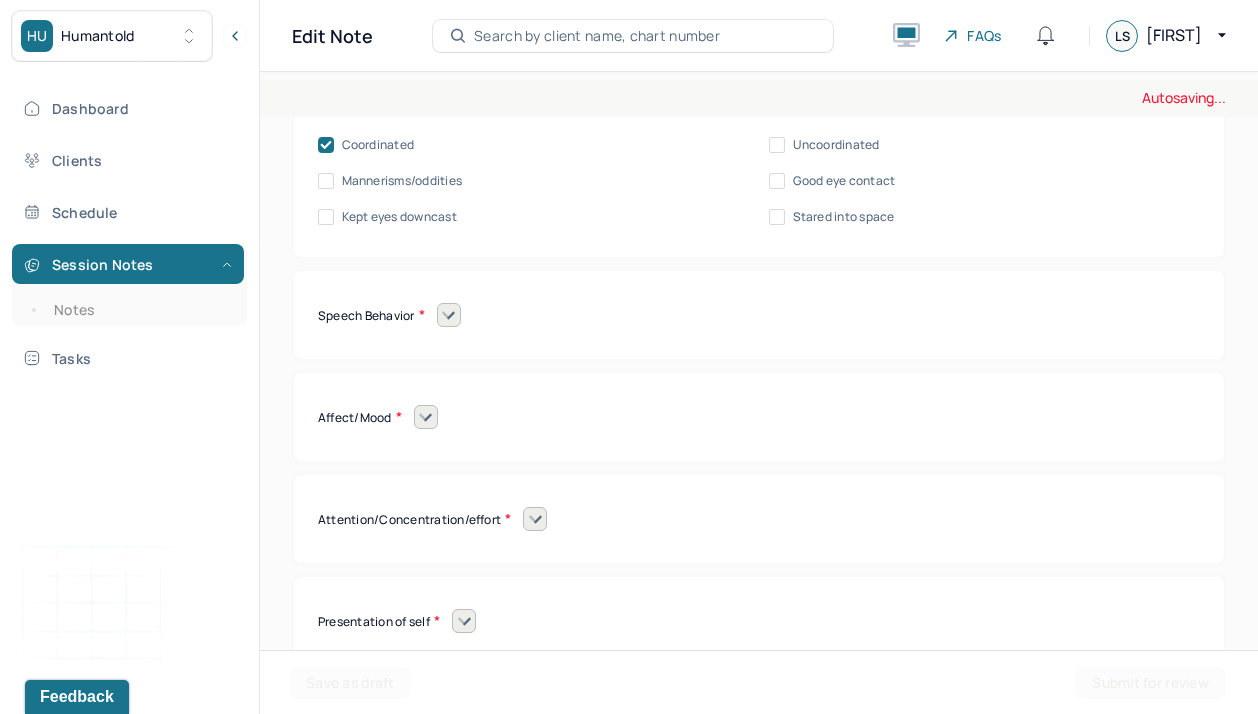 scroll, scrollTop: 9219, scrollLeft: 0, axis: vertical 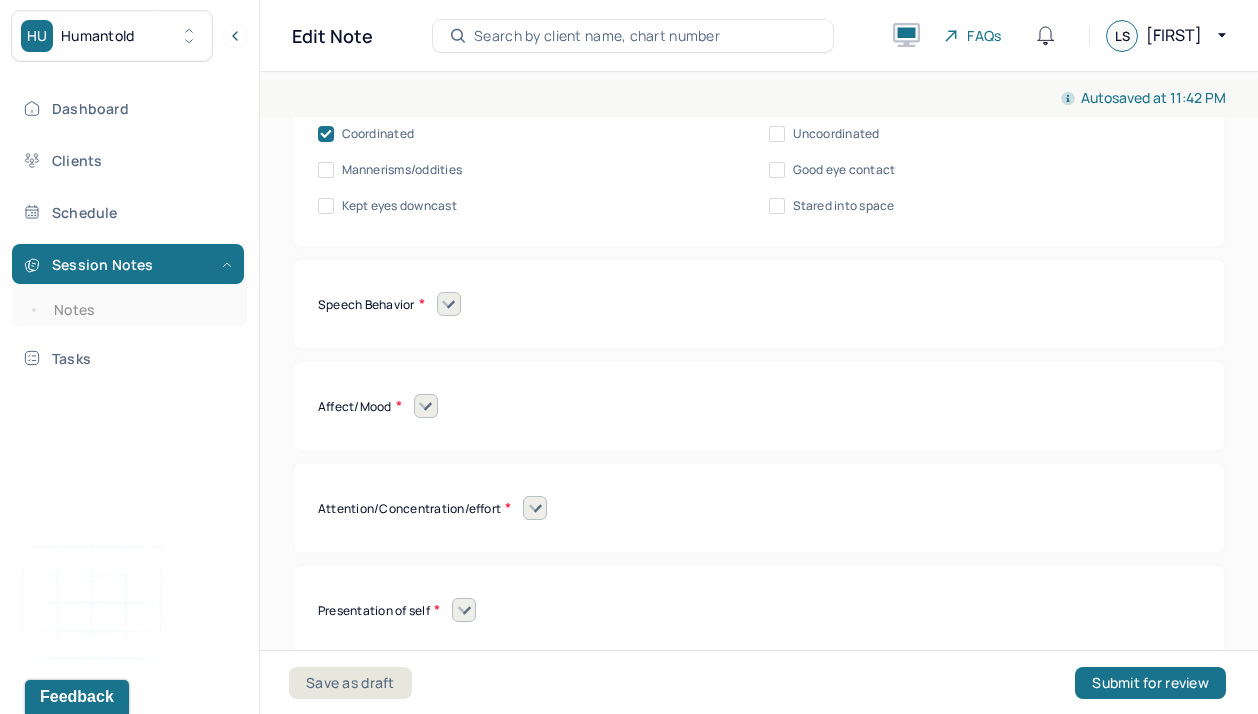 click 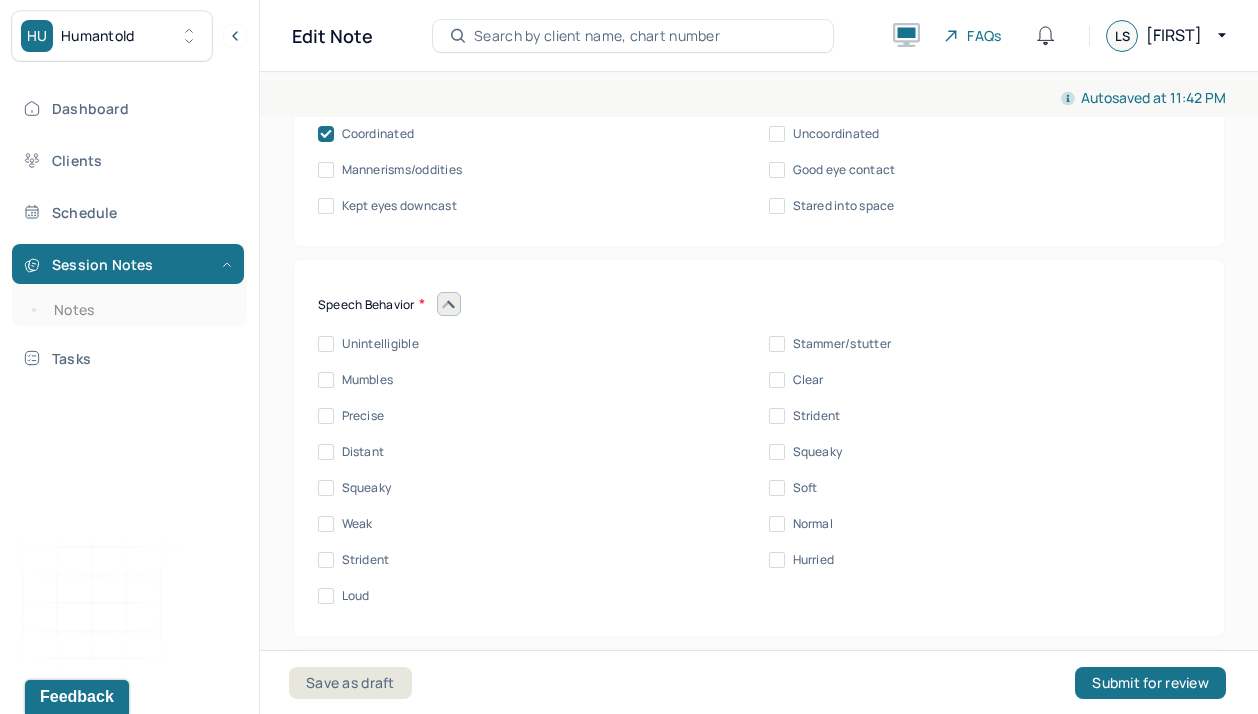 click on "Clear" at bounding box center [777, 380] 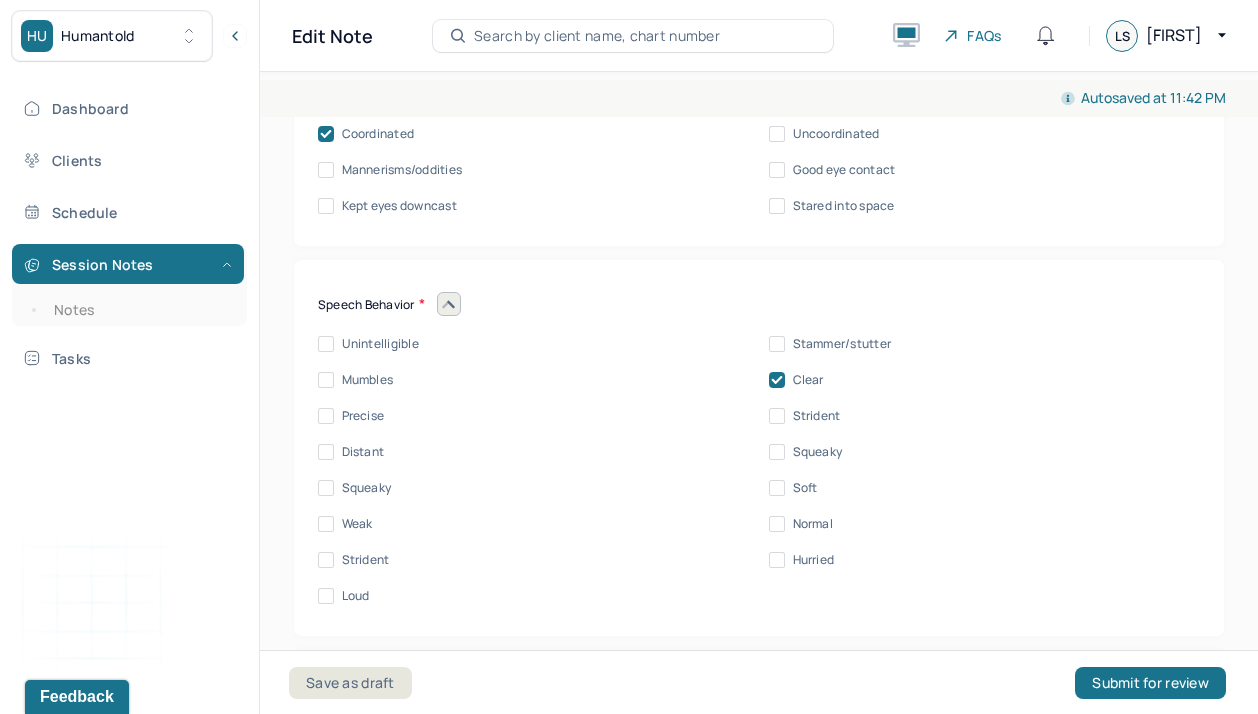 click on "Mental status exam Appearance Neat Unkempt Thin Average Overweight Pale Tanned Movement Coordinated Uncoordinated Mannerisms/oddities Good eye contact Kept eyes downcast Stared into space Speech Behavior Unintelligible Stammer/stutter Mumbles Clear Precise Strident Distant Squeaky Squeaky Soft Weak Normal Strident Hurried Loud Affect/Mood Blunted Constricted Normal Broad Inappropriate Indifferent to problems Congruent Irritated Hostile Flushing Dizziness Can't sit still Panicked Fearful Wretched Melancholy Sad Hopeless Bored Sorrow Grief Flight of ideas Manic Hypomanic Ashamed Embarrassed Apologetic Calm Guilty Flat Attention/Concentration/effort Sluggish Flat Distractible Normal energy Eager Indifferent Scattered Baffled Perplexed Hurried Organized Rigid Pleasant Cooperative Dependent Abusive Superior Stubborn Belligerent Argumentative Hostile Demanding Resentful Surly Guarded Indifferent Presentation of self Withdrawn Threatened Vulnerable Shy Friendly Confident Grandiose Humble Self-doubting Hopeful Harsh" at bounding box center [759, 466] 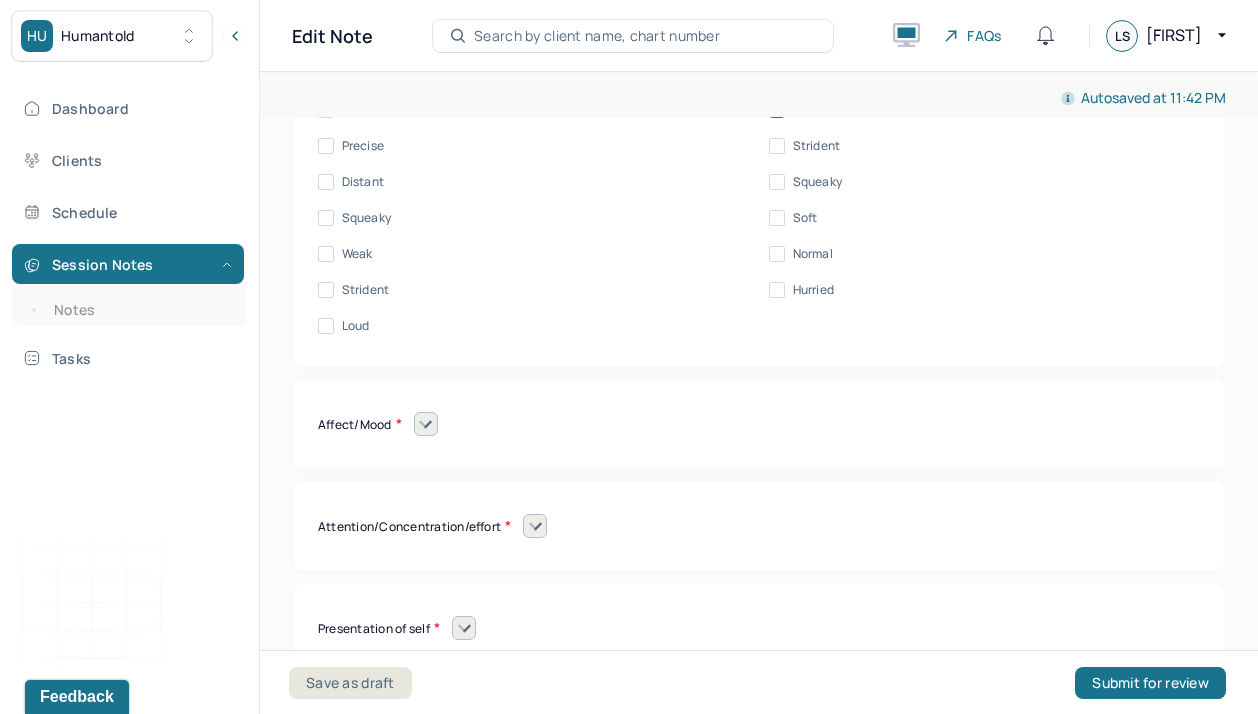 scroll, scrollTop: 9511, scrollLeft: 0, axis: vertical 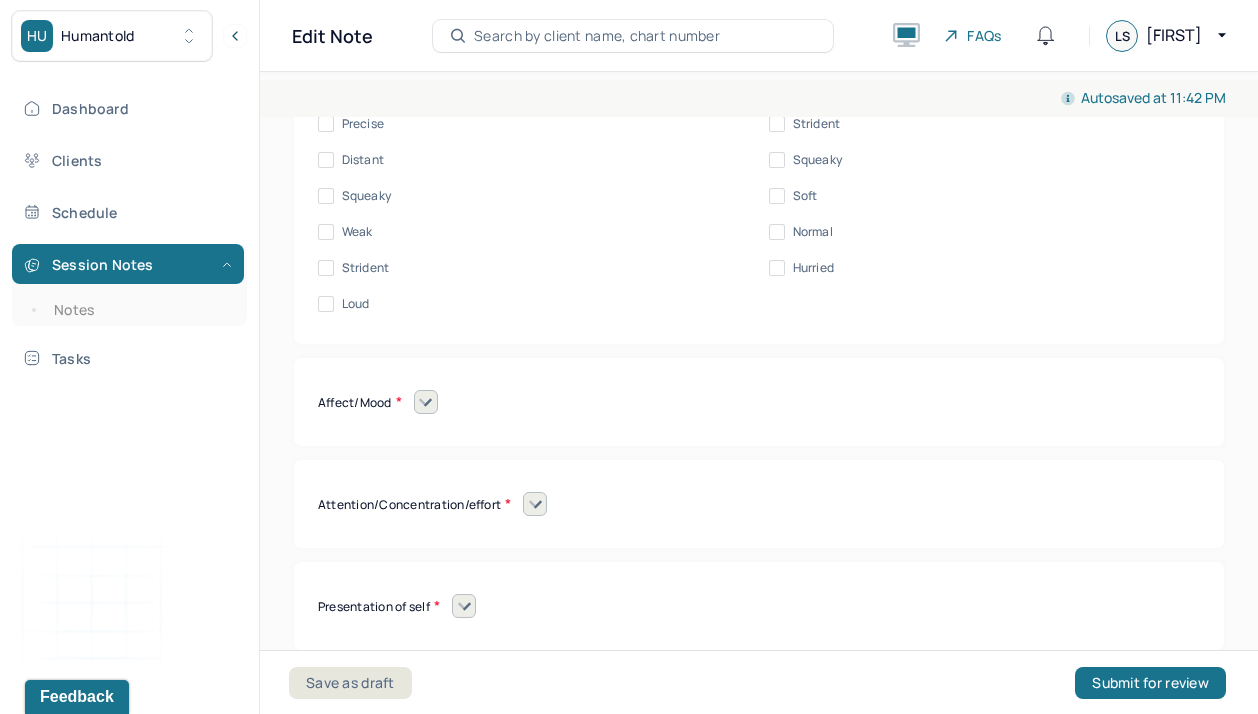 click at bounding box center (426, 402) 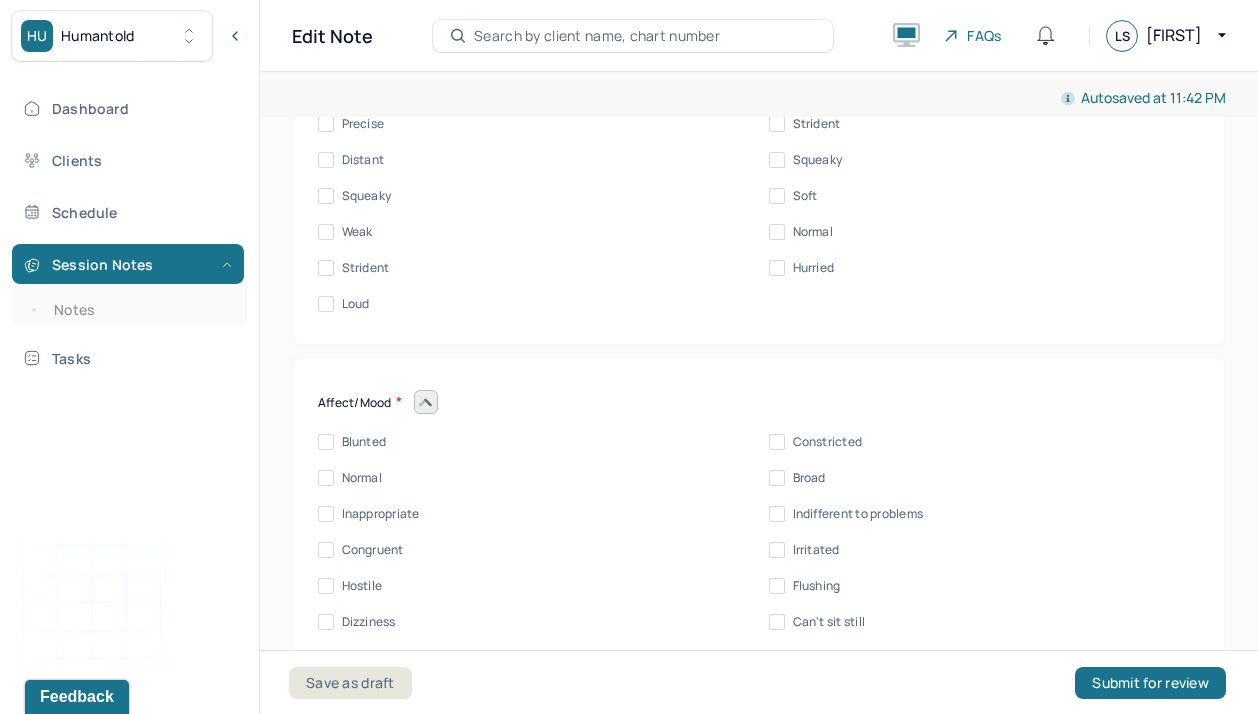 click on "Blunted Constricted Normal Broad Inappropriate Indifferent to problems Congruent Irritated Hostile Flushing Dizziness Can't sit still Panicked Fearful Wretched Melancholy Sad Hopeless Bored Sorrow Grief Flight of ideas Manic Hypomanic Ashamed Embarrassed Apologetic Calm Guilty Flat" at bounding box center [759, 694] 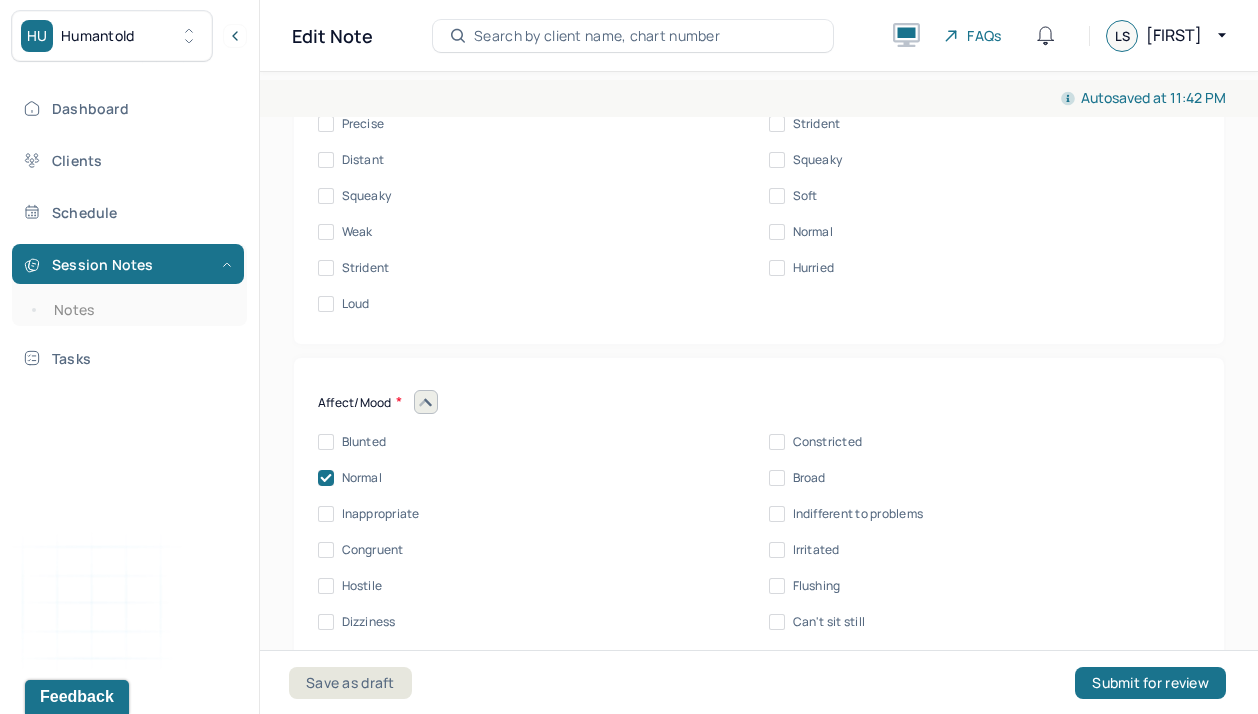 click on "Affect/Mood Blunted Constricted Normal Broad Inappropriate Indifferent to problems Congruent Irritated Hostile Flushing Dizziness Can't sit still Panicked Fearful Wretched Melancholy Sad Hopeless Bored Sorrow Grief Flight of ideas Manic Hypomanic Ashamed Embarrassed Apologetic Calm Guilty Flat" at bounding box center [759, 672] 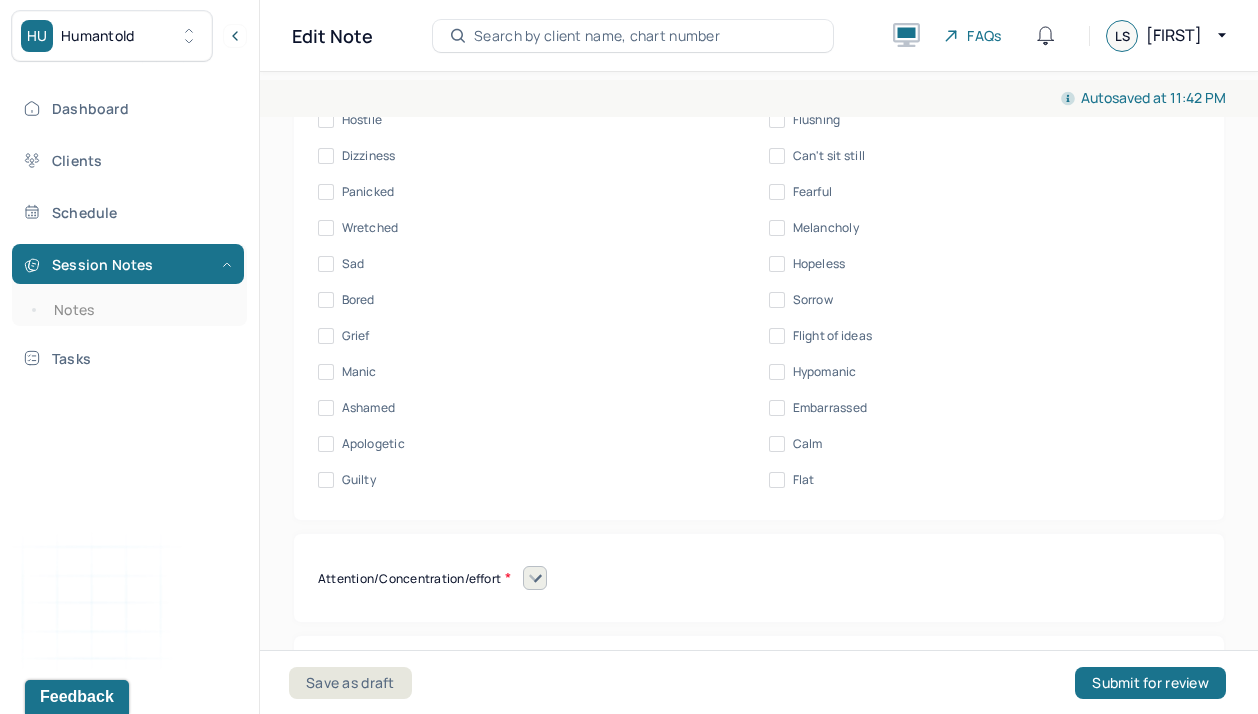 scroll, scrollTop: 9978, scrollLeft: 0, axis: vertical 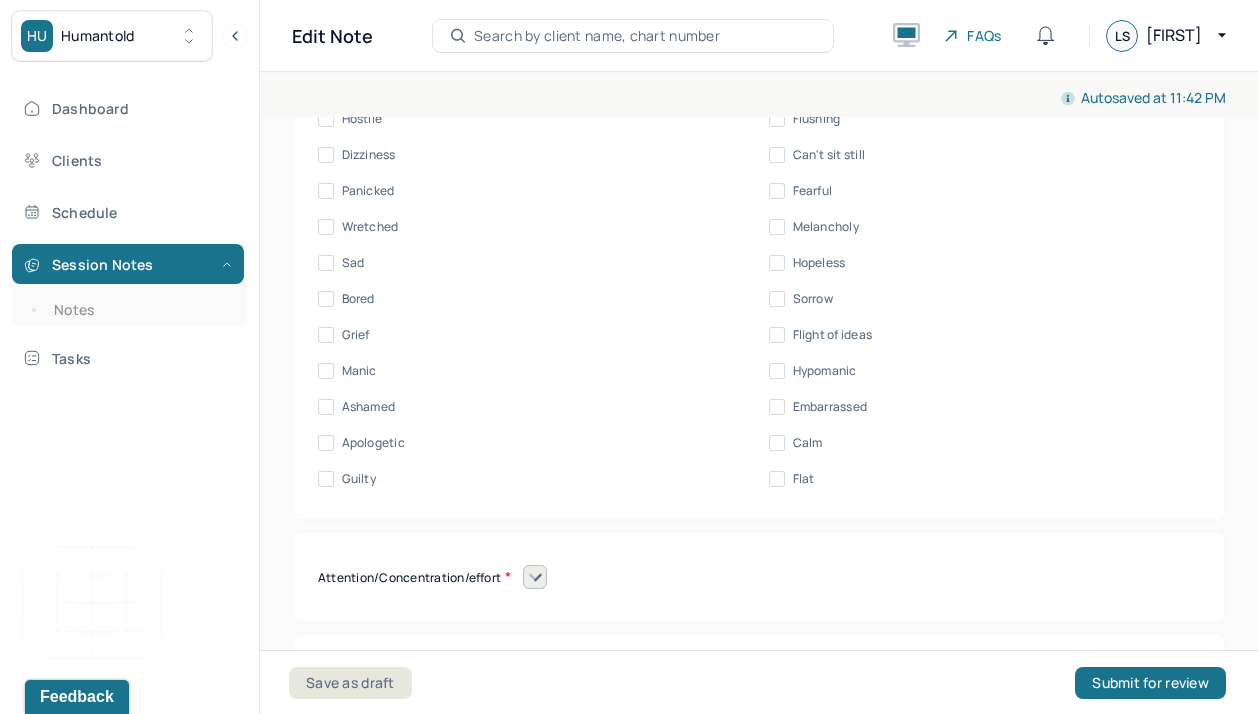 click 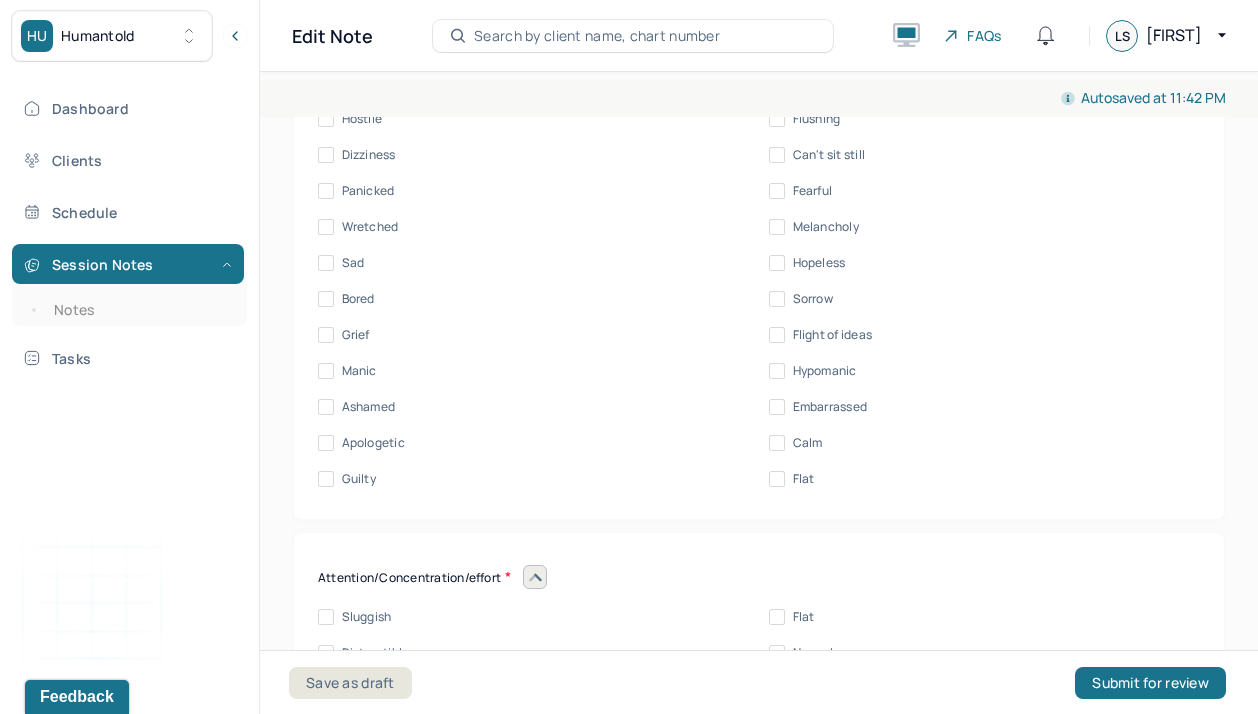 click on "Mental status exam Appearance Neat Unkempt Thin Average Overweight Pale Tanned Movement Coordinated Uncoordinated Mannerisms/oddities Good eye contact Kept eyes downcast Stared into space Speech Behavior Unintelligible Stammer/stutter Mumbles Clear Precise Strident Distant Squeaky Squeaky Soft Weak Normal Strident Hurried Loud Affect/Mood Blunted Constricted Normal Broad Inappropriate Indifferent to problems Congruent Irritated Hostile Flushing Dizziness Can't sit still Panicked Fearful Wretched Melancholy Sad Hopeless Bored Sorrow Grief Flight of ideas Manic Hypomanic Ashamed Embarrassed Apologetic Calm Guilty Flat Attention/Concentration/effort Sluggish Flat Distractible Normal energy Eager Indifferent Scattered Baffled Perplexed Hurried Organized Rigid Pleasant Cooperative Dependent Abusive Superior Stubborn Belligerent Argumentative Hostile Demanding Resentful Surly Guarded Indifferent Presentation of self Withdrawn Threatened Vulnerable Shy Friendly Confident Grandiose Humble Self-doubting Hopeful Harsh" at bounding box center [759, 211] 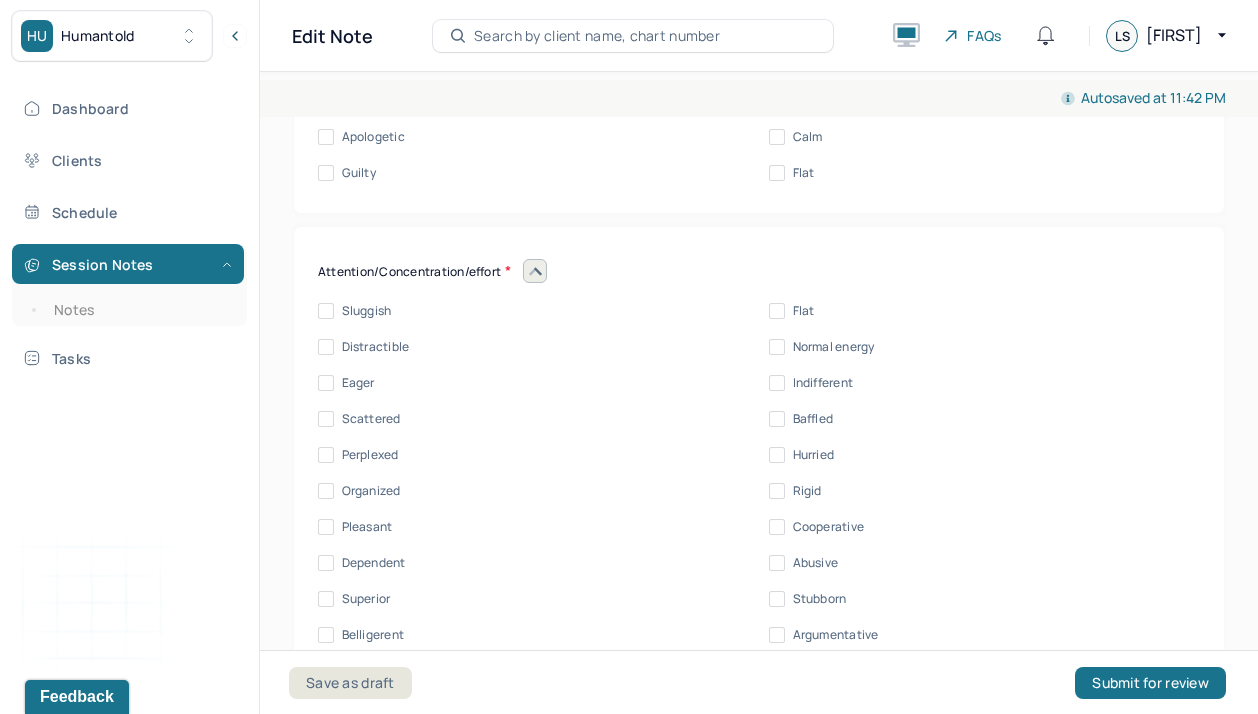 scroll, scrollTop: 10292, scrollLeft: 0, axis: vertical 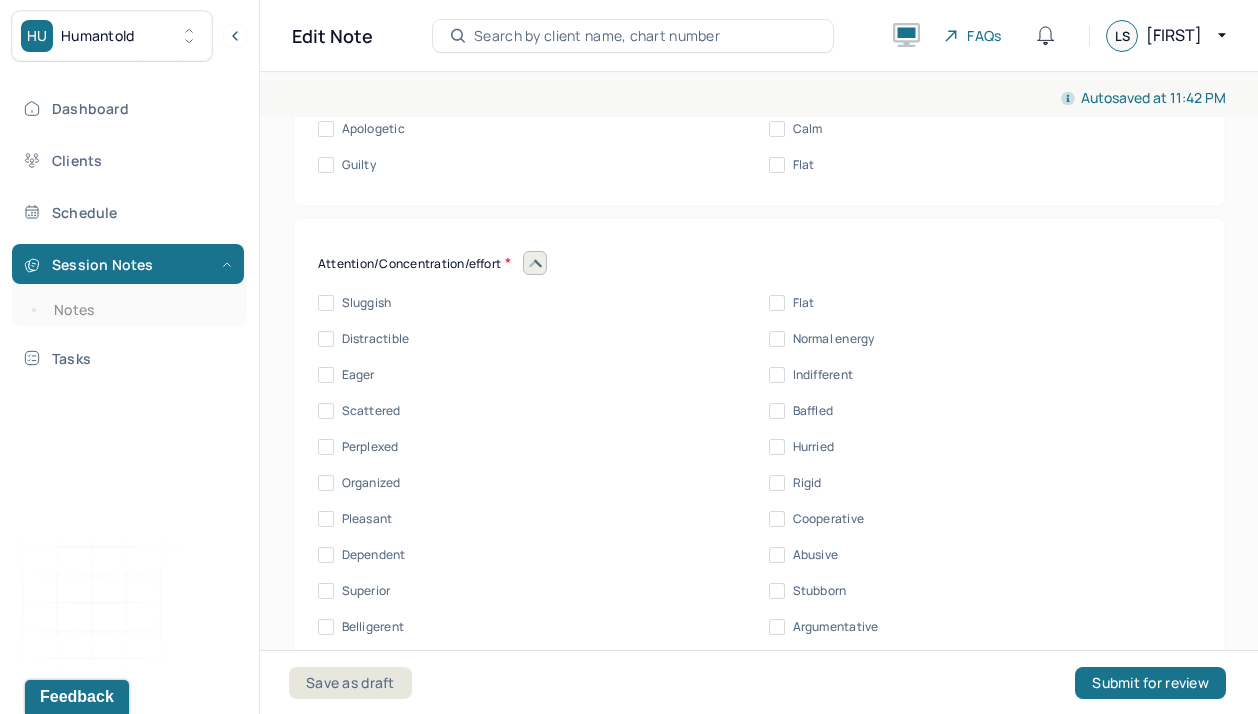 click on "Normal energy" at bounding box center [777, 339] 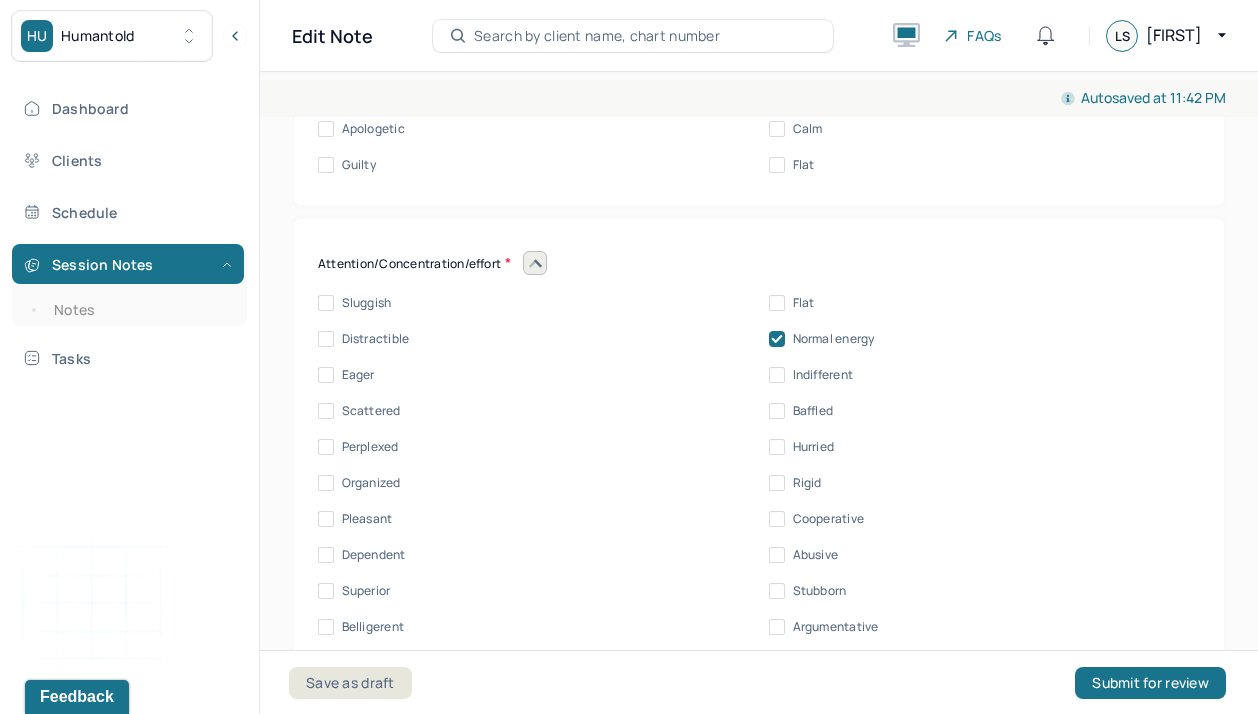click on "Mental status exam Appearance Neat Unkempt Thin Average Overweight Pale Tanned Movement Coordinated Uncoordinated Mannerisms/oddities Good eye contact Kept eyes downcast Stared into space Speech Behavior Unintelligible Stammer/stutter Mumbles Clear Precise Strident Distant Squeaky Squeaky Soft Weak Normal Strident Hurried Loud Affect/Mood Blunted Constricted Normal Broad Inappropriate Indifferent to problems Congruent Irritated Hostile Flushing Dizziness Can't sit still Panicked Fearful Wretched Melancholy Sad Hopeless Bored Sorrow Grief Flight of ideas Manic Hypomanic Ashamed Embarrassed Apologetic Calm Guilty Flat Attention/Concentration/effort Sluggish Flat Distractible Normal energy Eager Indifferent Scattered Baffled Perplexed Hurried Organized Rigid Pleasant Cooperative Dependent Abusive Superior Stubborn Belligerent Argumentative Hostile Demanding Resentful Surly Guarded Indifferent Presentation of self Withdrawn Threatened Vulnerable Shy Friendly Confident Grandiose Humble Self-doubting Hopeful Harsh" at bounding box center [759, -103] 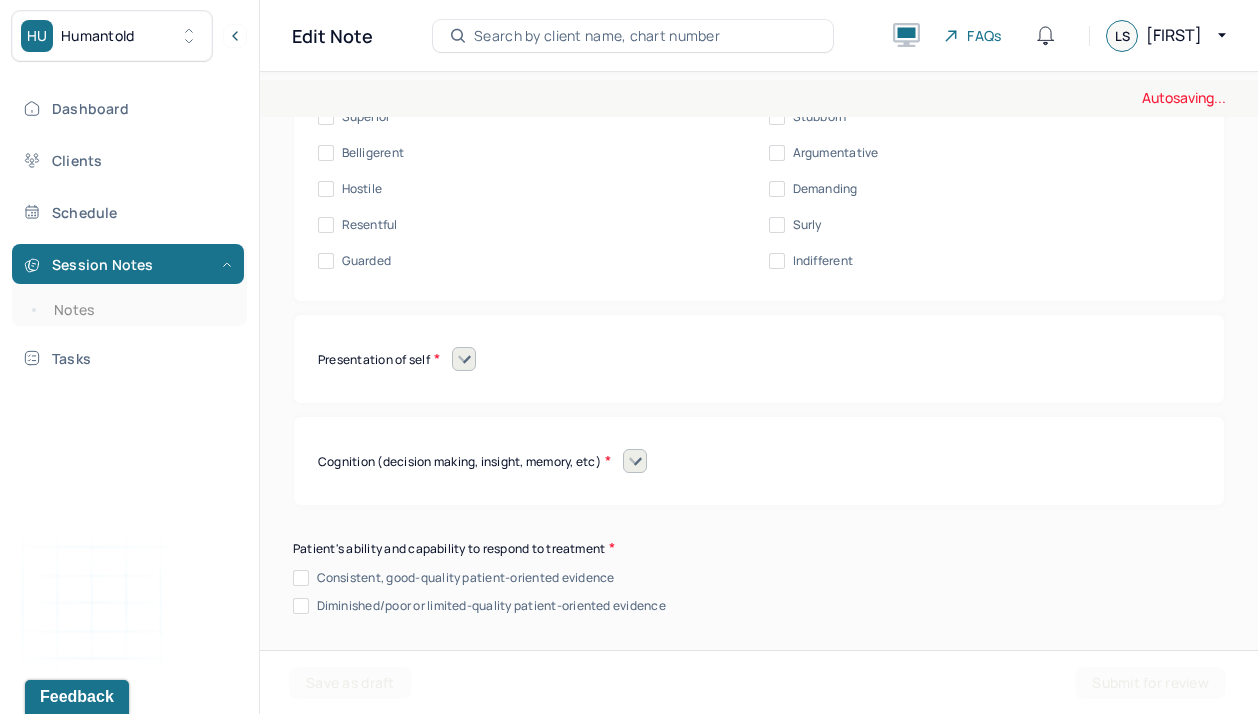 scroll, scrollTop: 10782, scrollLeft: 0, axis: vertical 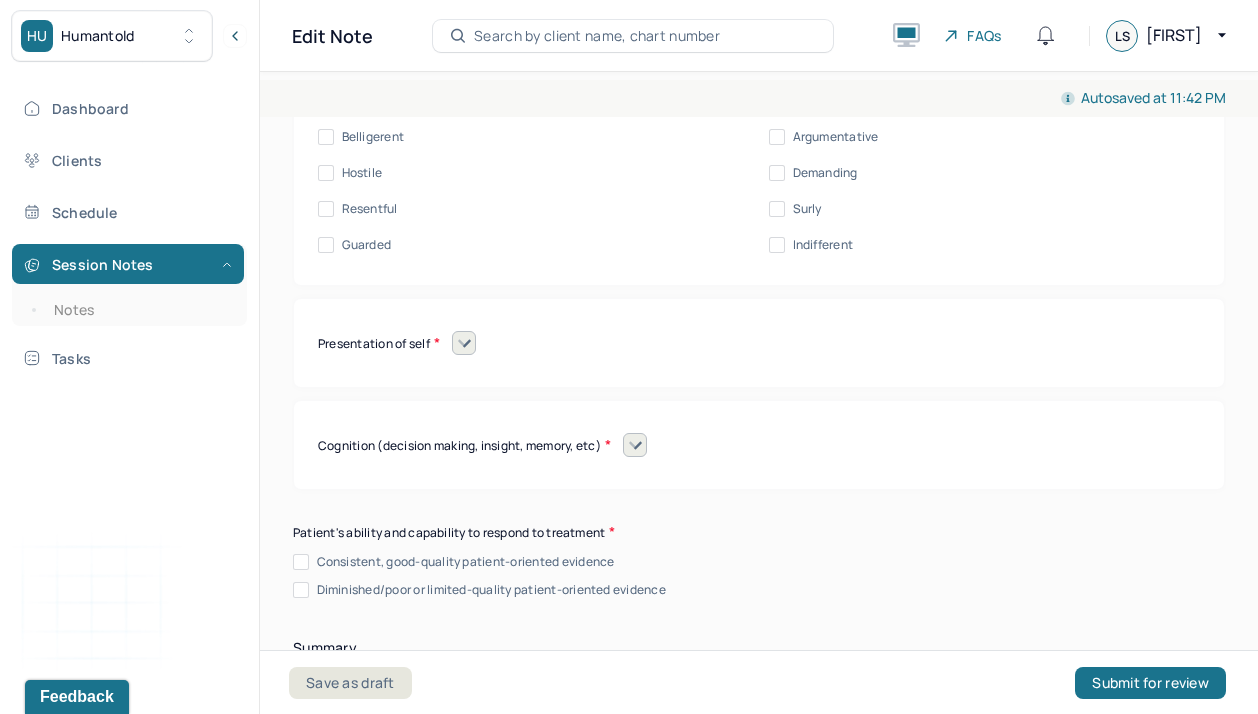 click at bounding box center [464, 343] 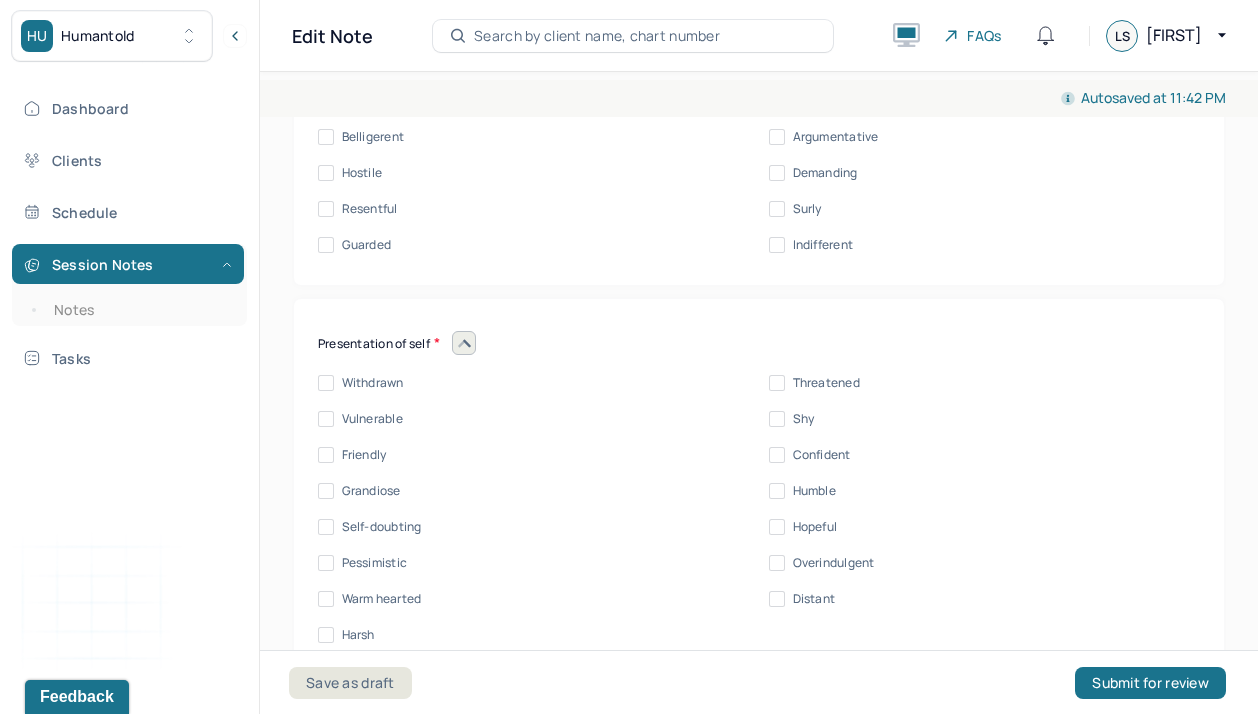 click on "Friendly" at bounding box center [326, 455] 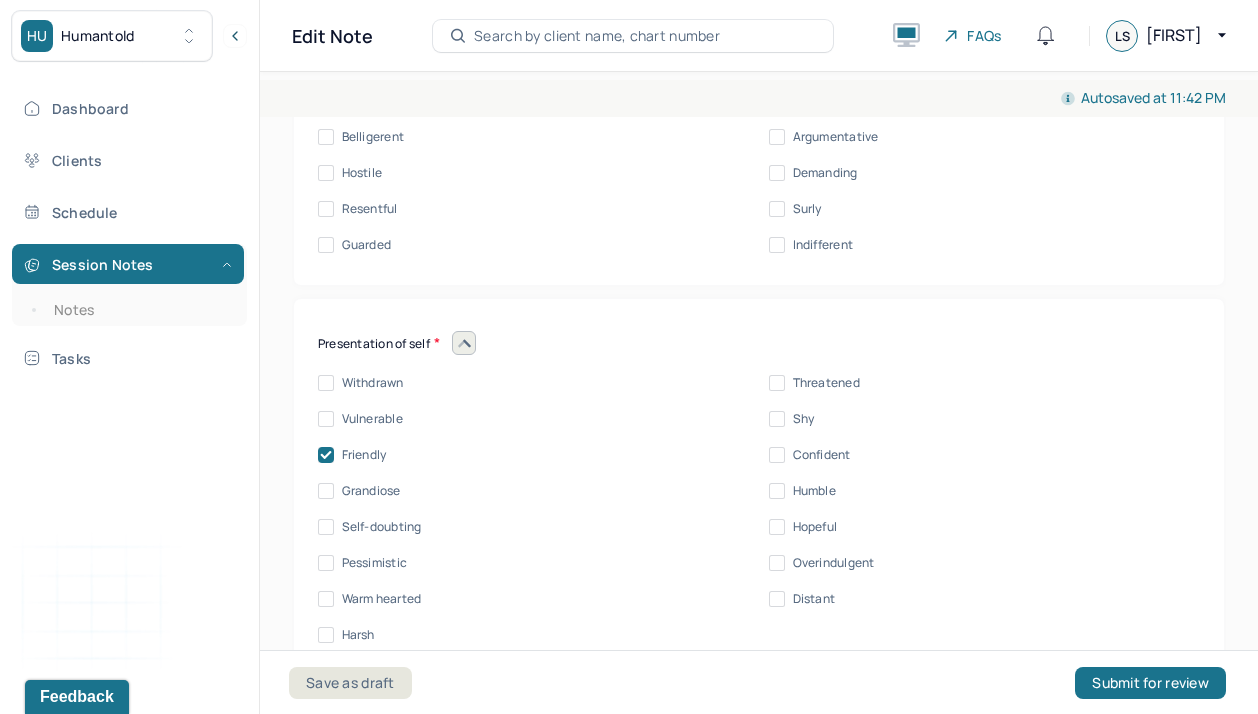 click on "Presentation of self Withdrawn Threatened Vulnerable Shy Friendly Confident Grandiose Humble Self-doubting Hopeful Pessimistic Overindulgent Warm hearted Distant Harsh" at bounding box center (759, 487) 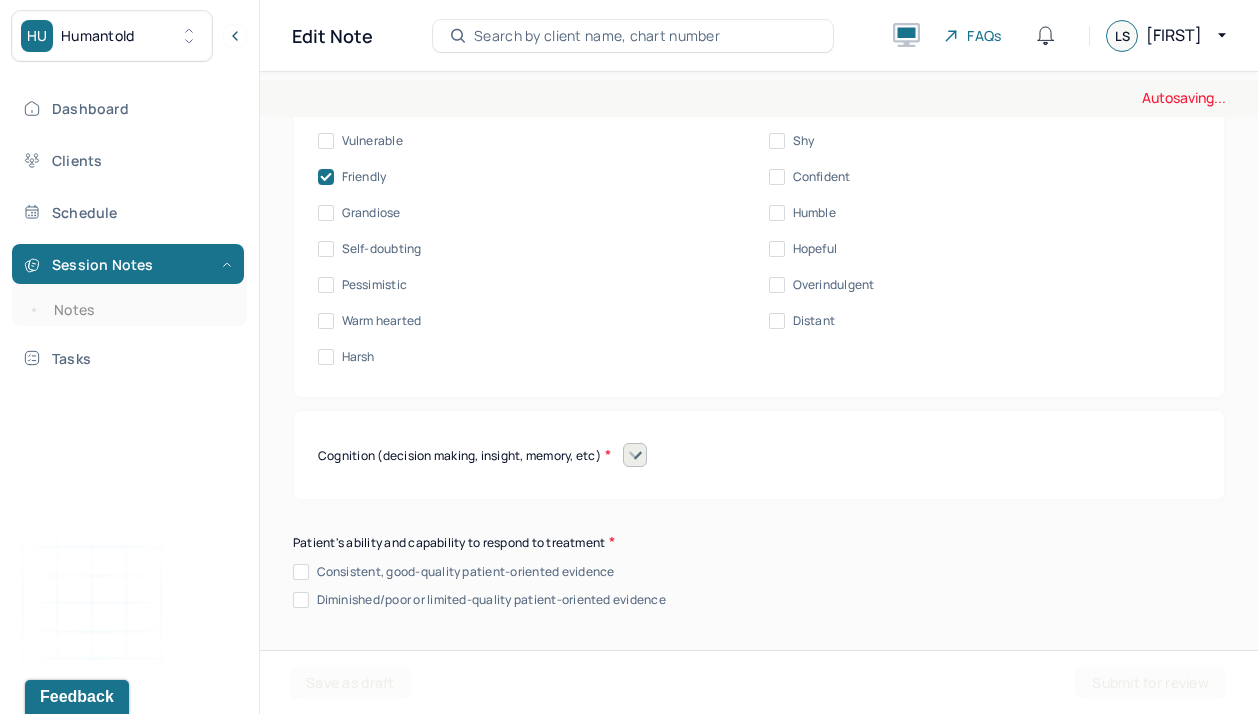 scroll, scrollTop: 11124, scrollLeft: 0, axis: vertical 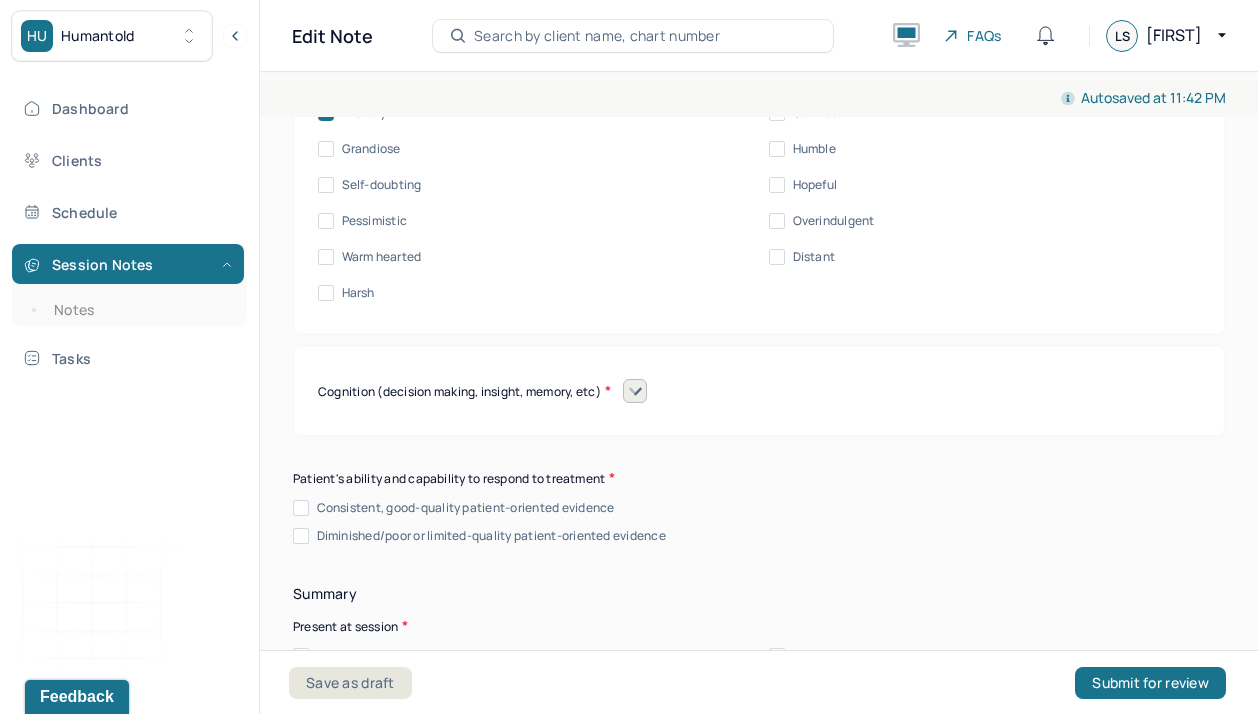 click 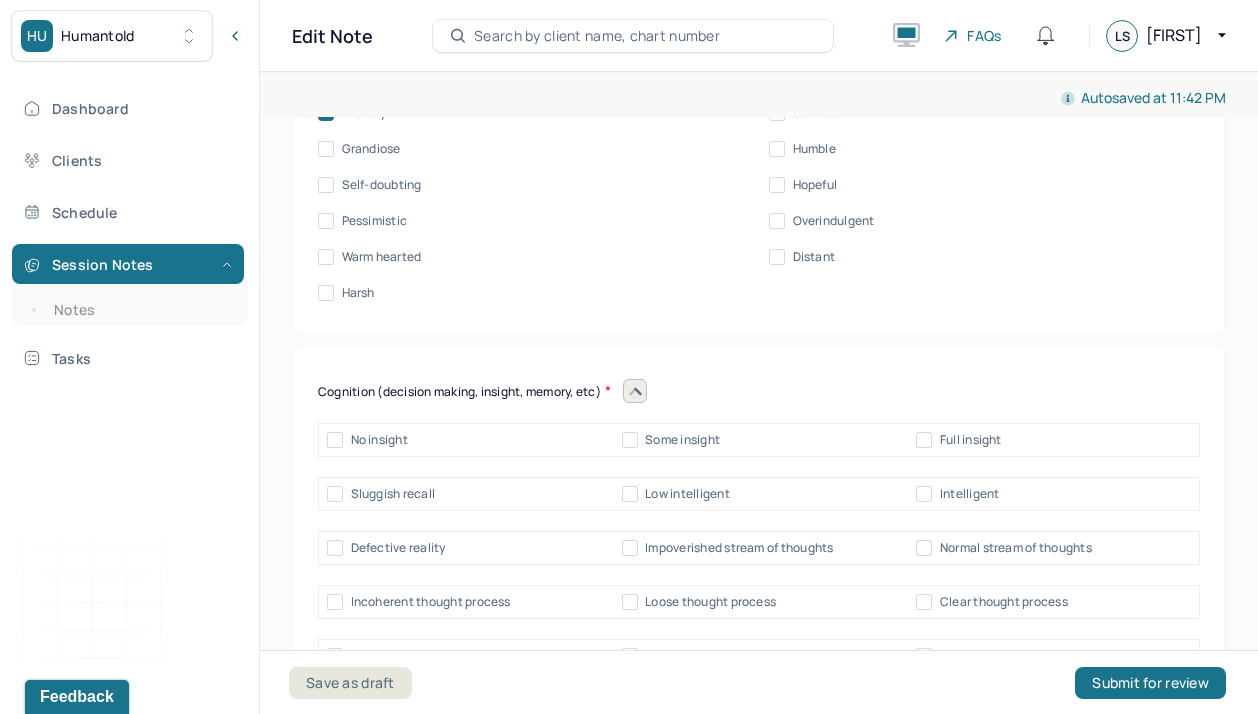 click on "Full insight" at bounding box center (924, 440) 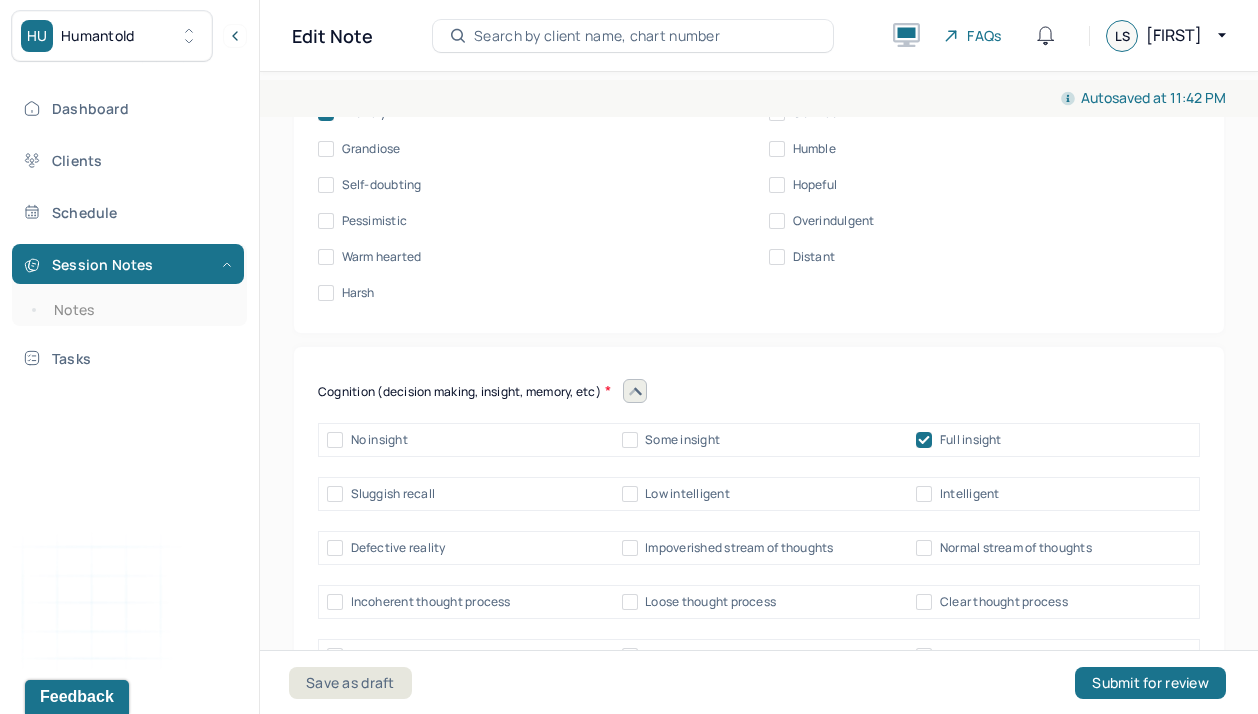 click on "Intelligent" at bounding box center [924, 494] 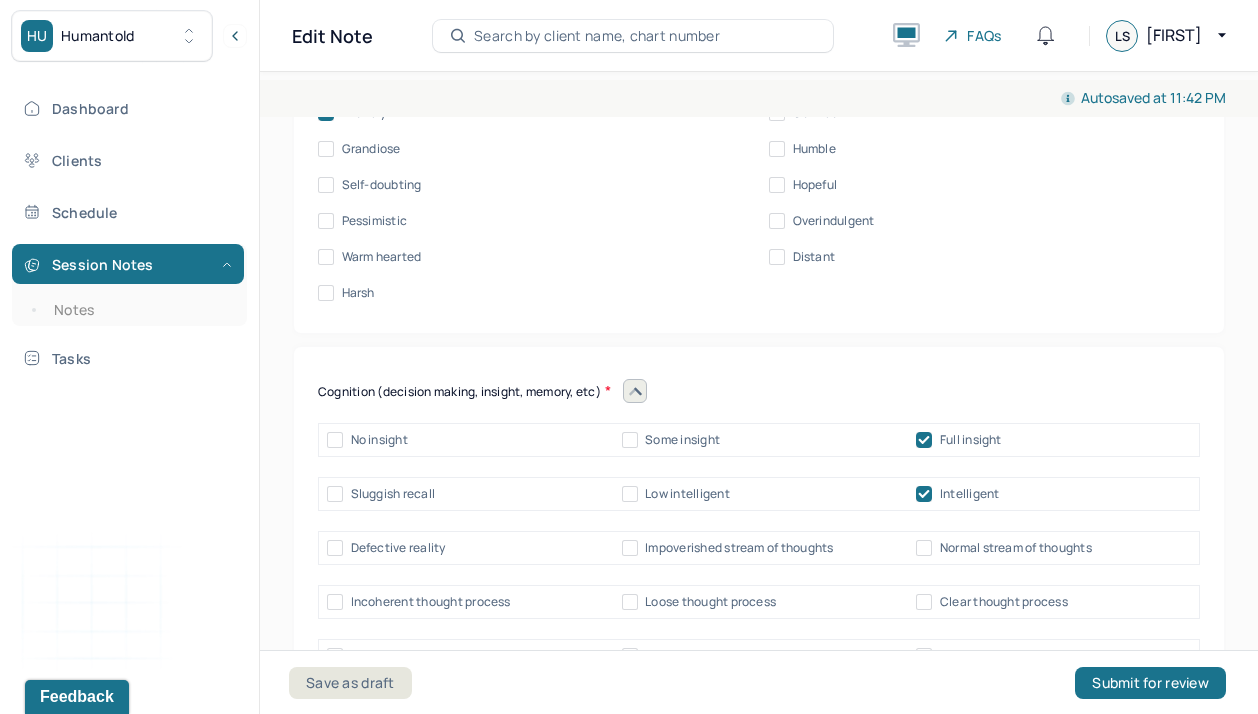 click on "Defective reality Impoverished stream of thoughts Normal stream of thoughts" at bounding box center (759, 548) 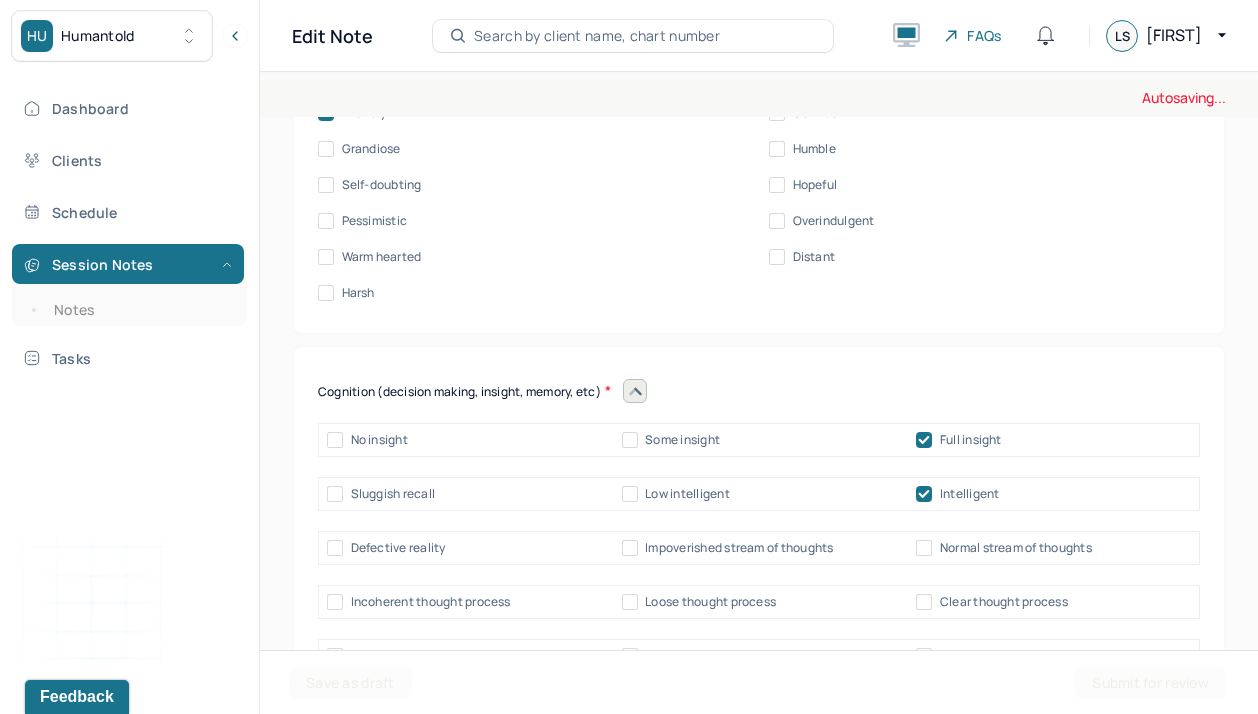 click on "Normal stream of thoughts" at bounding box center [924, 548] 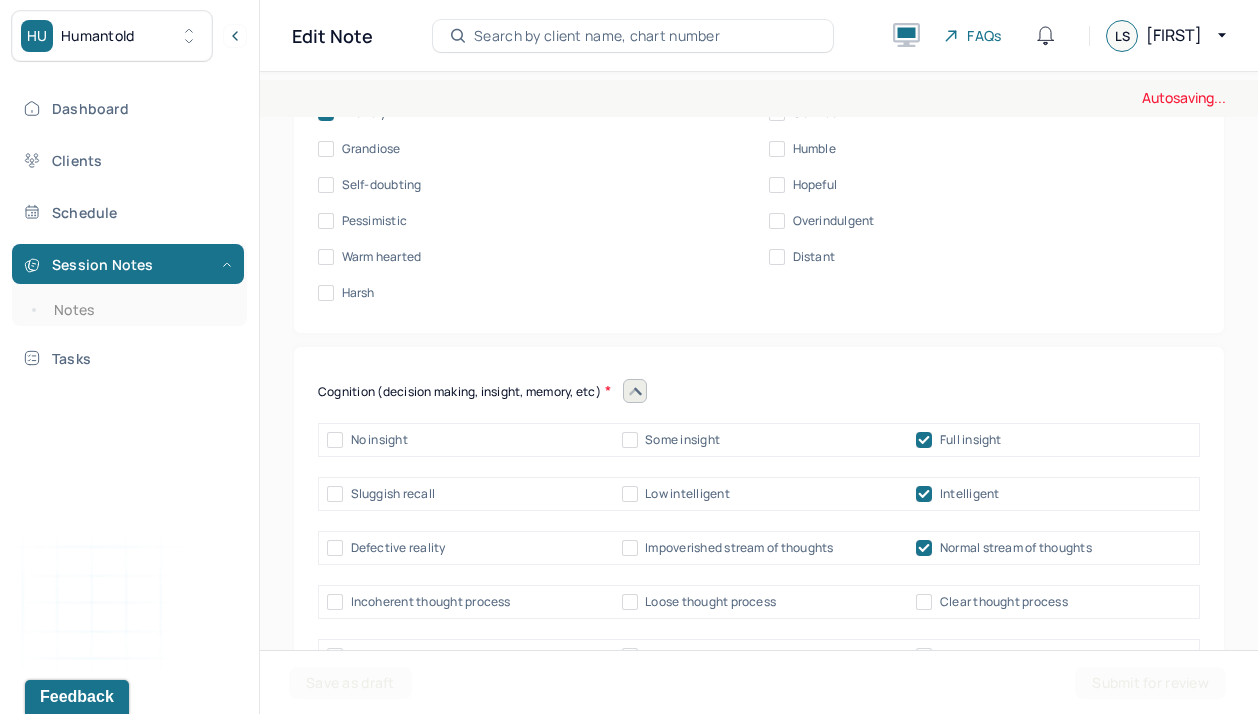 click on "Withdrawn Threatened Vulnerable Shy Friendly Confident Grandiose Humble Self-doubting Hopeful Pessimistic Overindulgent Warm hearted Distant Harsh" at bounding box center [759, 167] 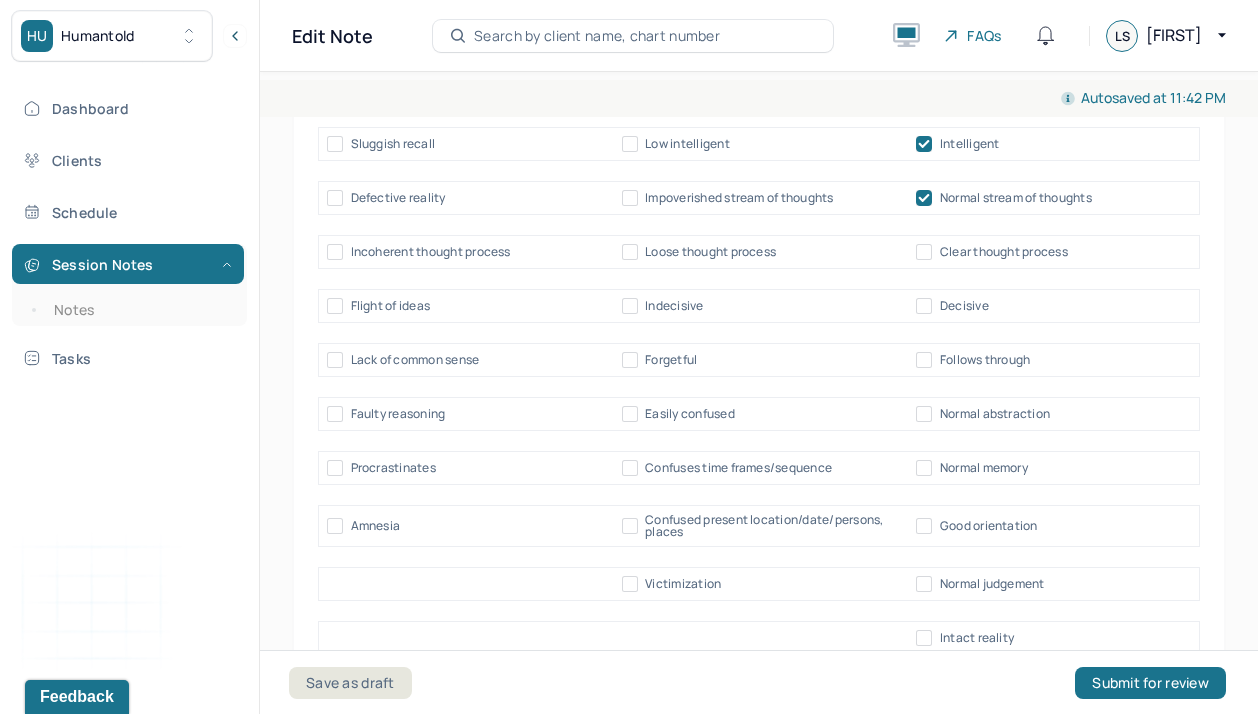 scroll, scrollTop: 11482, scrollLeft: 0, axis: vertical 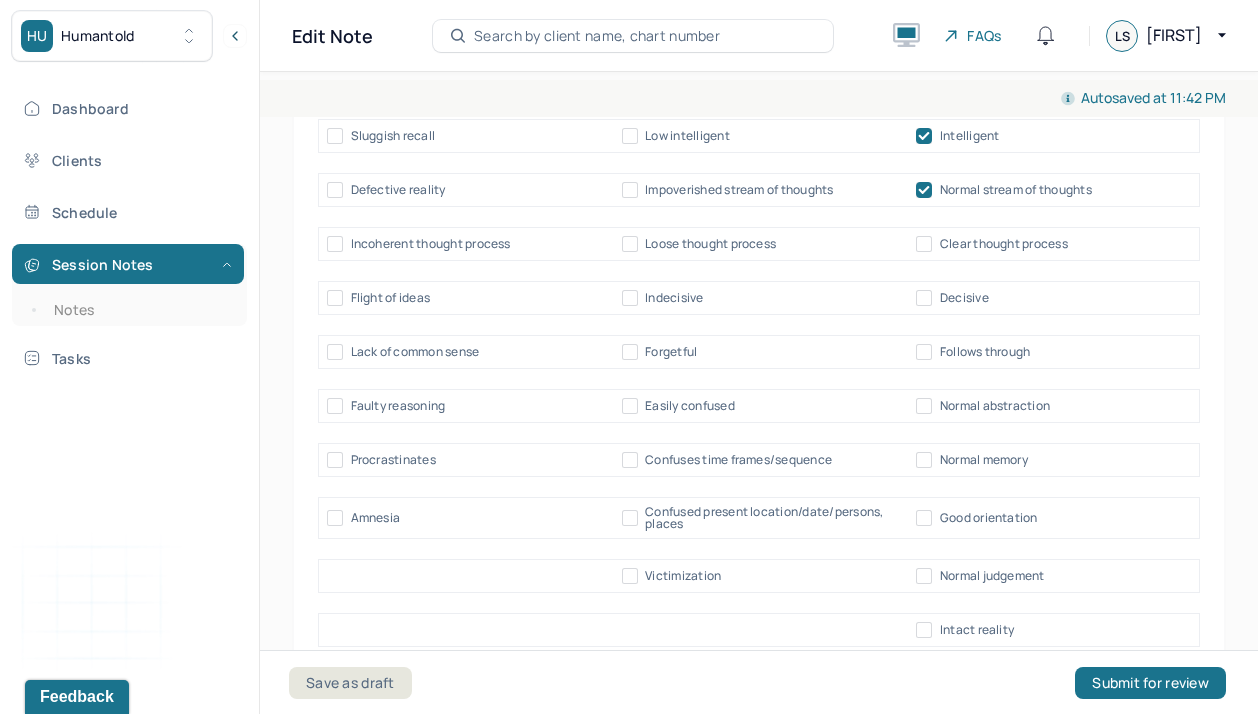 click on "Follows through" at bounding box center [973, 352] 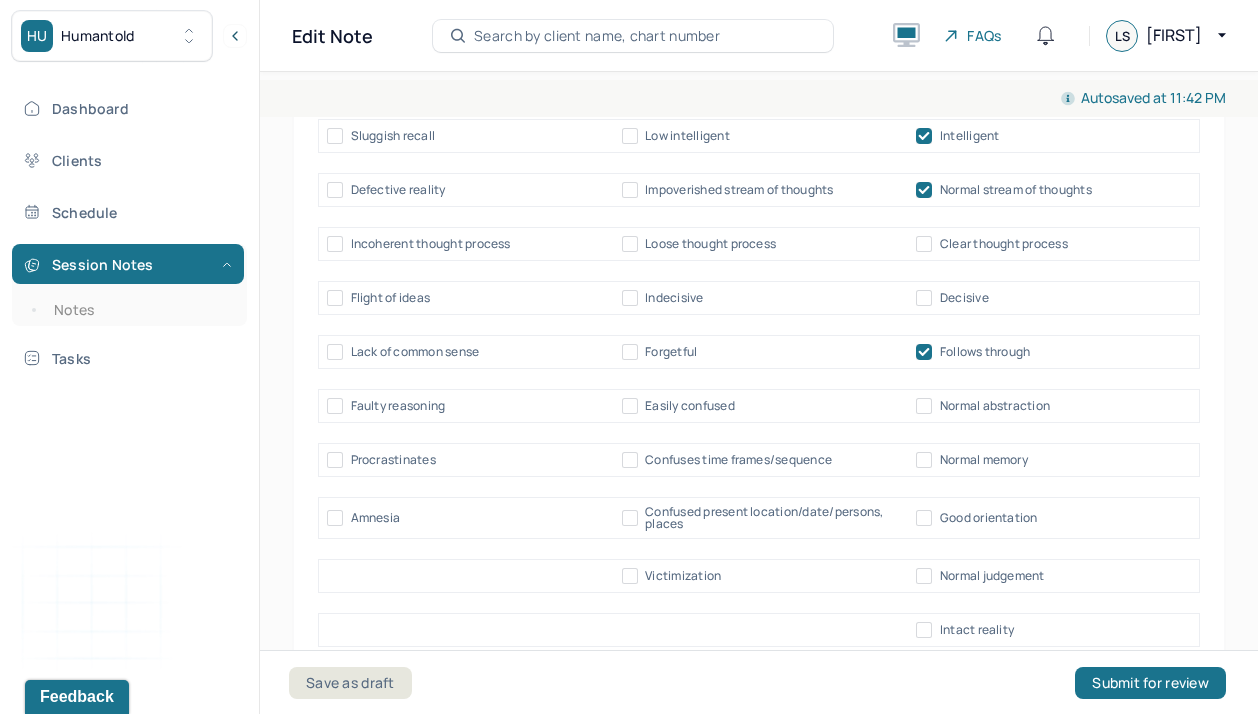 click on "Normal abstraction" at bounding box center [983, 406] 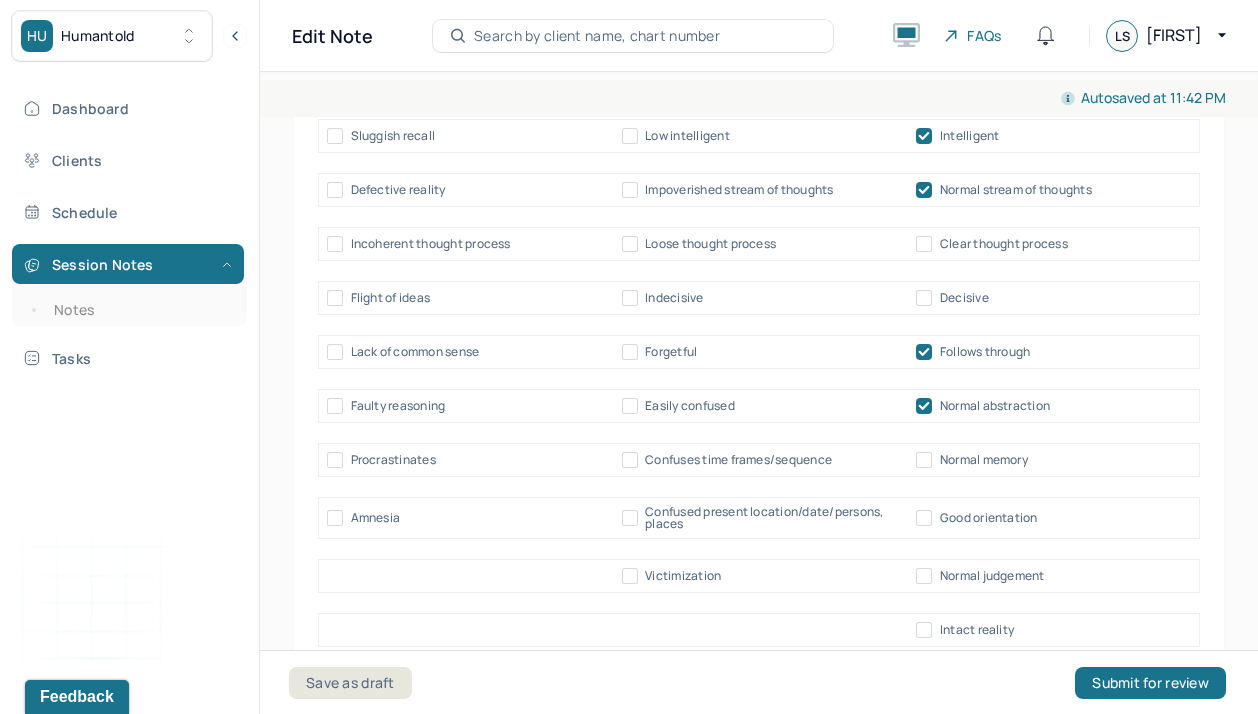 click on "Normal memory" at bounding box center [924, 460] 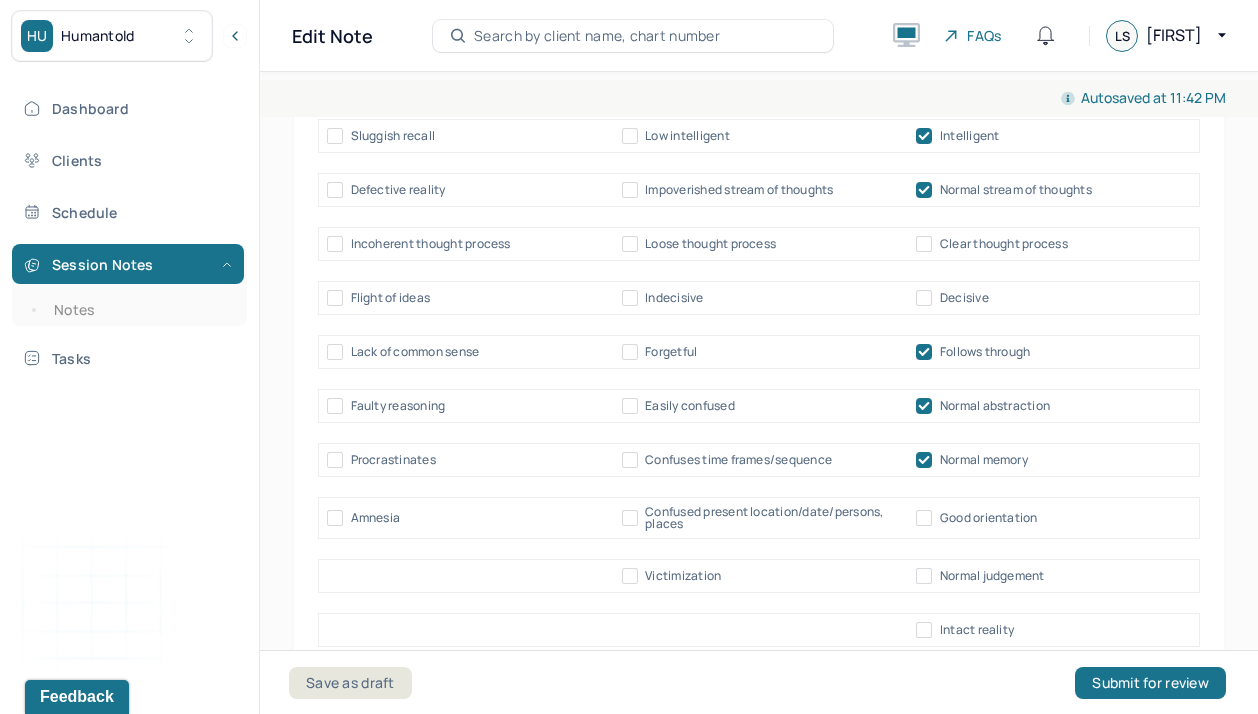 click on "Good orientation" at bounding box center [976, 518] 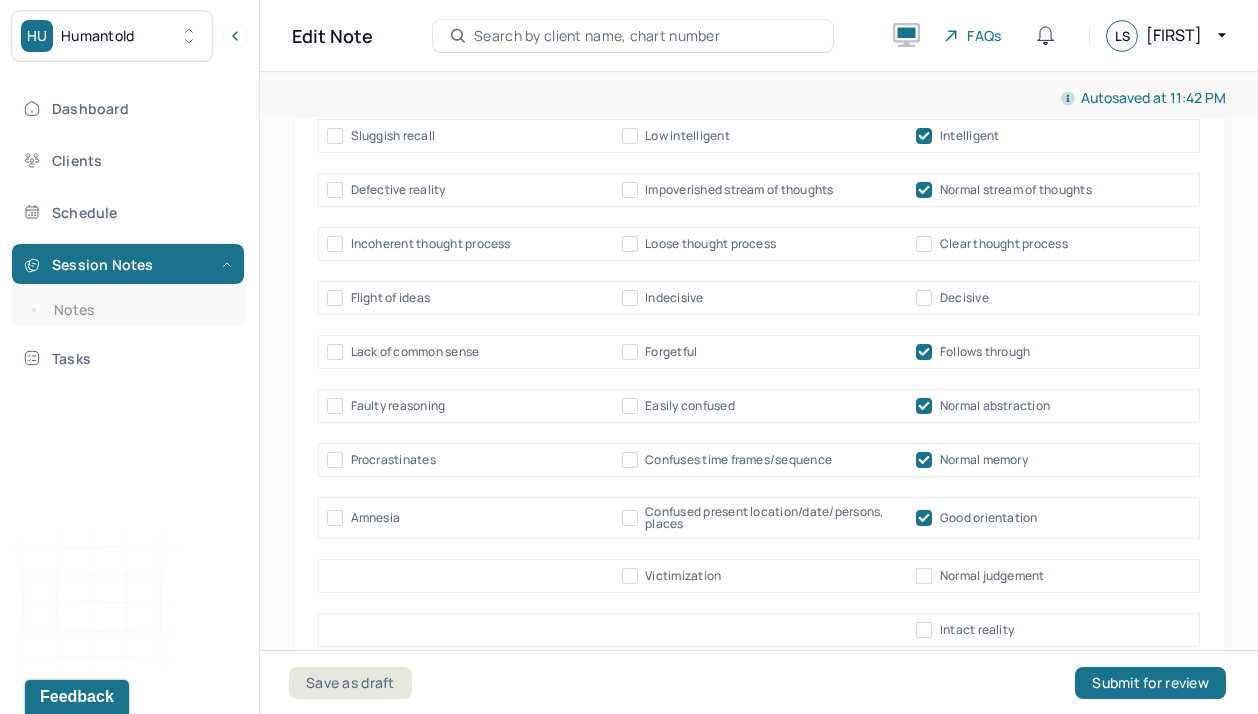 click on "Normal judgement" at bounding box center [924, 576] 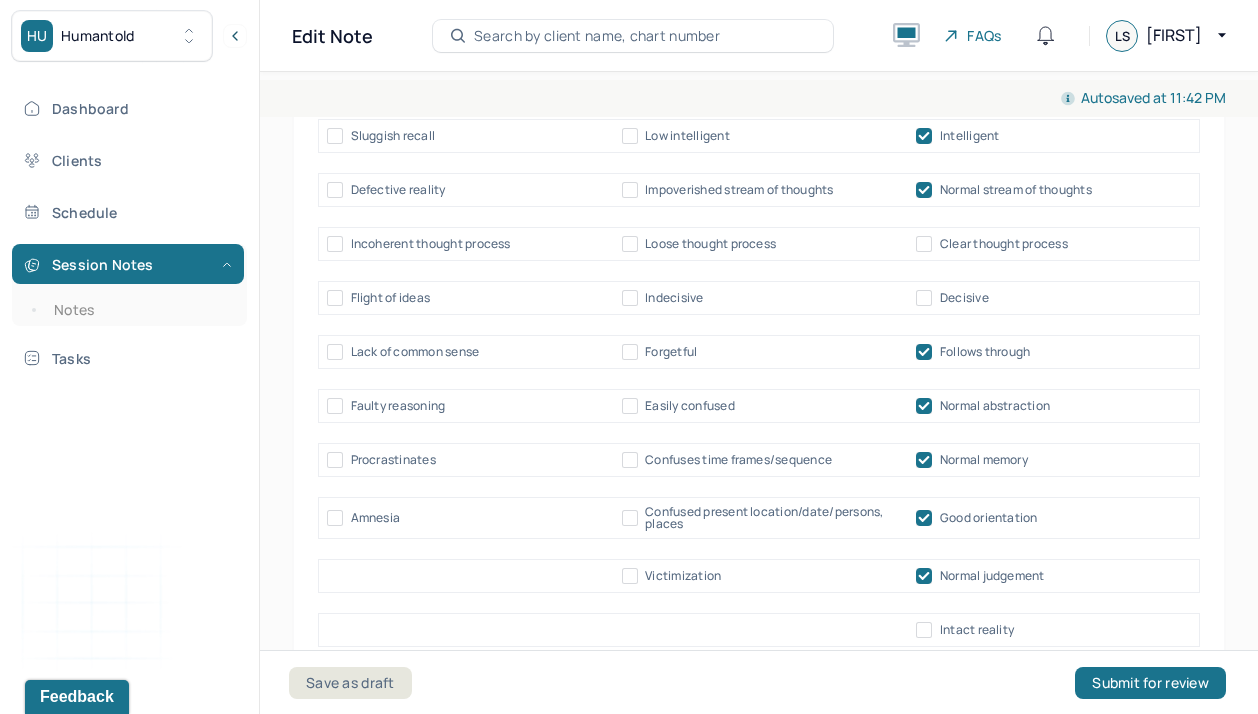click on "Intact reality" at bounding box center [924, 630] 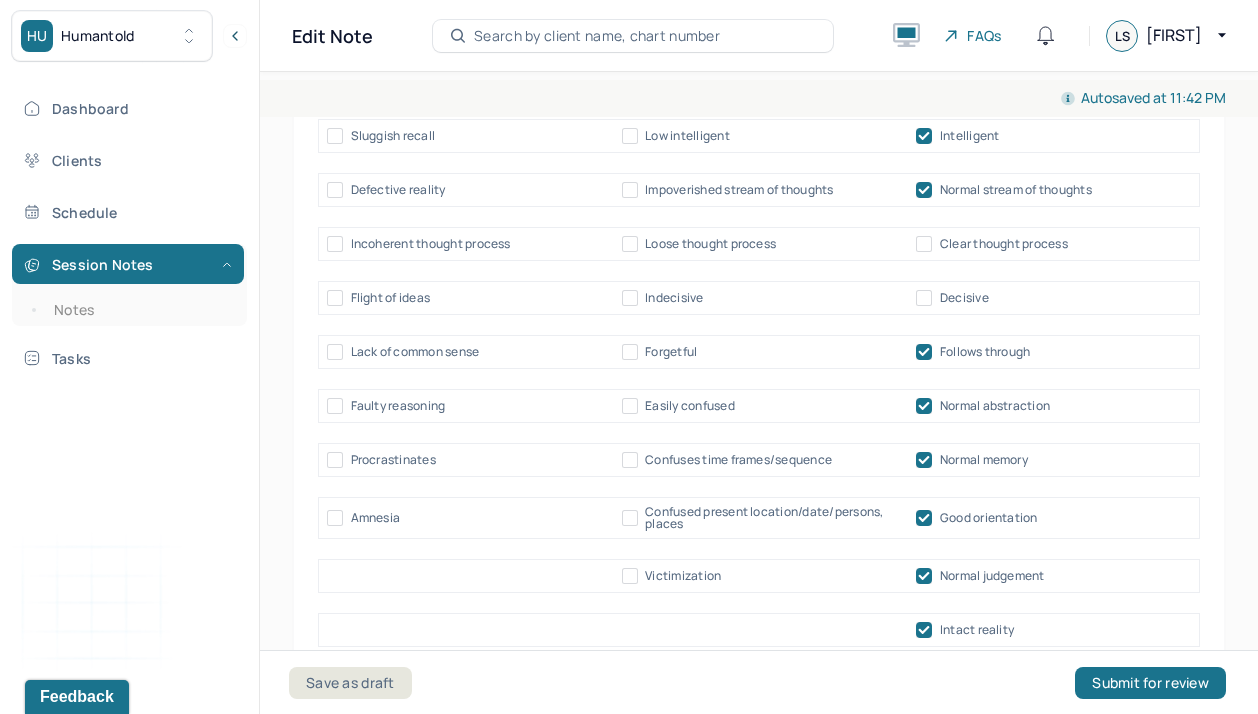 click on "Intact reality" at bounding box center [759, 630] 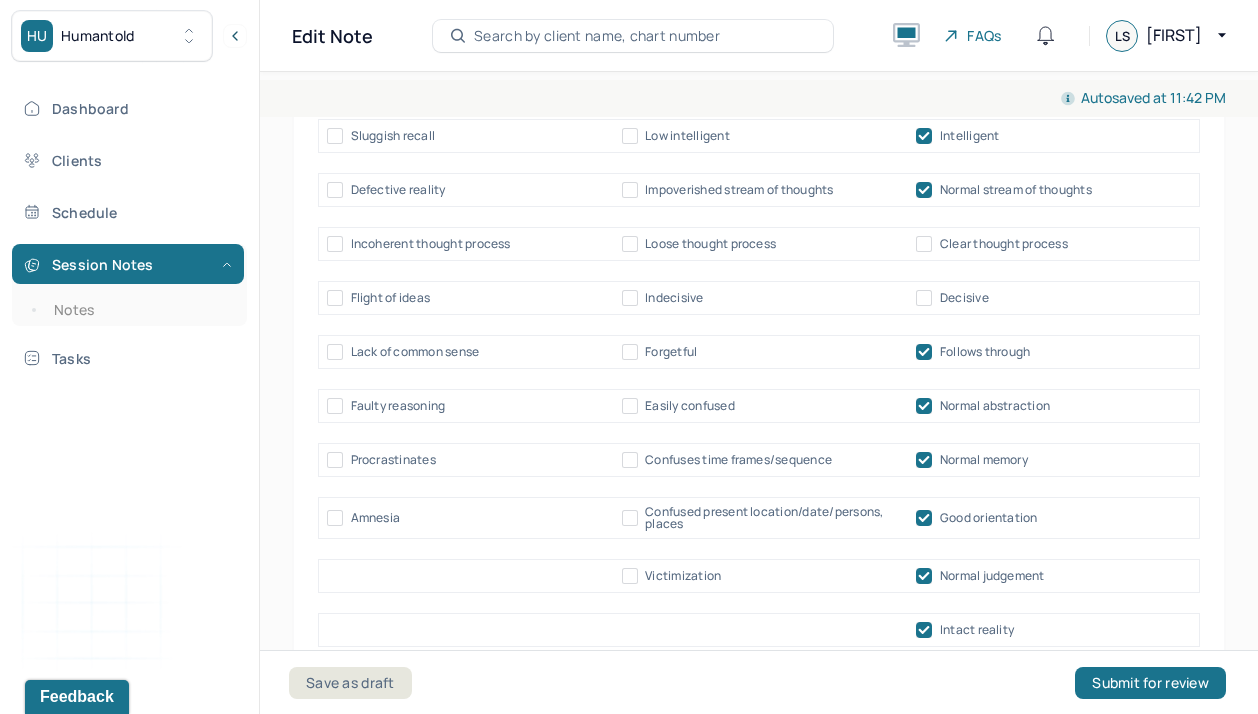 click 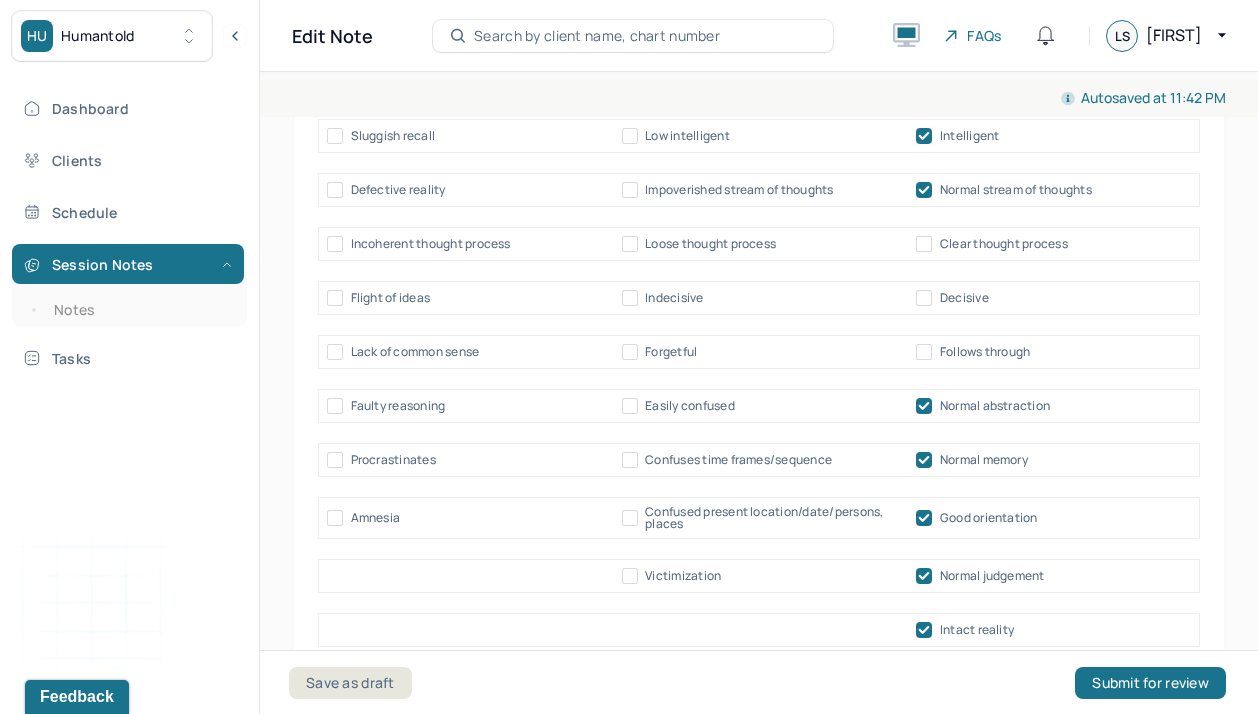 click on "Clear thought process" at bounding box center (924, 244) 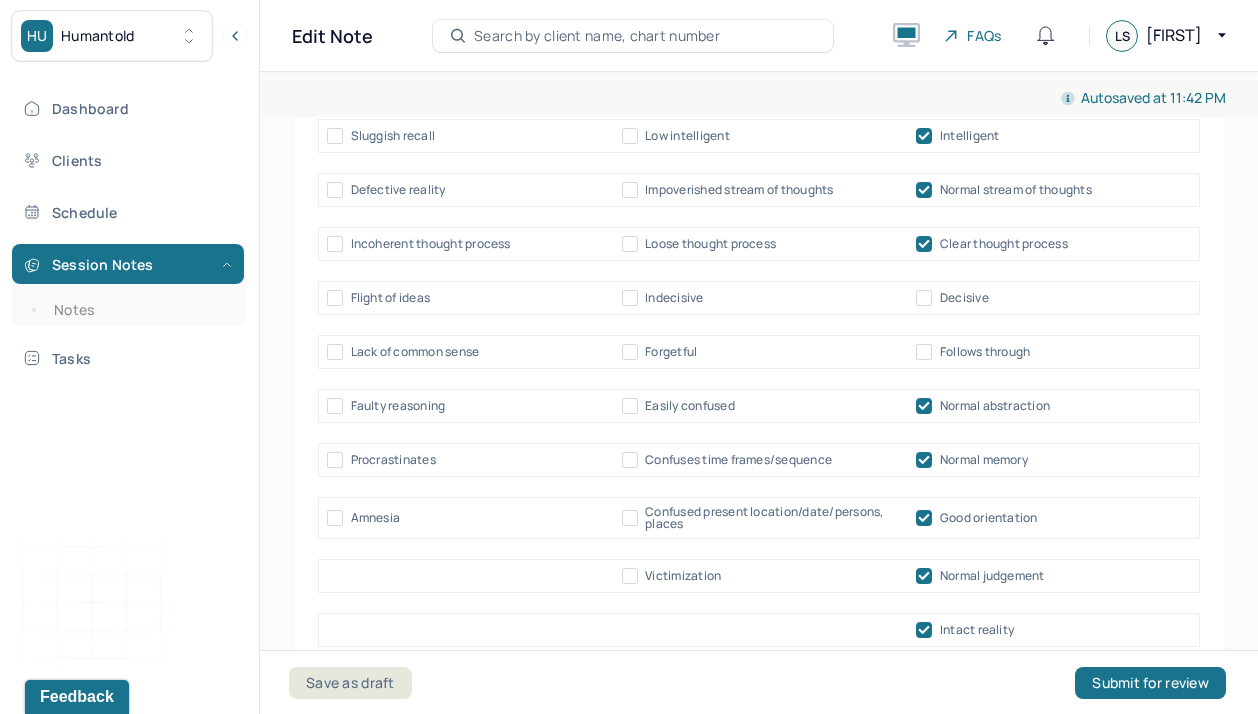 click on "Save as draft     Submit for review" at bounding box center [757, 682] 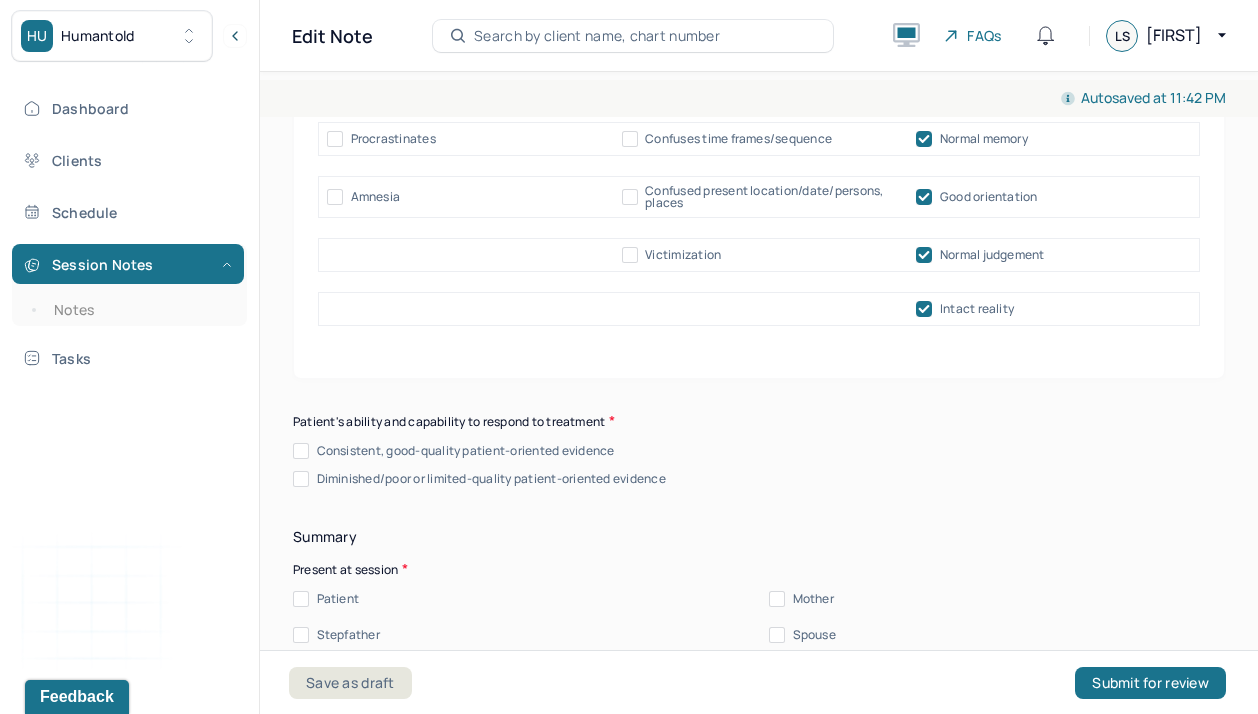 scroll, scrollTop: 11815, scrollLeft: 0, axis: vertical 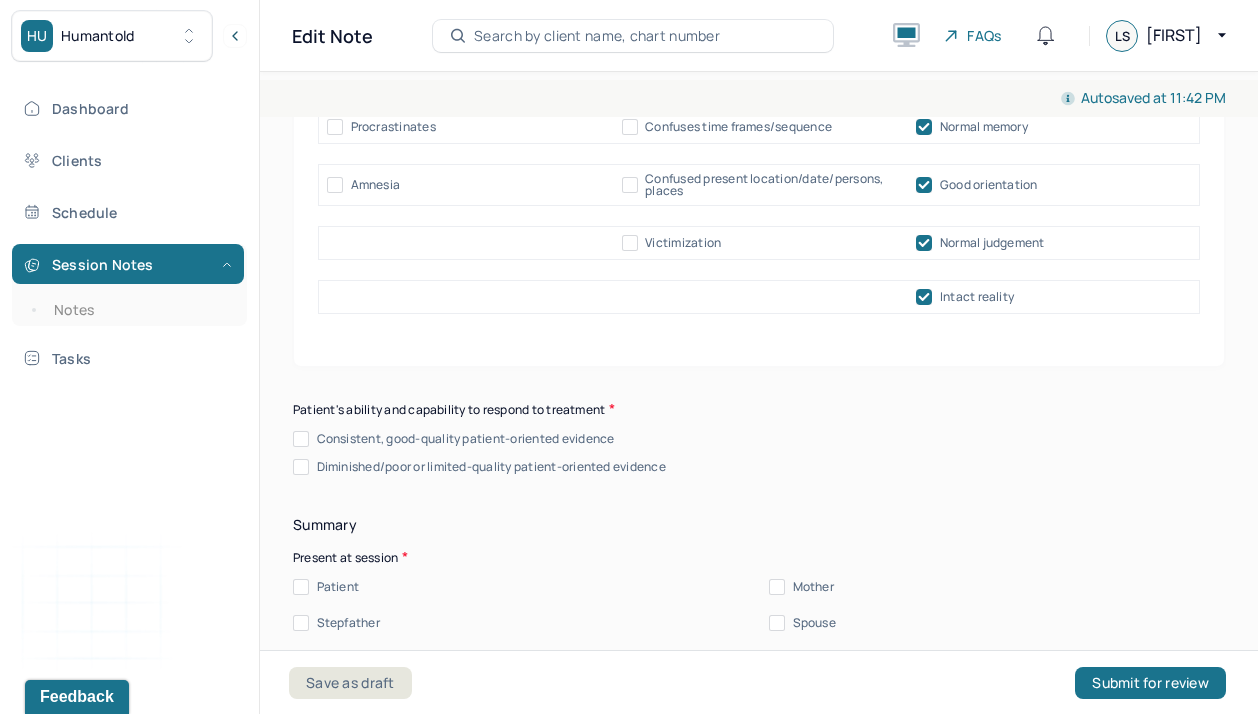 click on "Consistent, good-quality patient-oriented evidence Diminished/poor or limited-quality patient-oriented evidence" at bounding box center (759, 453) 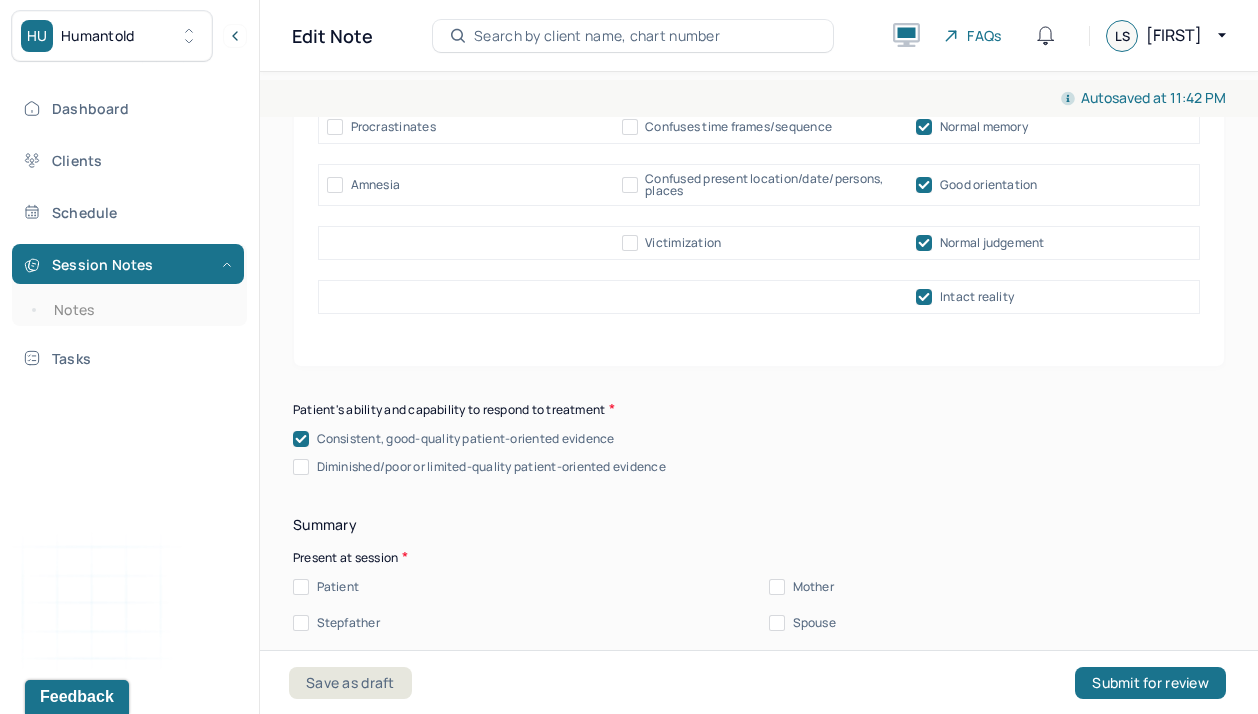 click on "Instructions The fields marked with an asterisk ( * ) are required before you can submit your notes. Before you can submit your session notes, they must be signed. You have the option to save your notes as a draft before making a submission. Appointment location * Teletherapy Client Teletherapy Location Home Office Other Provider Teletherapy Location Home Office Other Consent was received for the teletherapy session The teletherapy session was conducted via video Primary diagnosis * F43.20 ADJUSTMENT DISORDER UNSPECIFIED Secondary diagnosis (optional) Secondary diagnosis Tertiary diagnosis (optional) Tertiary diagnosis Identity Preferred name (optional) Gender * Male Pronouns (optional) Religion (optional) Religion Education (optional) Education Race (optional) Race Ethnicity (optional) Sexual orientation (optional) Sexual orientation Current employment (optional) Current employment details (optional) Relationship status (optional) Relationship status Name of partner (optional) Emergency contact information *" at bounding box center (759, -4239) 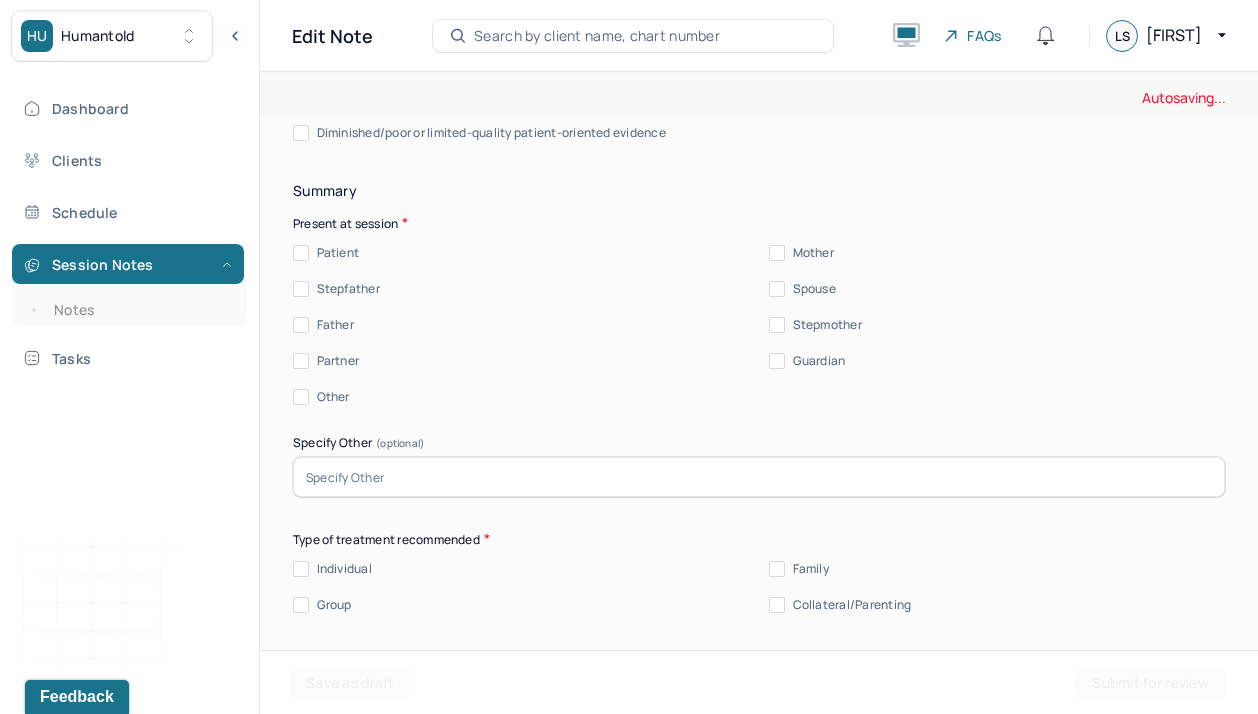 scroll, scrollTop: 12152, scrollLeft: 0, axis: vertical 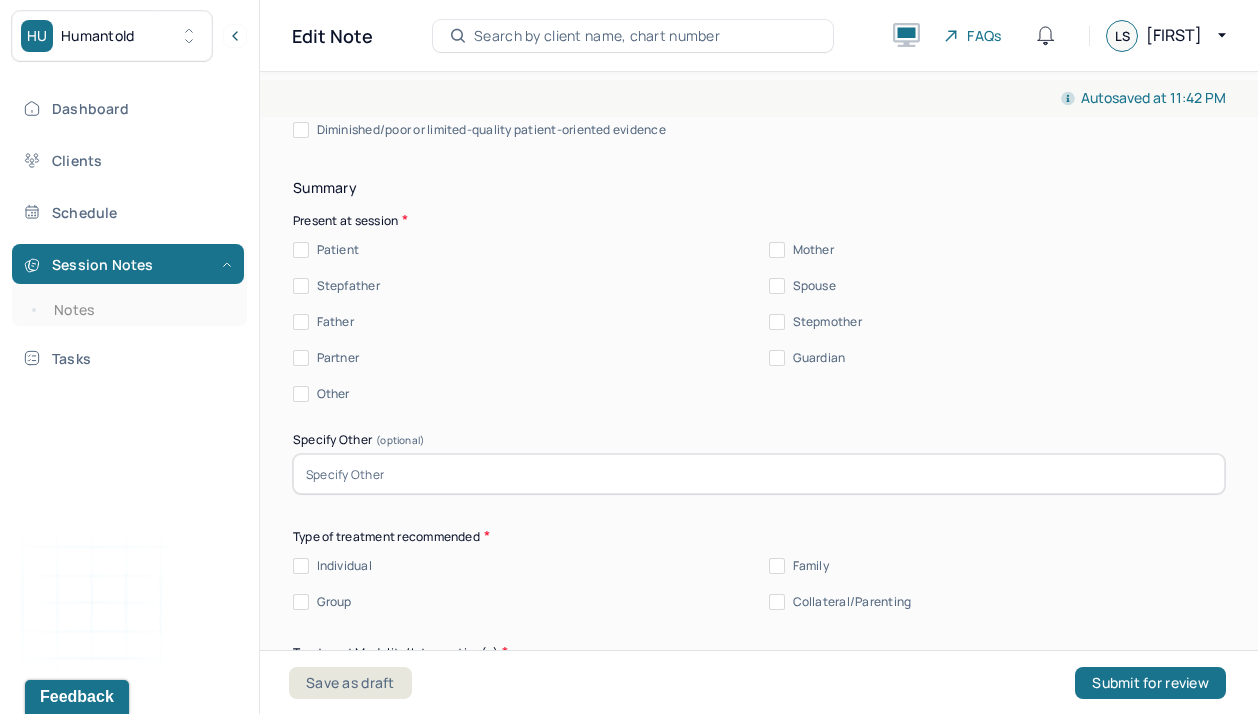 click on "Patient" at bounding box center (301, 250) 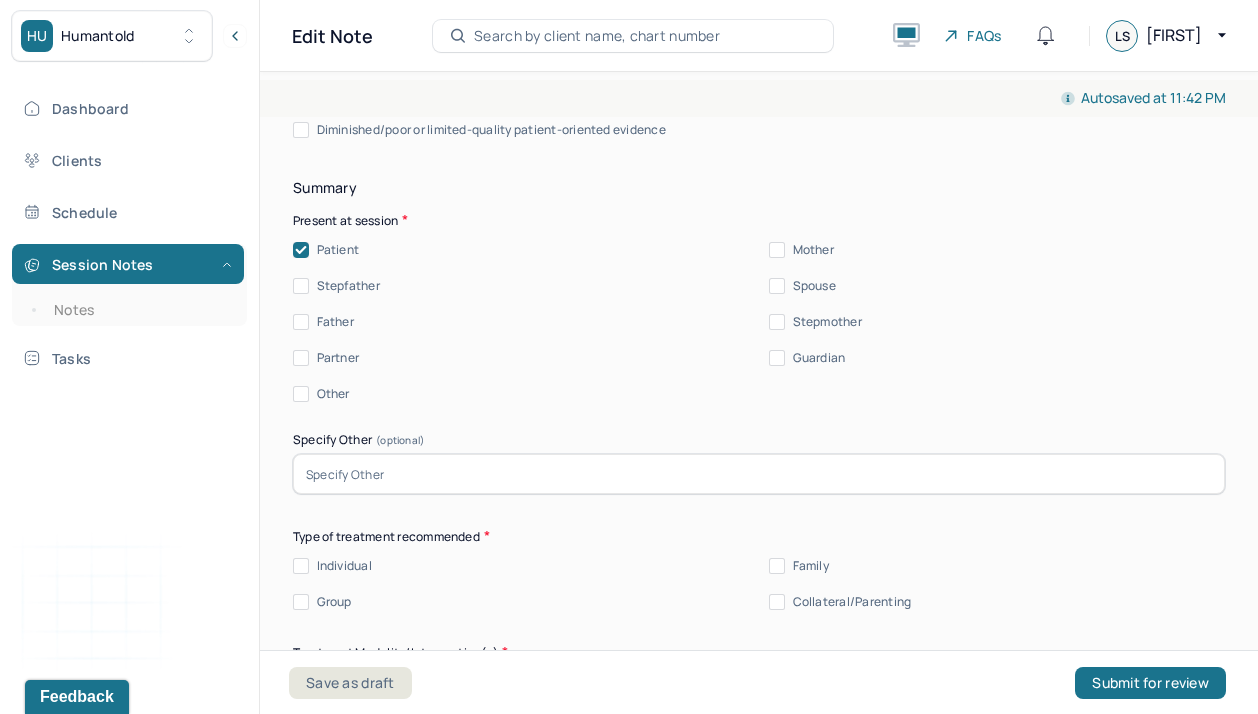 click on "Individual" at bounding box center [301, 566] 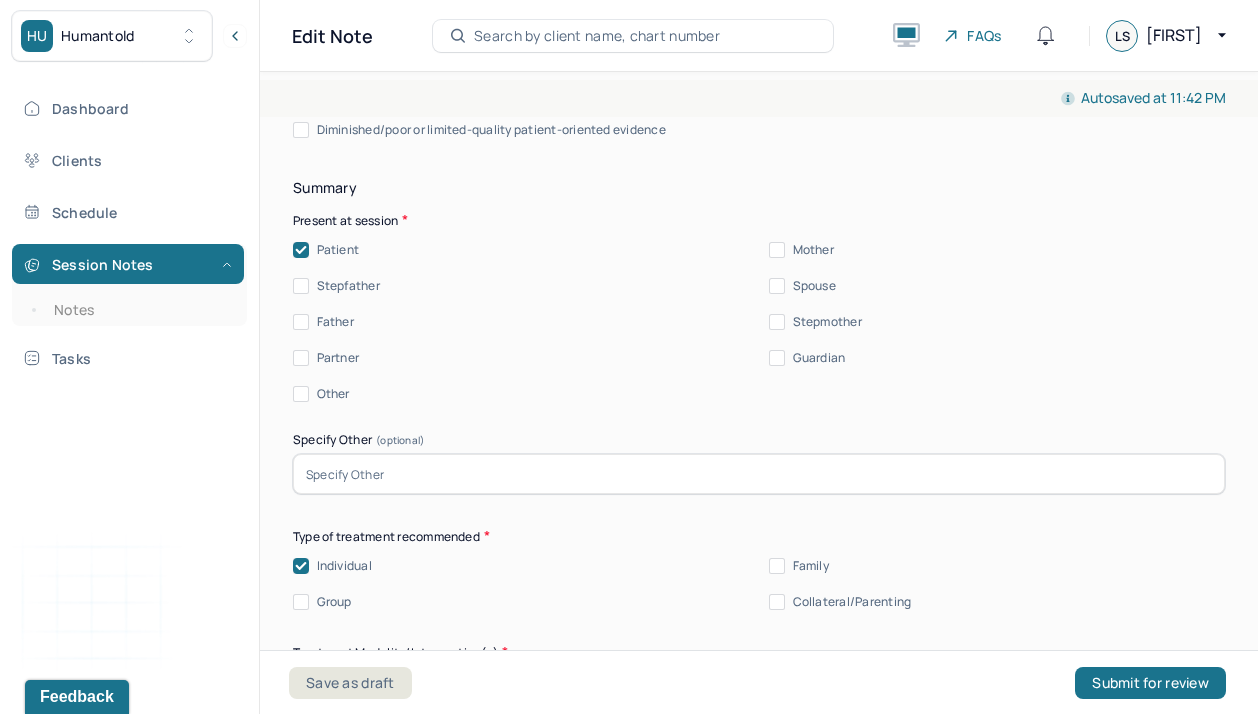 click on "Summary Present at session Patient Mother Stepfather Spouse Father Stepmother Partner Guardian Other Specify Other (optional) Type of treatment recommended Individual Family Group Collateral/Parenting Treatment Modality/Intervention(s) Cognitive/Behavioral Behavioral Modification Supportive Marital/Couples Therapy  Family Therapy Stress Management Psychodynamic Parent Training Crisis Intervention Other Specify other treatment/modality (optional) Treatment goals Treatment goal one * Believeving in himself, less second guessing Treatment goal two * Reduce social anxiety Treatment goal three (optional) Frequency of sessions Weekly Bi-Weekly Monthly Other Date of next session * Subjective report Please make sure to only include what the client has reported. This should only tie back to what the client reported in the session, re; symptoms, mood/affect, ideations, interpersonal conflicts, etc. Do not include your assessment or interpretation of the clients symptoms here. Summary Prognosis" at bounding box center (759, 1267) 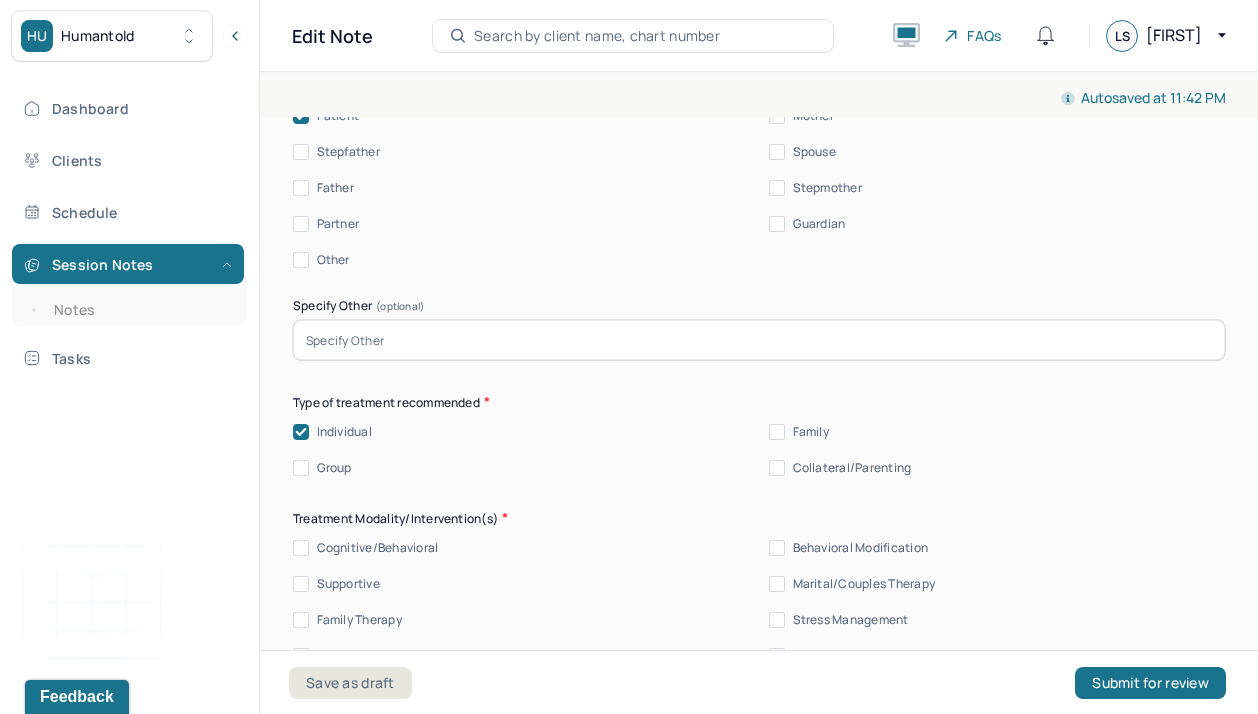 scroll, scrollTop: 12334, scrollLeft: 0, axis: vertical 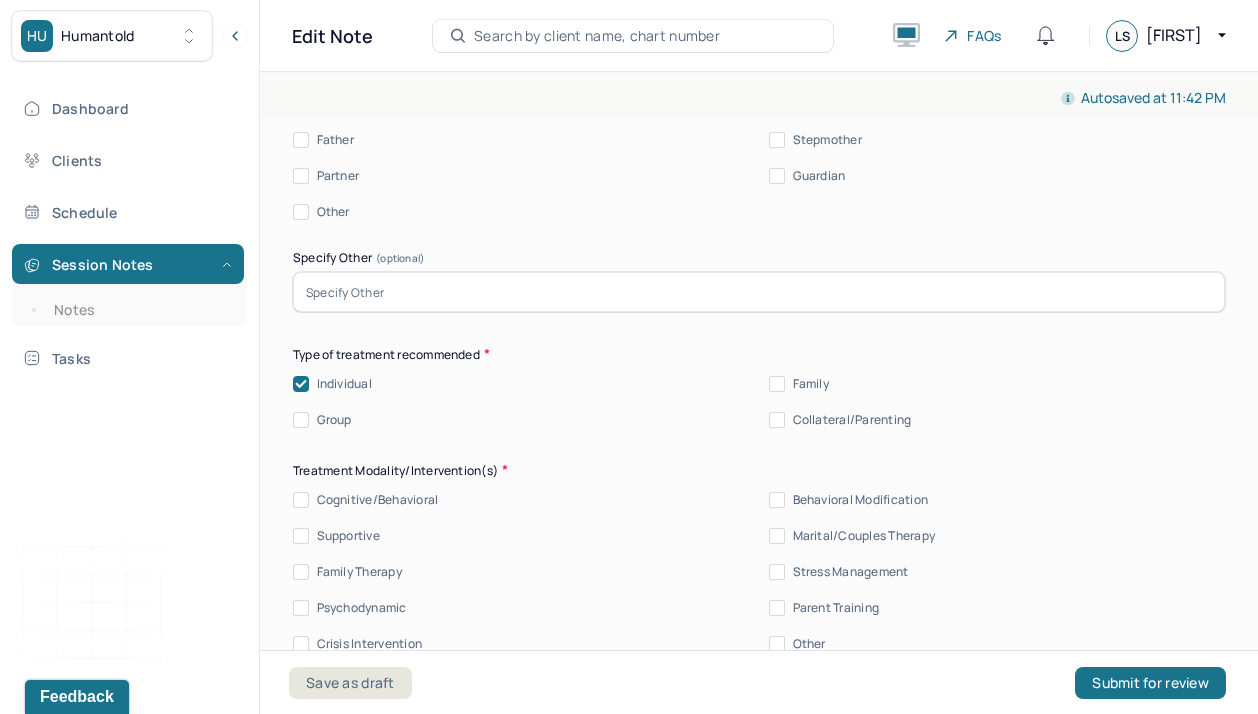 click on "Cognitive/Behavioral" at bounding box center [301, 500] 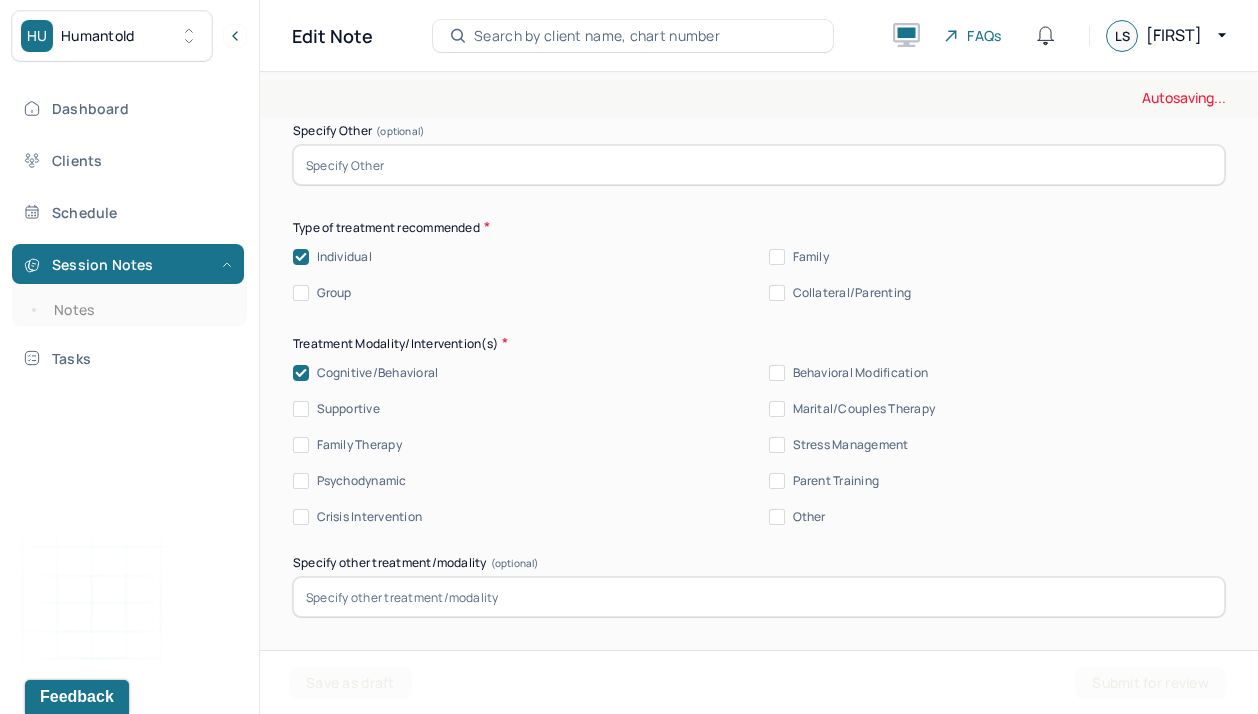scroll, scrollTop: 12522, scrollLeft: 0, axis: vertical 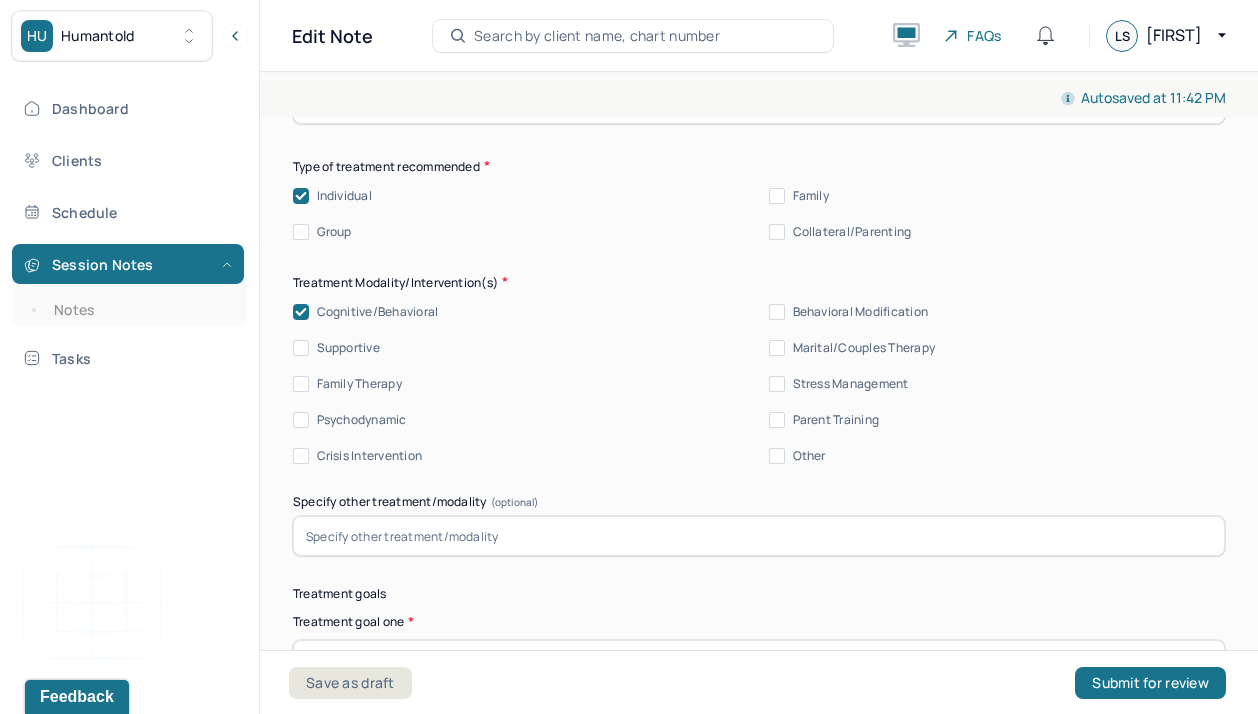click on "Other" at bounding box center [777, 456] 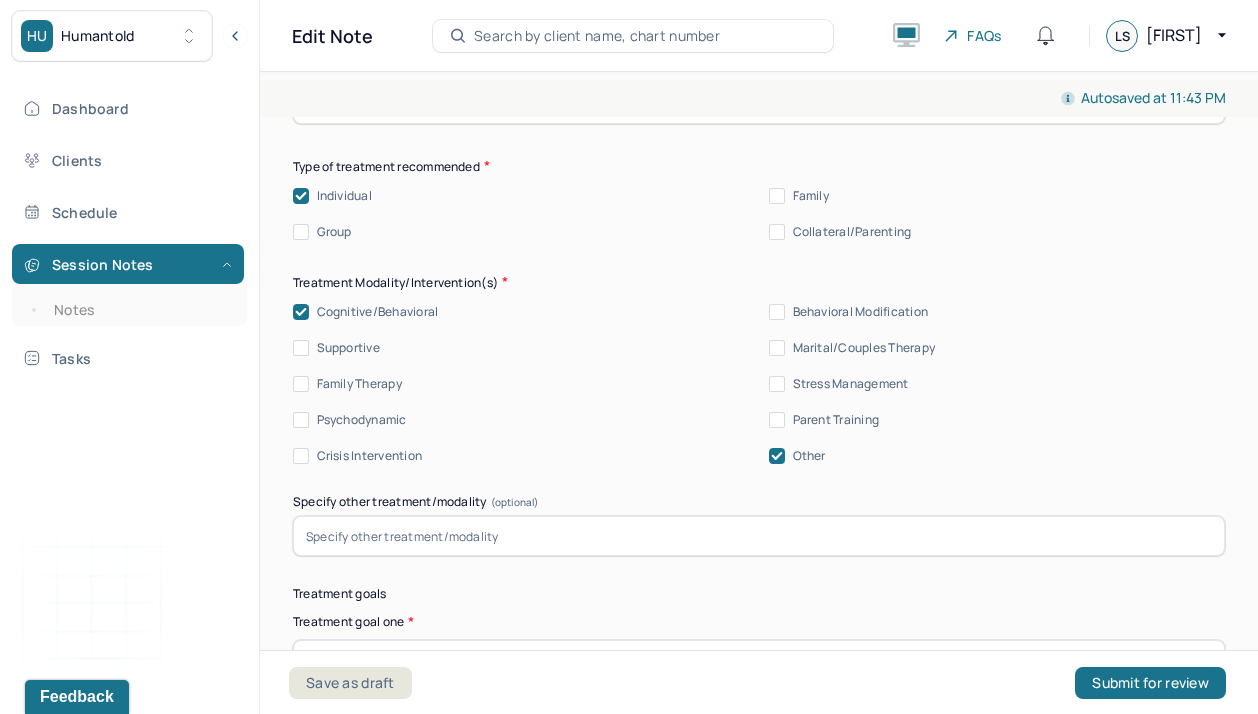 click on "Summary Present at session Patient Mother Stepfather Spouse Father Stepmother Partner Guardian Other Specify Other (optional) Type of treatment recommended Individual Family Group Collateral/Parenting Treatment Modality/Intervention(s) Cognitive/Behavioral Behavioral Modification Supportive Marital/Couples Therapy  Family Therapy Stress Management Psychodynamic Parent Training Crisis Intervention Other Specify other treatment/modality (optional) Treatment goals Treatment goal one * Believeving in himself, less second guessing Treatment goal two * Reduce social anxiety Treatment goal three (optional) Frequency of sessions Weekly Bi-Weekly Monthly Other Date of next session * Subjective report Please make sure to only include what the client has reported. This should only tie back to what the client reported in the session, re; symptoms, mood/affect, ideations, interpersonal conflicts, etc. Do not include your assessment or interpretation of the clients symptoms here. Summary Prognosis" at bounding box center [759, 897] 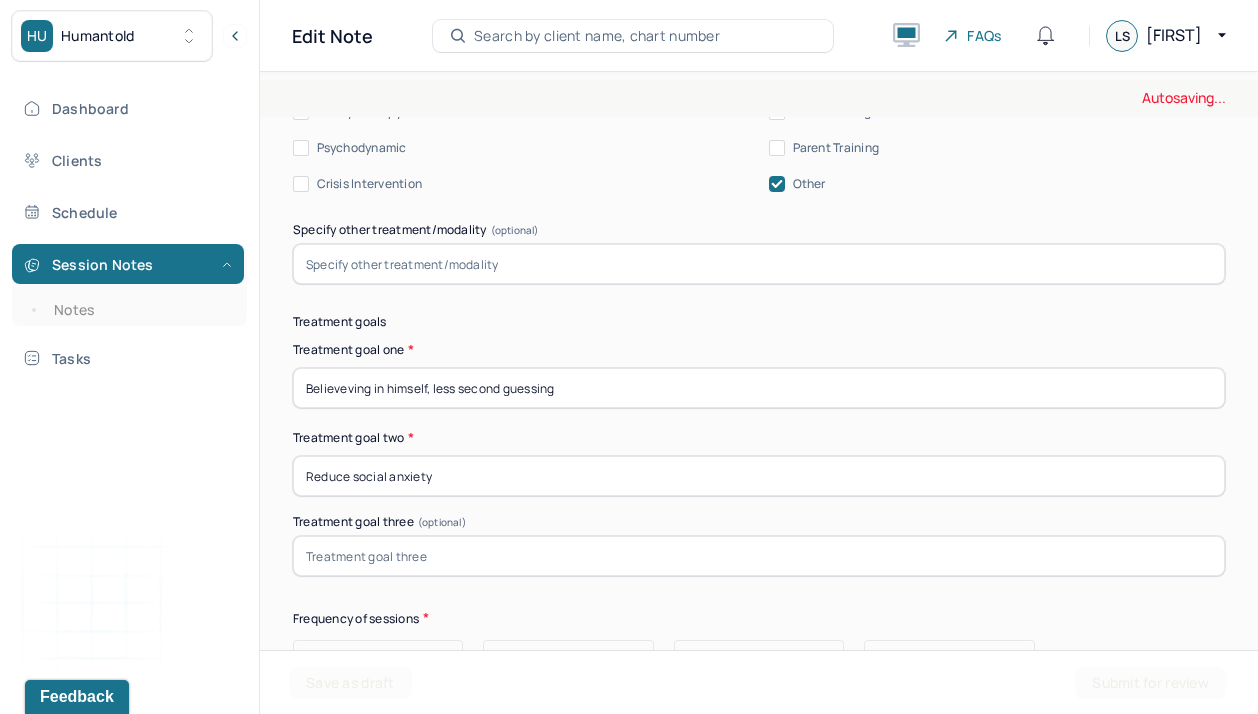 scroll, scrollTop: 12799, scrollLeft: 0, axis: vertical 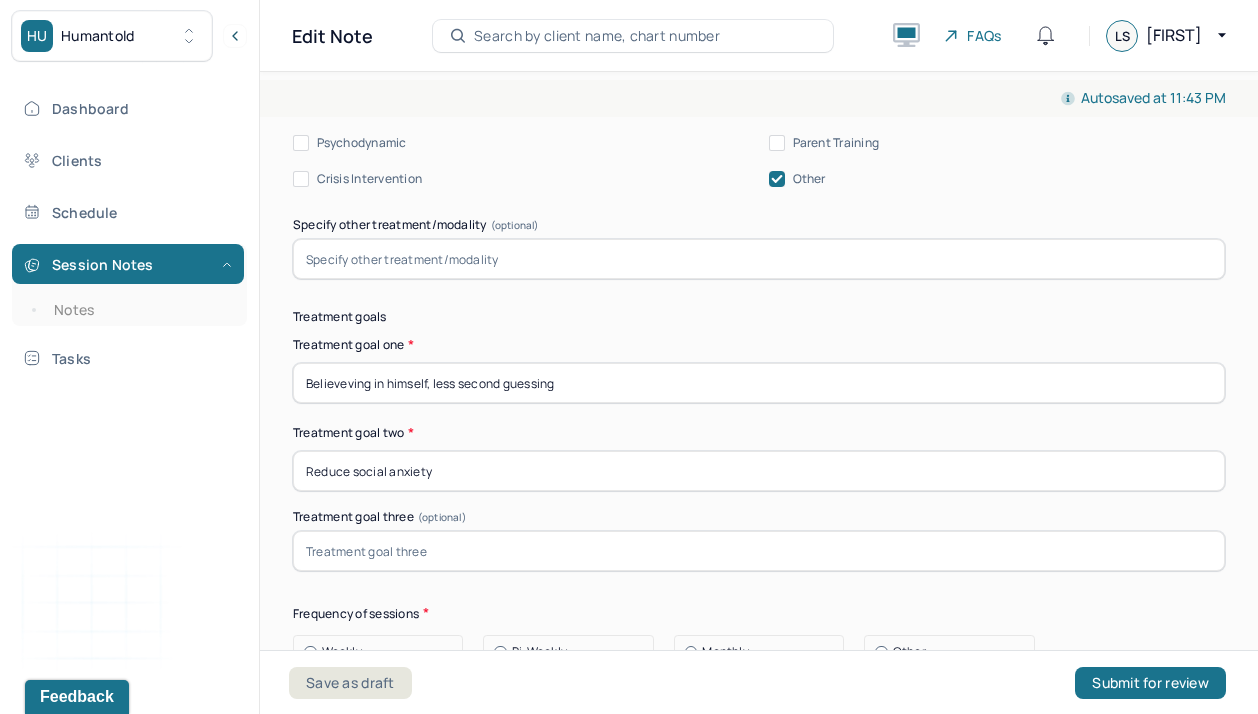 click on "Frequency of sessions" at bounding box center (759, 613) 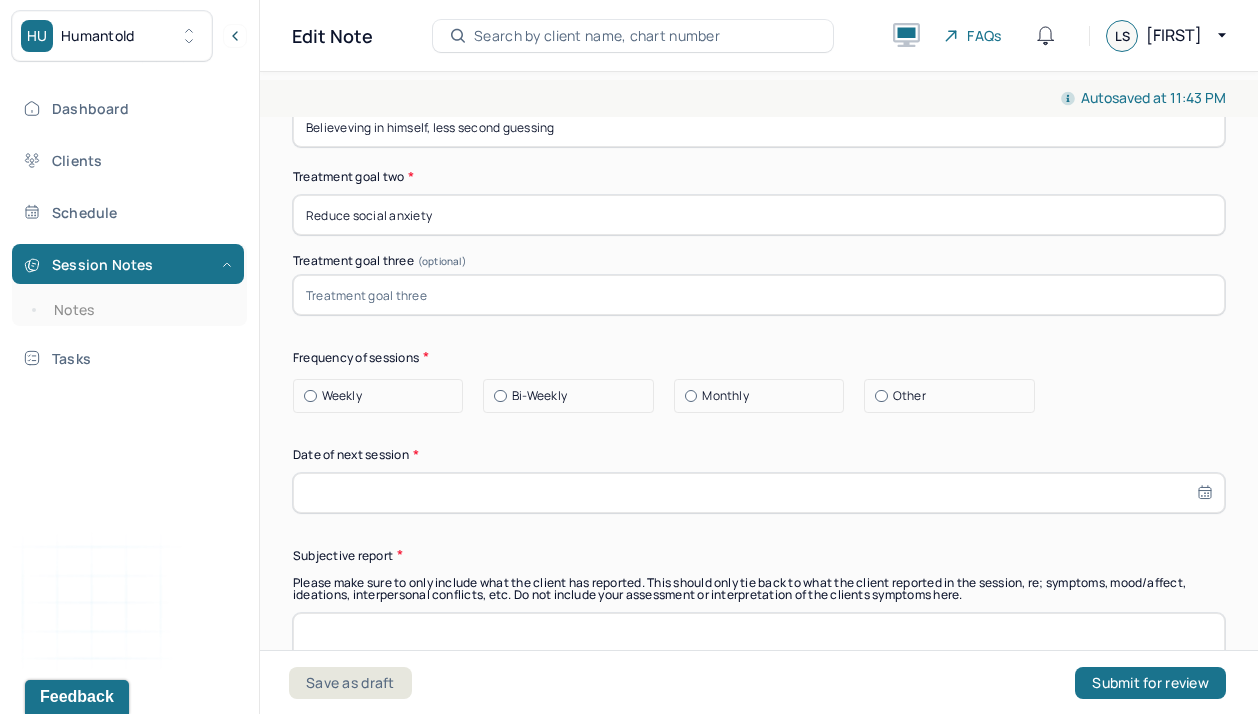 scroll, scrollTop: 13060, scrollLeft: 0, axis: vertical 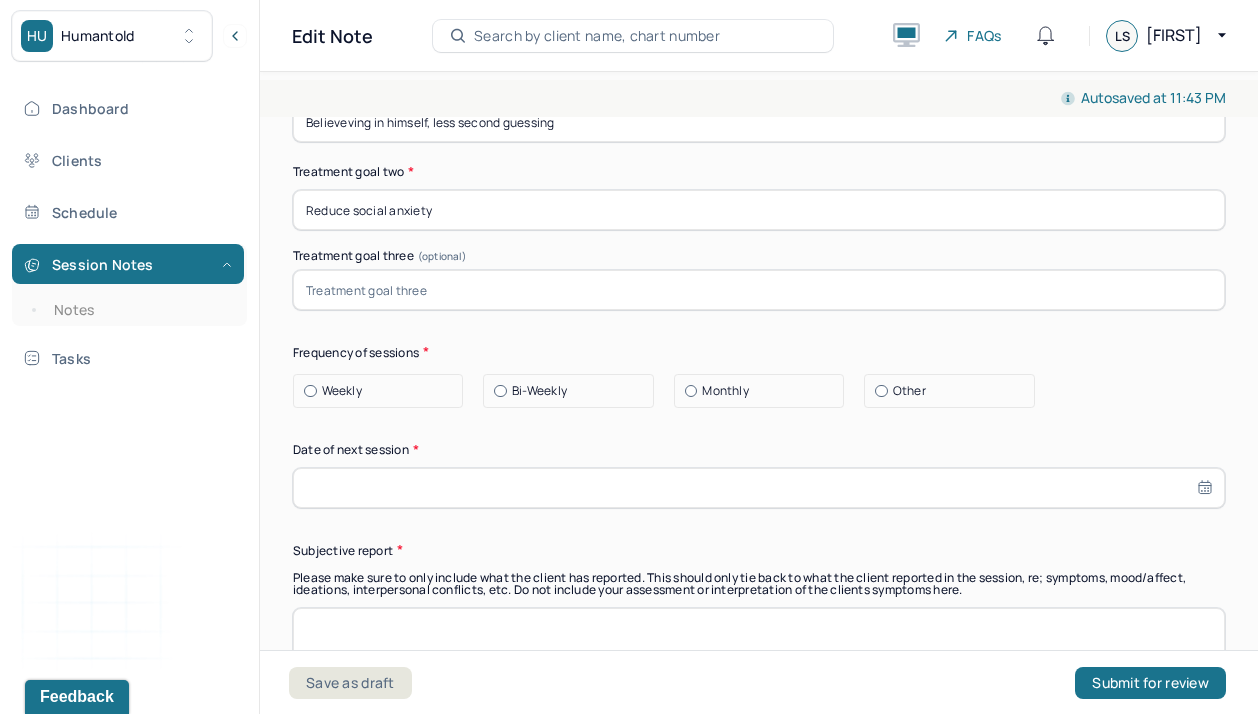 click at bounding box center [310, 391] 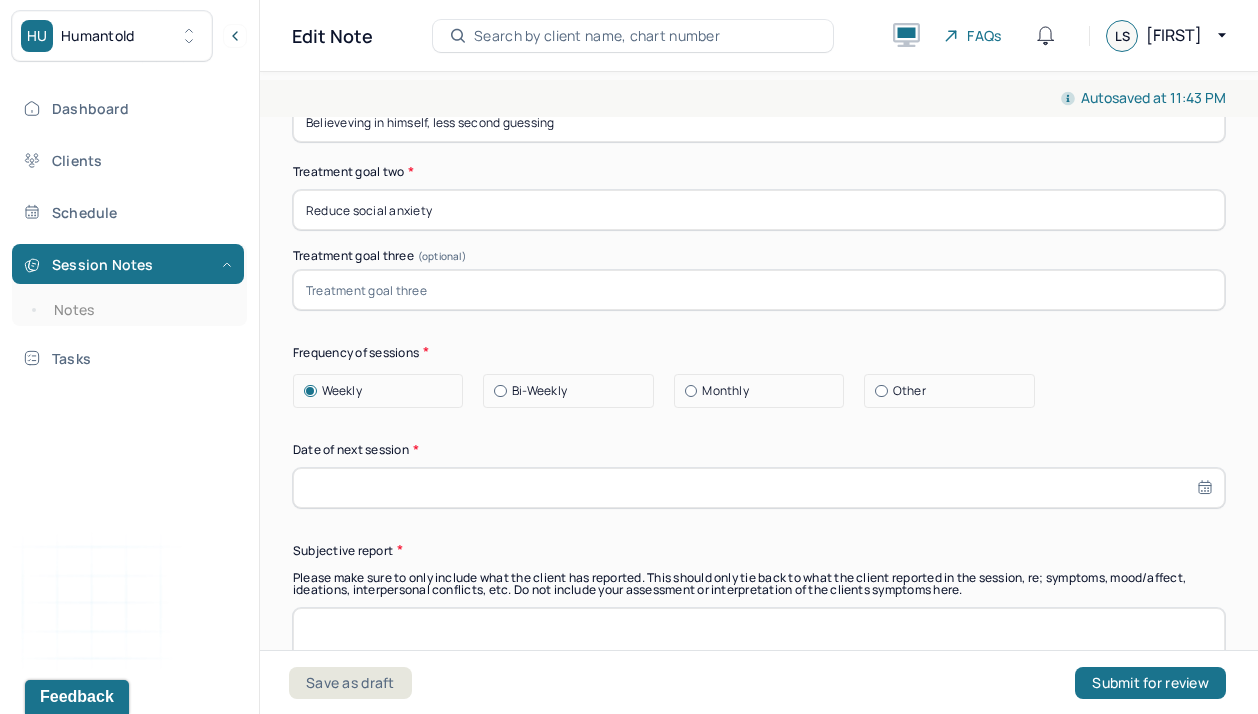 click at bounding box center (759, 488) 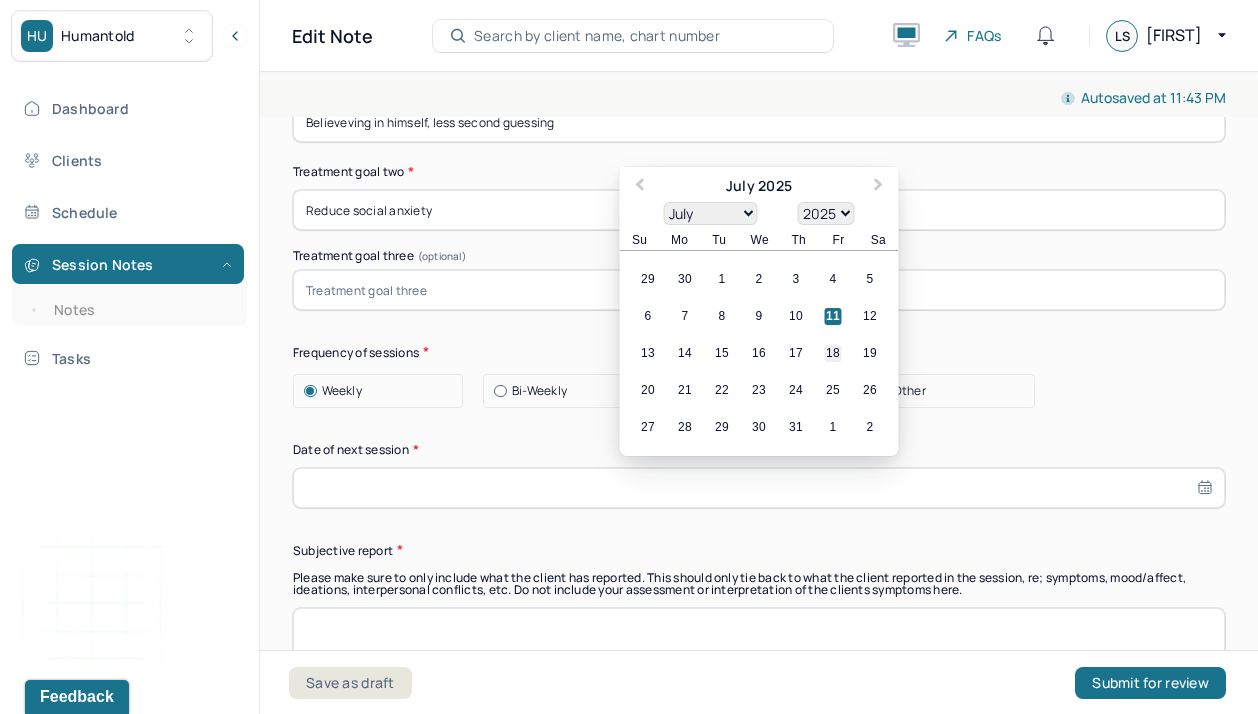 click on "18" at bounding box center [833, 353] 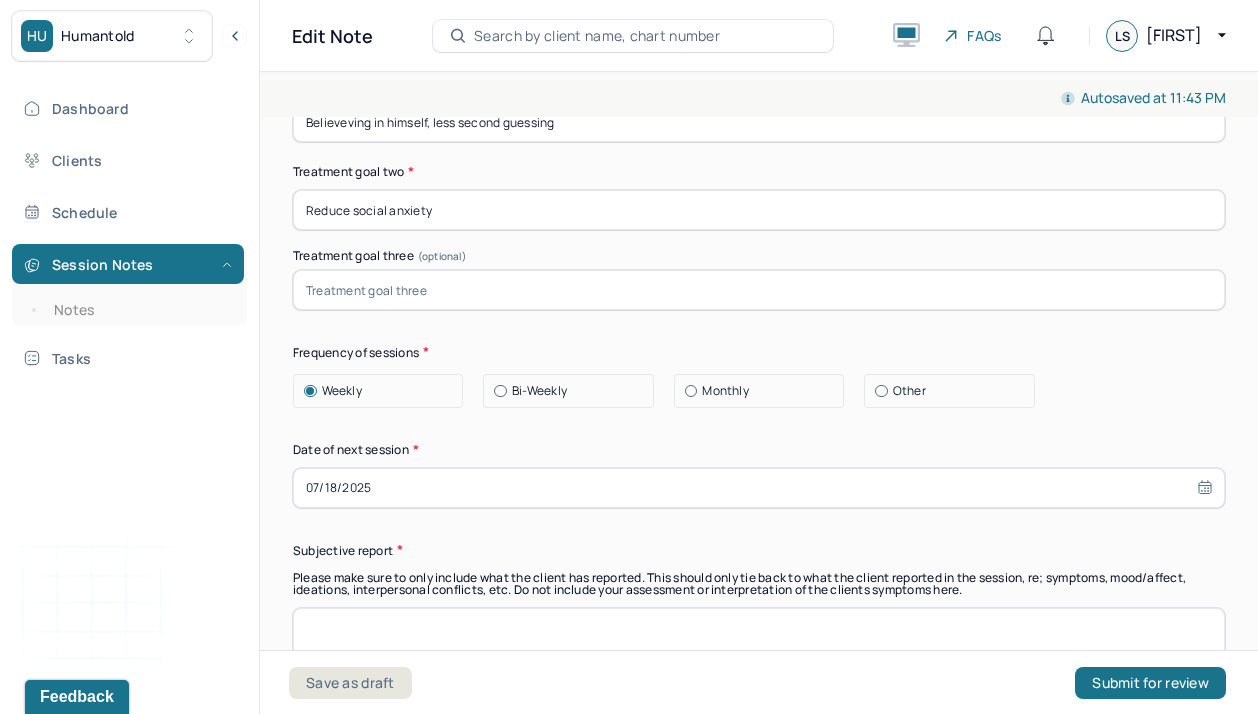 click on "Subjective report" at bounding box center (759, 550) 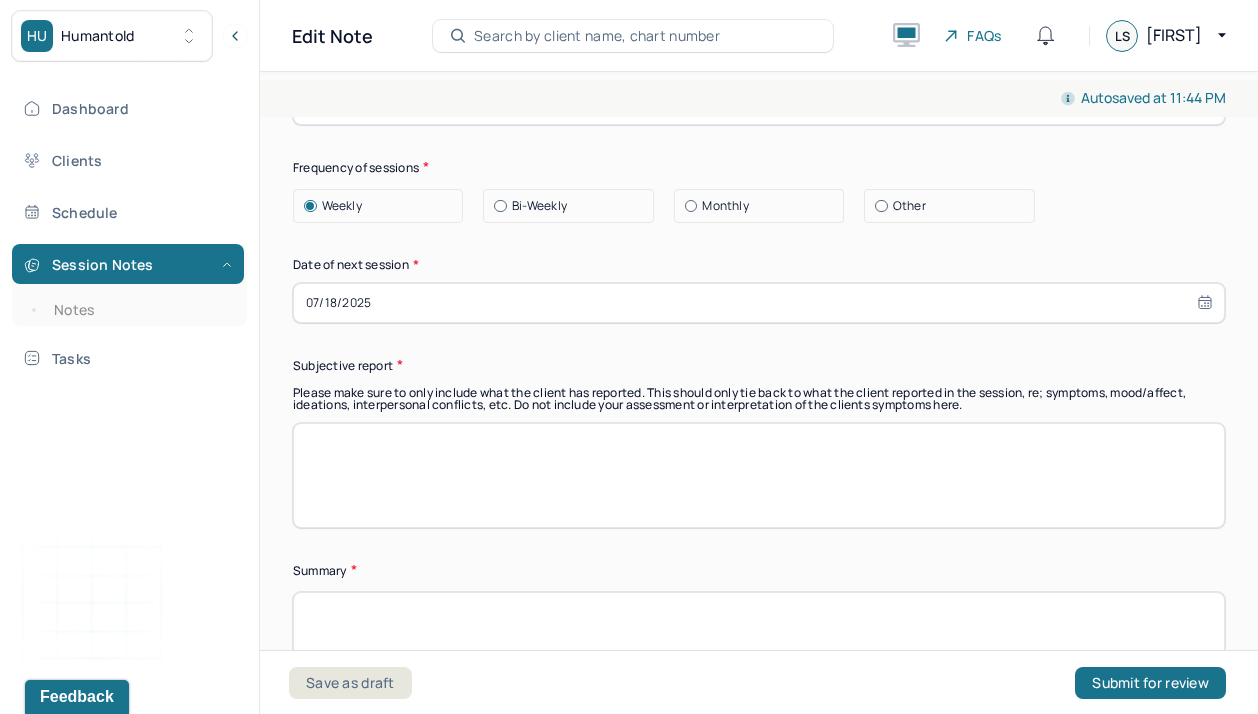 scroll, scrollTop: 13253, scrollLeft: 0, axis: vertical 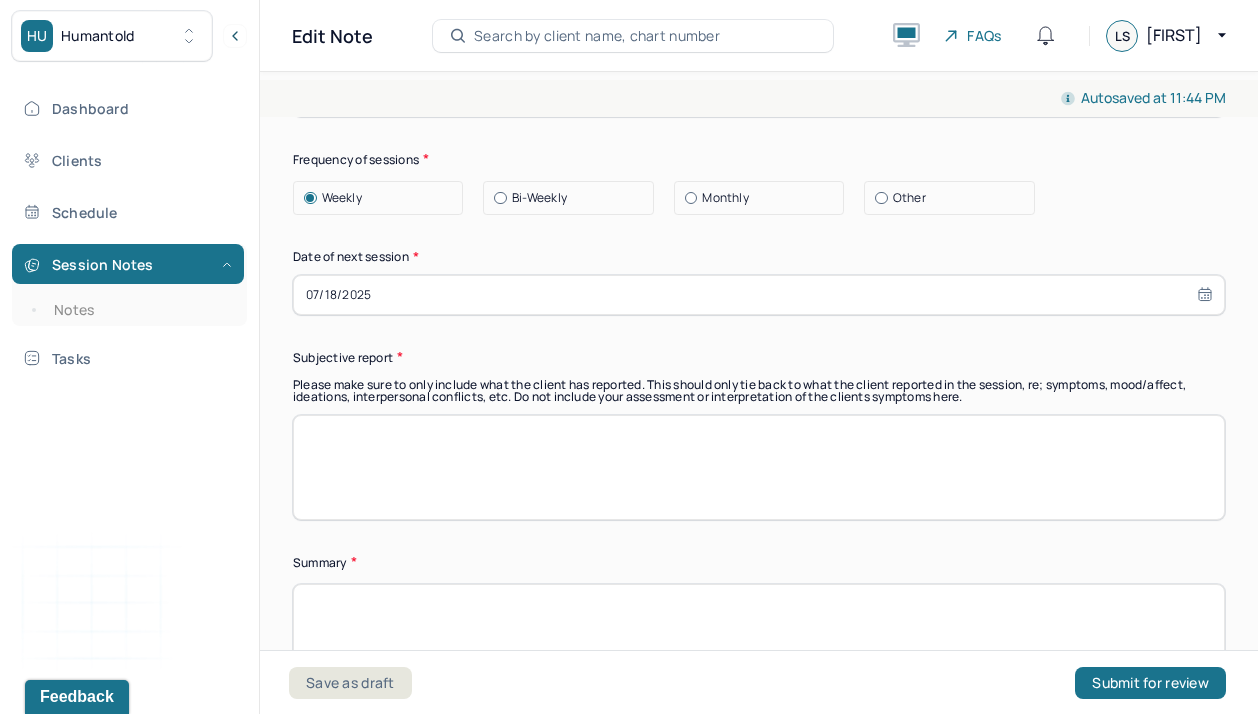 click at bounding box center [759, 467] 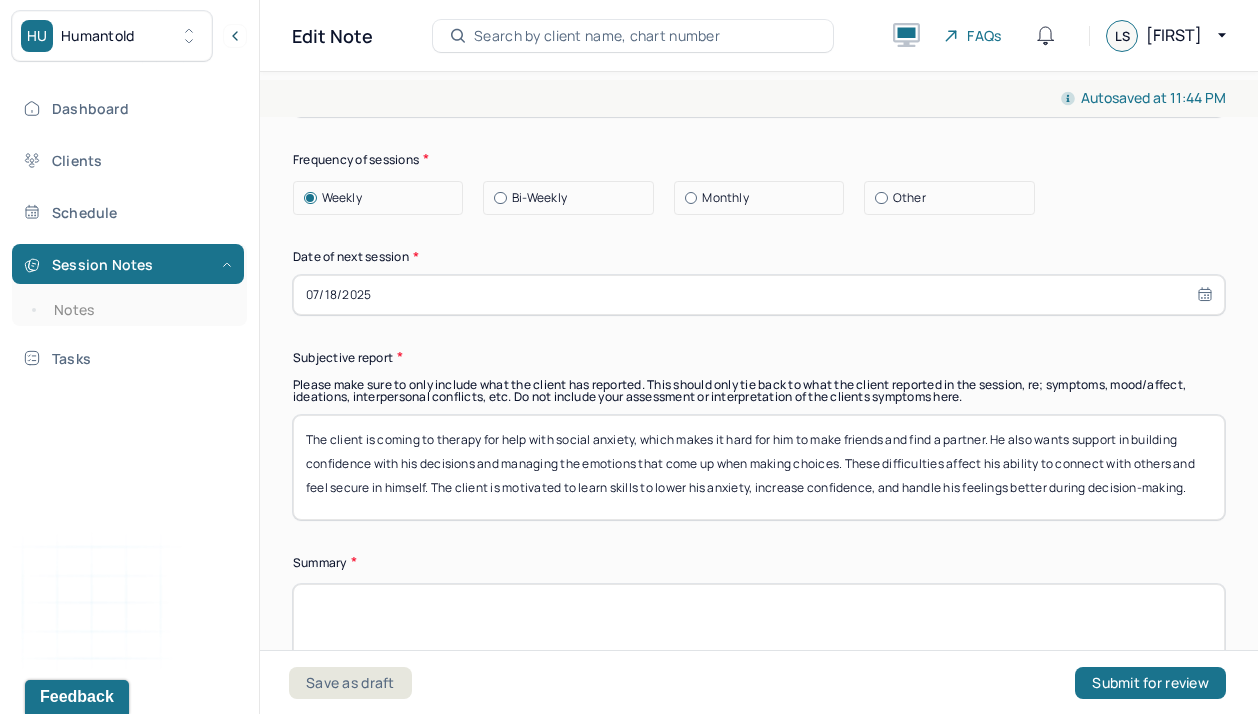 type on "The client is coming to therapy for help with social anxiety, which makes it hard for him to make friends and find a partner. He also wants support in building confidence with his decisions and managing the emotions that come up when making choices. These difficulties affect his ability to connect with others and feel secure in himself. The client is motivated to learn skills to lower his anxiety, increase confidence, and handle his feelings better during decision-making." 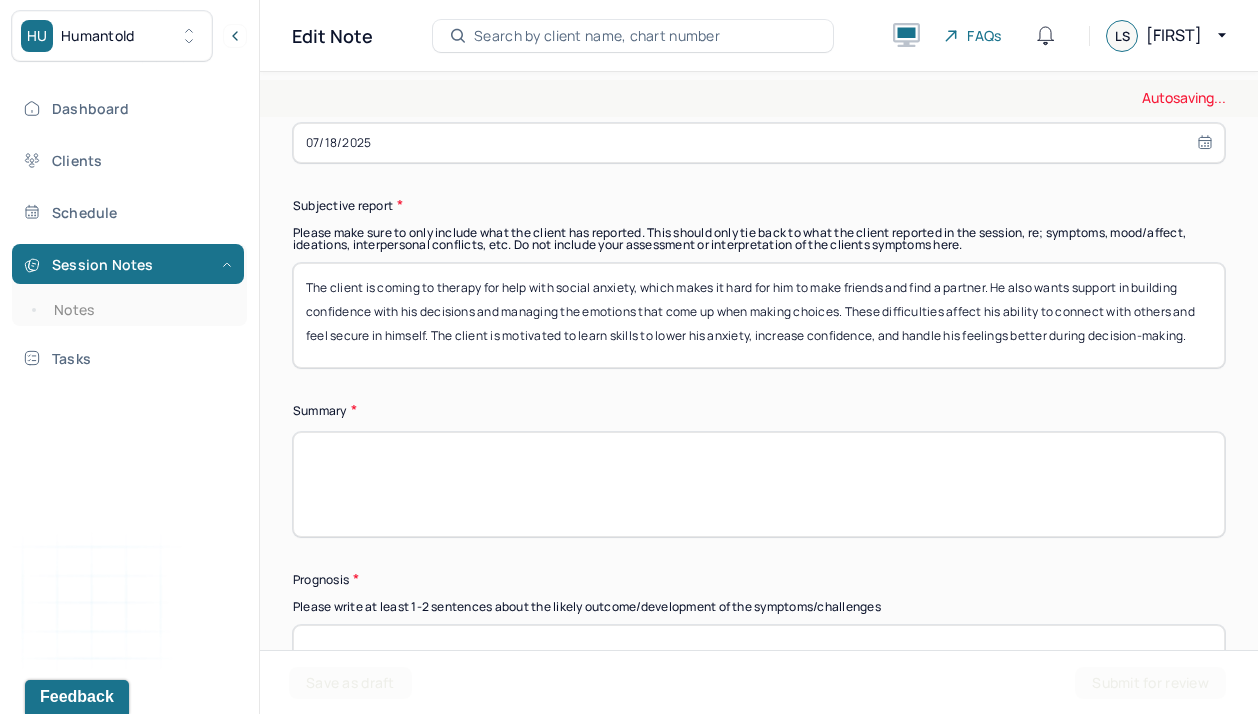 scroll, scrollTop: 13407, scrollLeft: 0, axis: vertical 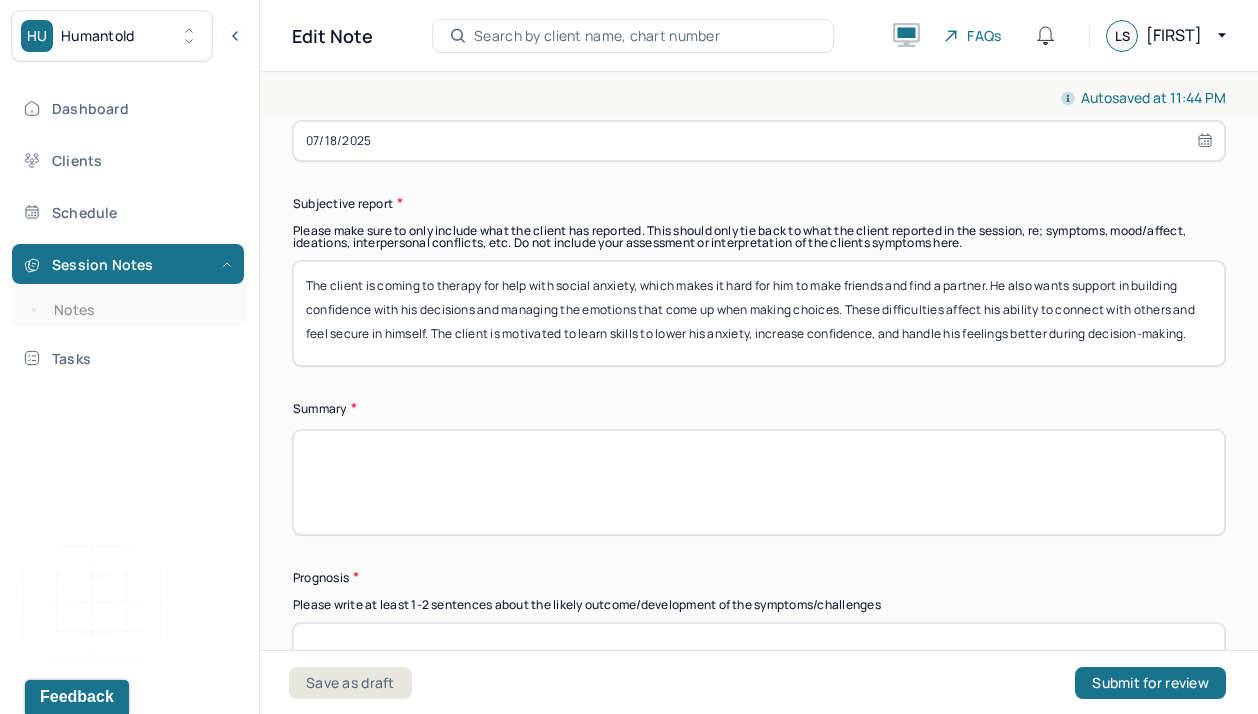 click at bounding box center [759, 482] 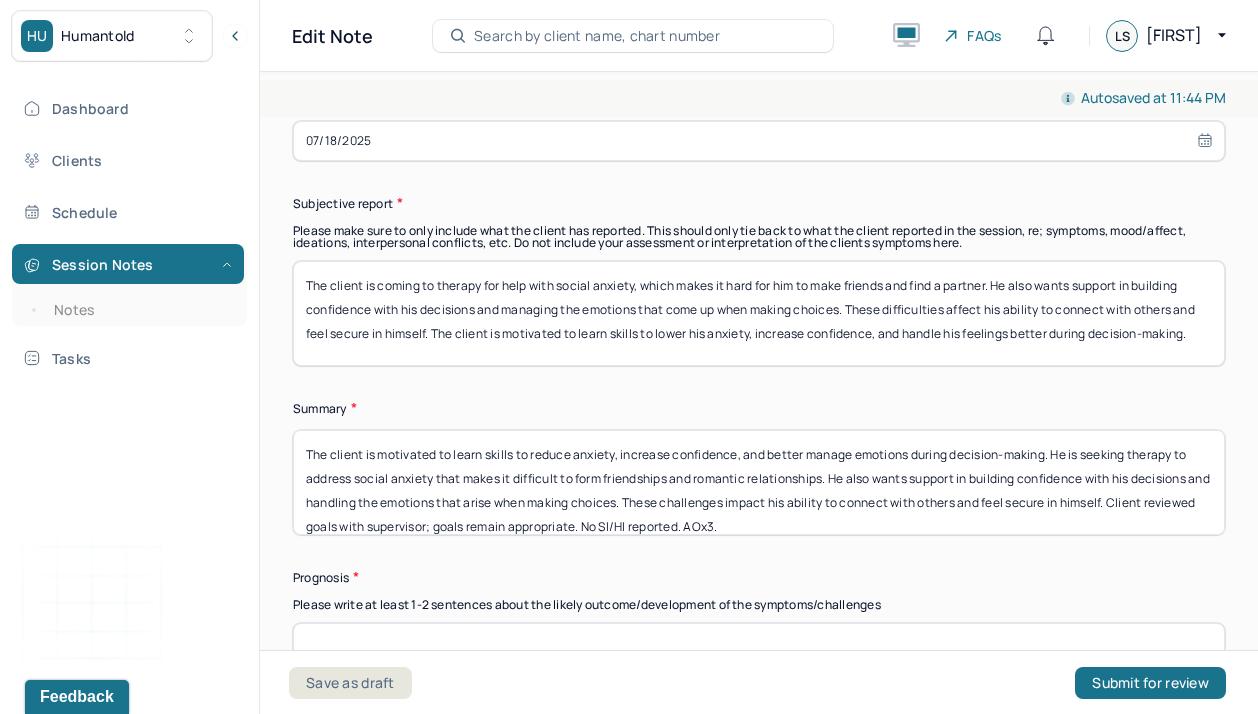 type on "The client is motivated to learn skills to reduce anxiety, increase confidence, and better manage emotions during decision-making. He is seeking therapy to address social anxiety that makes it difficult to form friendships and romantic relationships. He also wants support in building confidence with his decisions and handling the emotions that arise when making choices. These challenges impact his ability to connect with others and feel secure in himself. Client reviewed goals with supervisor; goals remain appropriate. No SI/HI reported. AOx3." 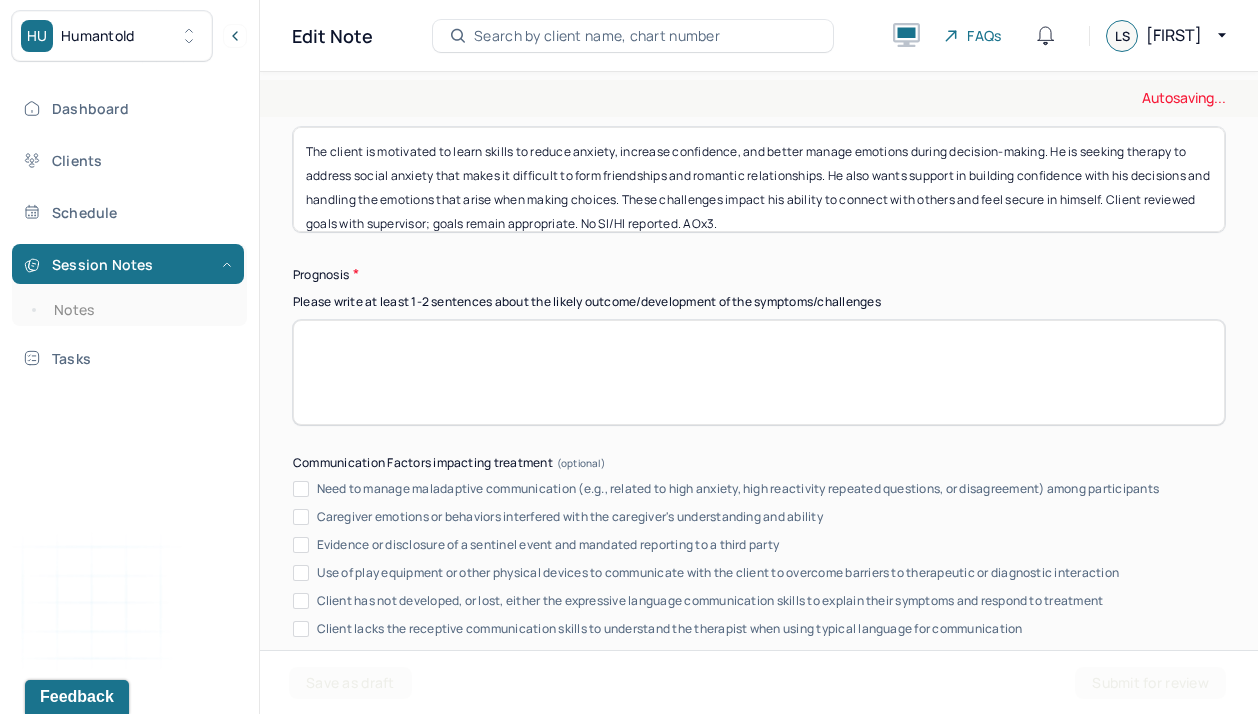 scroll, scrollTop: 13711, scrollLeft: 0, axis: vertical 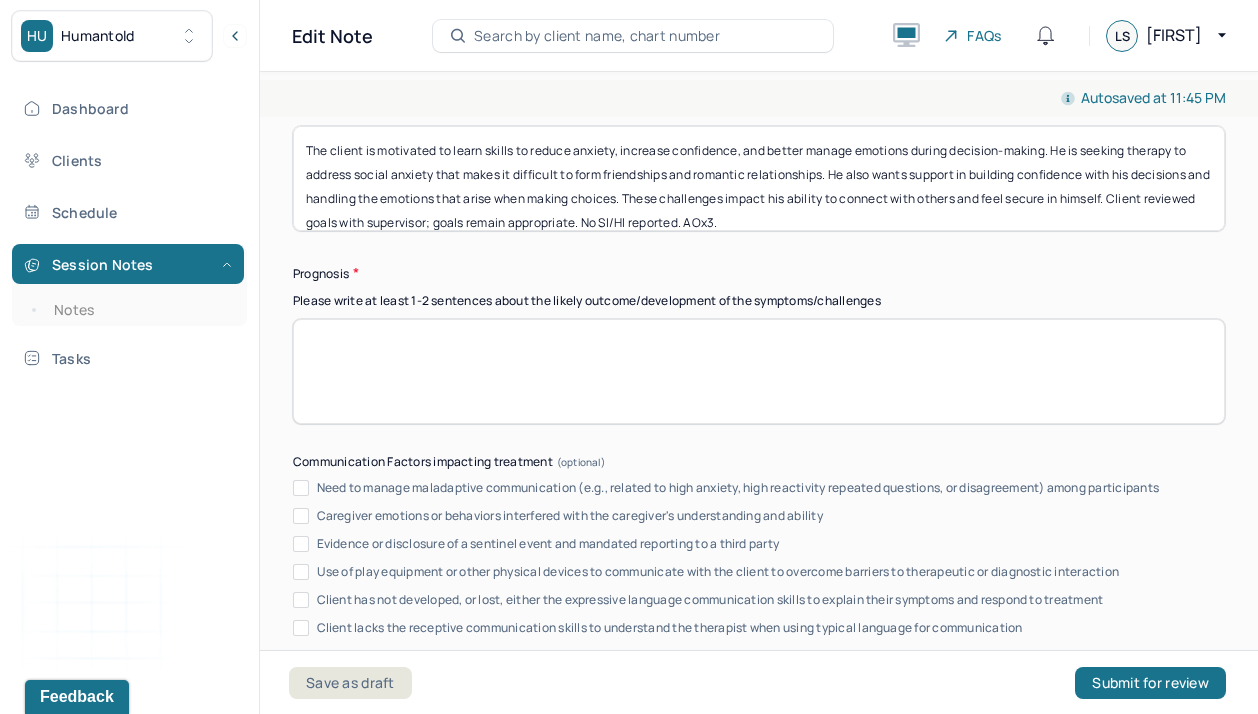 click at bounding box center [759, 371] 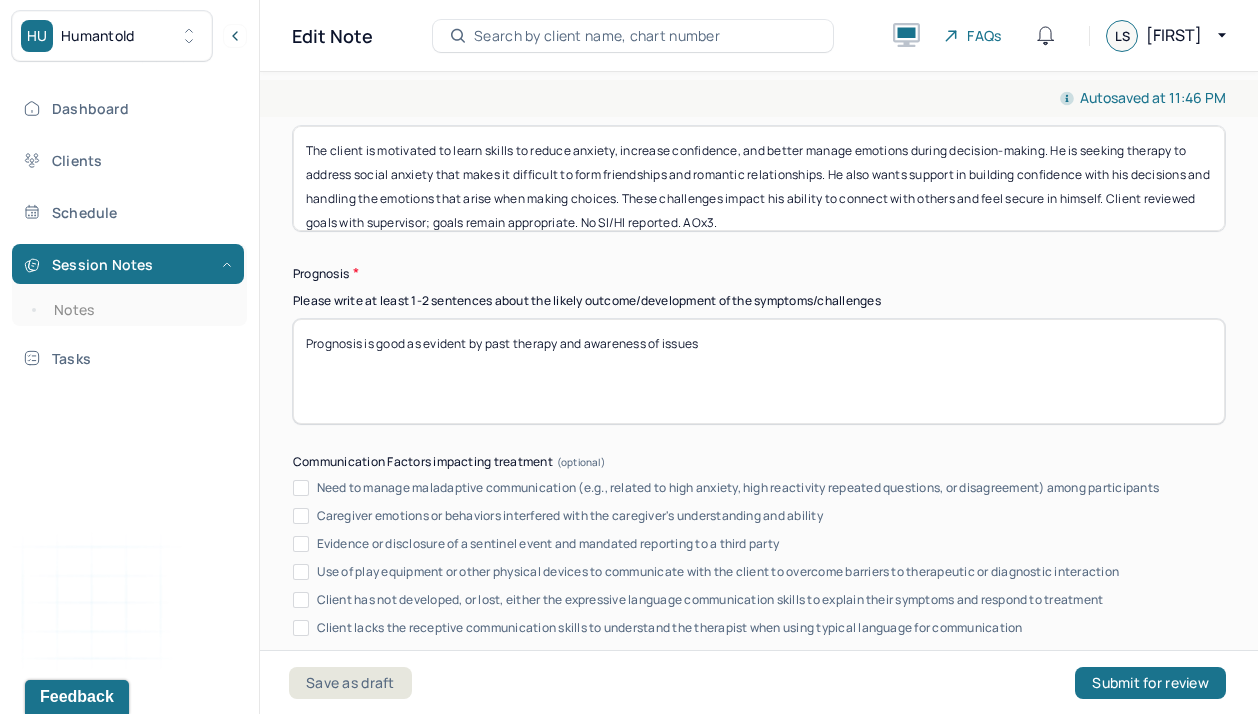 type on "Prognosis is good as evident by past therapy and awareness of issues" 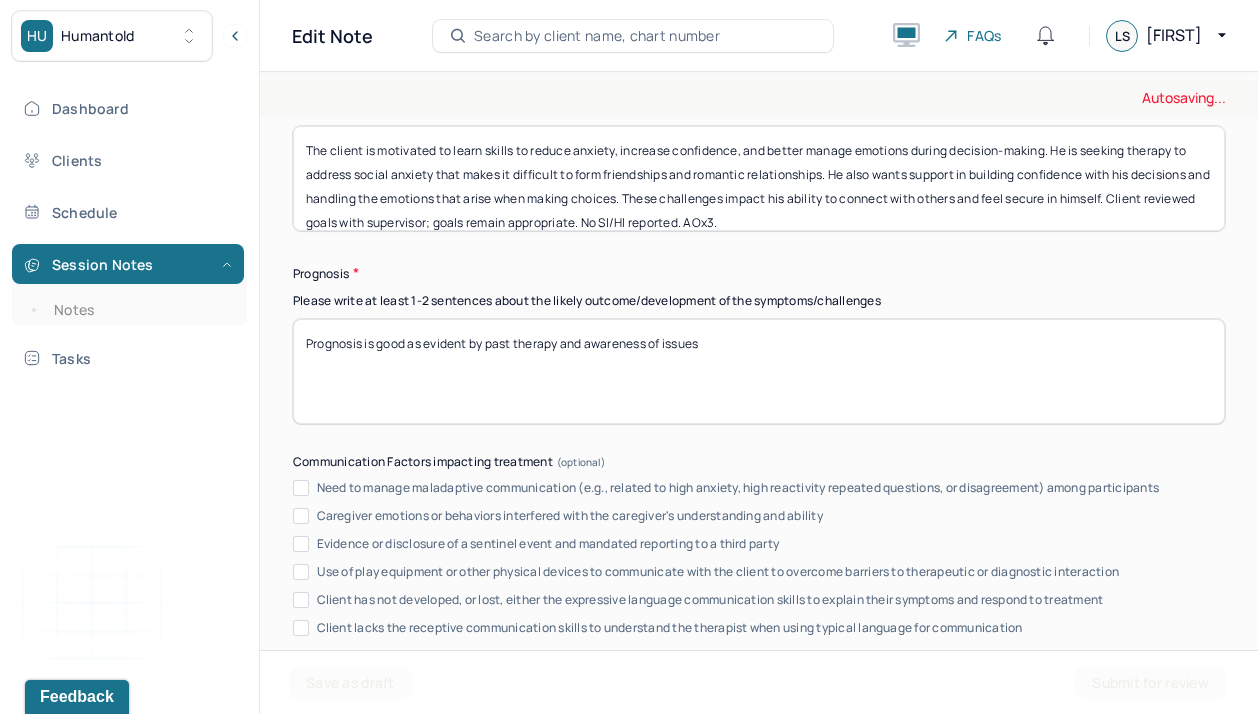 click on "Summary Present at session Patient Mother Stepfather Spouse Father Stepmother Partner Guardian Other Specify Other (optional) Type of treatment recommended Individual Family Group Collateral/Parenting Treatment Modality/Intervention(s) Cognitive/Behavioral Behavioral Modification Supportive Marital/Couples Therapy  Family Therapy Stress Management Psychodynamic Parent Training Crisis Intervention Other Specify other treatment/modality (optional) Treatment goals Treatment goal one * Believeving in himself, less second guessing Treatment goal two * Reduce social anxiety Treatment goal three (optional) Frequency of sessions Weekly Bi-Weekly Monthly Other Date of next session * 07/18/2025 Subjective report Please make sure to only include what the client has reported. This should only tie back to what the client reported in the session, re; symptoms, mood/affect, ideations, interpersonal conflicts, etc. Do not include your assessment or interpretation of the clients symptoms here. Summary Prognosis" at bounding box center (759, -292) 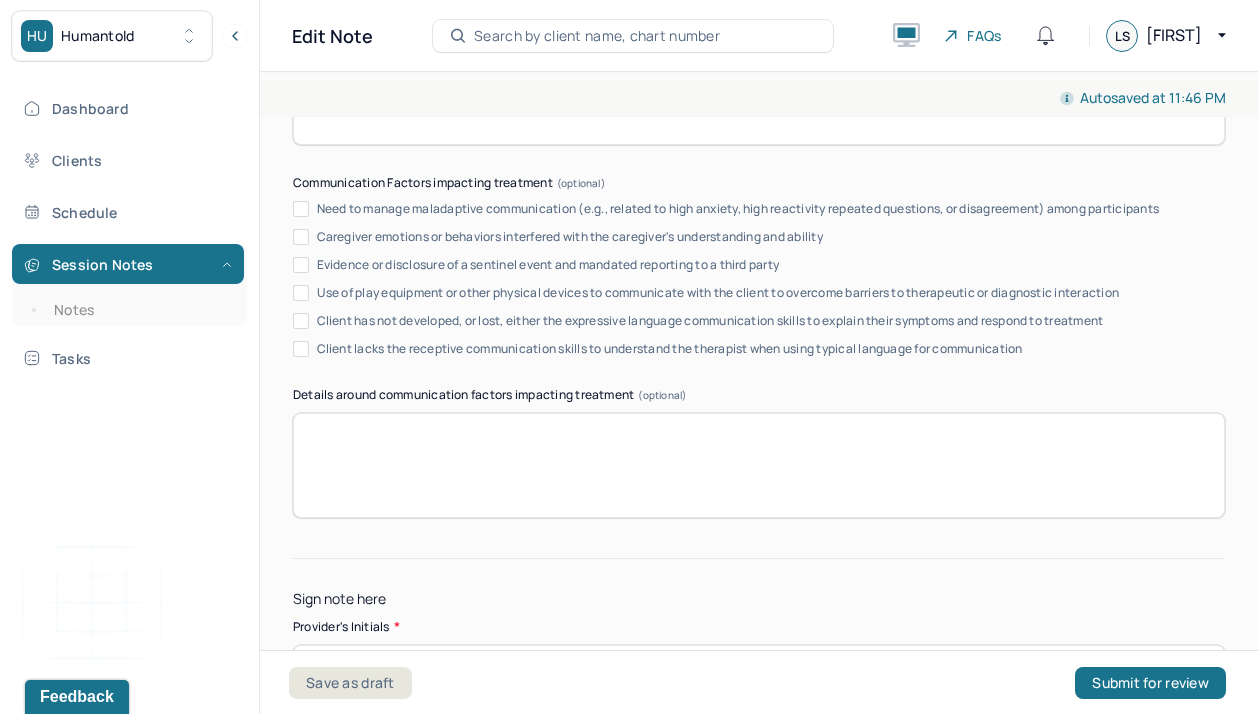 scroll, scrollTop: 14012, scrollLeft: 0, axis: vertical 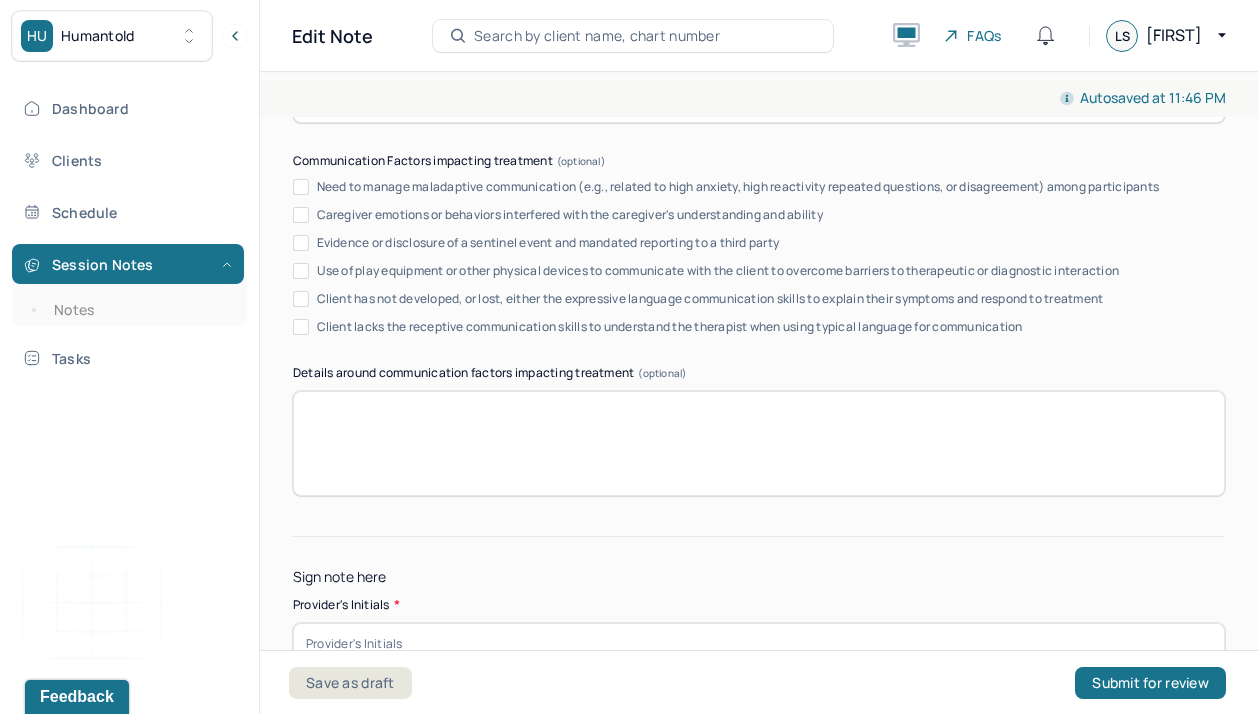 click at bounding box center [759, 643] 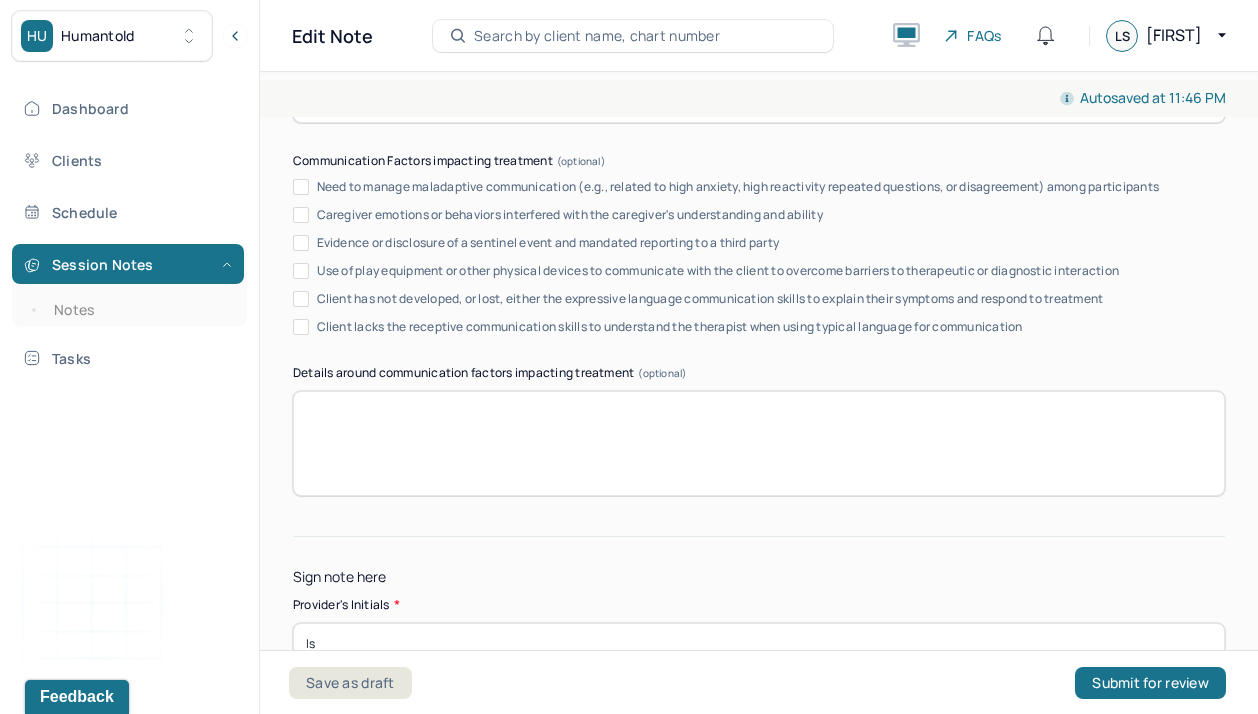 type on "ls" 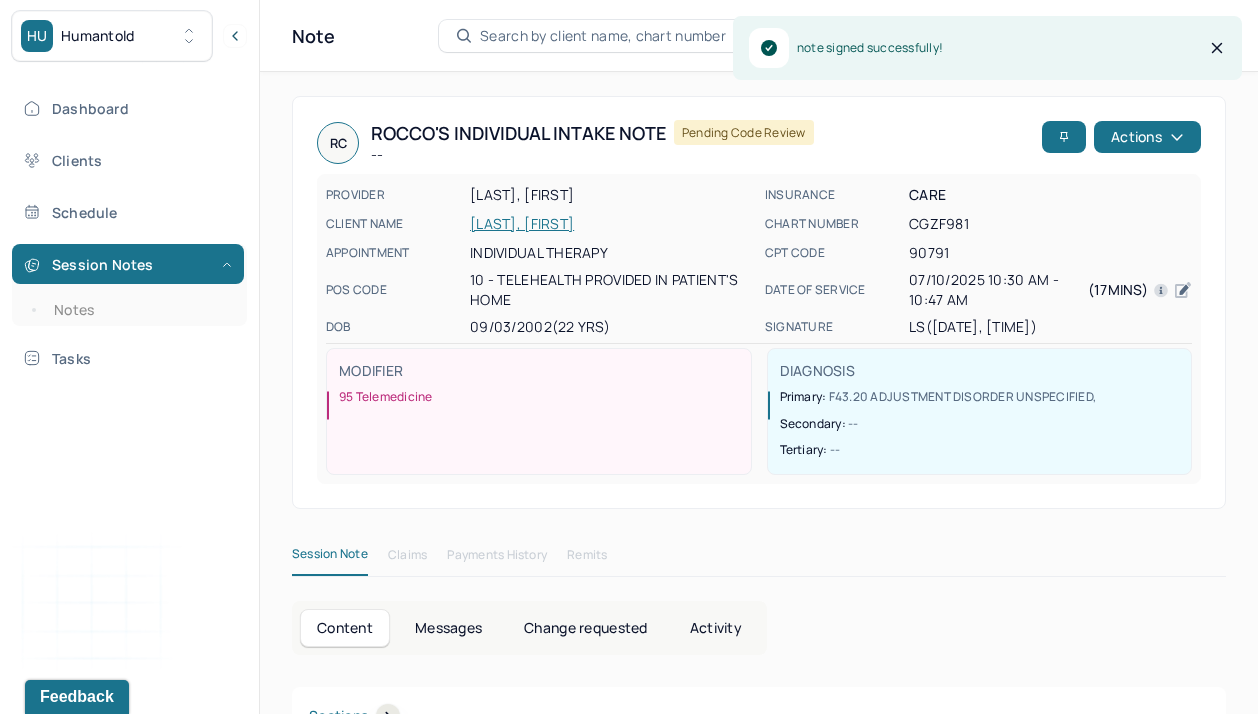 click on "RC [FIRST]'s   Individual intake note -- Pending code review       Actions   PROVIDER SALGADO, ANDRES CLIENT NAME [LAST], [FIRST] APPOINTMENT Individual therapy POS CODE 10 - Telehealth Provided in Patient's Home DOB 09/03/2002  (22 Yrs) INSURANCE CARE CHART NUMBER CGZF981 CPT CODE 90791 DATE OF SERVICE 07/10/2025   10:30 AM   -   10:47 AM ( 17mins )         SIGNATURE ls  (07/11/2025, 11:46 PM) MODIFIER 95 Telemedicine DIAGNOSIS Primary:   F43.20 ADJUSTMENT DISORDER UNSPECIFIED ,  Secondary:   -- Tertiary:   --   Session Note     Claims     Payments History     Remits     Content     Messages     Change requested     Activity       Sections Identity Presenting concerns Symptoms Family history Family psychiatric history Mental health history Suicide risk assessment Mental status exam Summary Treatment goals   Sections   NOTE CONTENT Appointment location teletherapy Client Teletherapy Location Home Provider Teletherapy Location Home Consent was received for the teletherapy session Primary diagnosis -- -- -- --" at bounding box center (759, 5095) 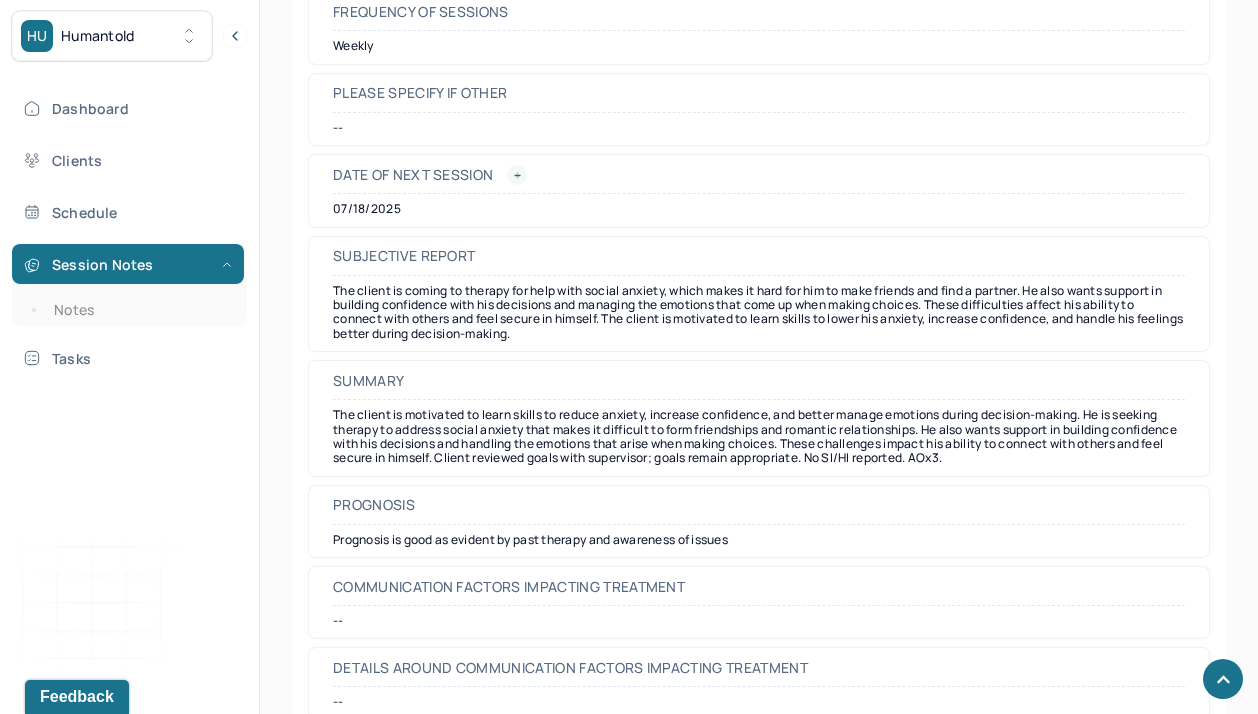 scroll, scrollTop: 9355, scrollLeft: 0, axis: vertical 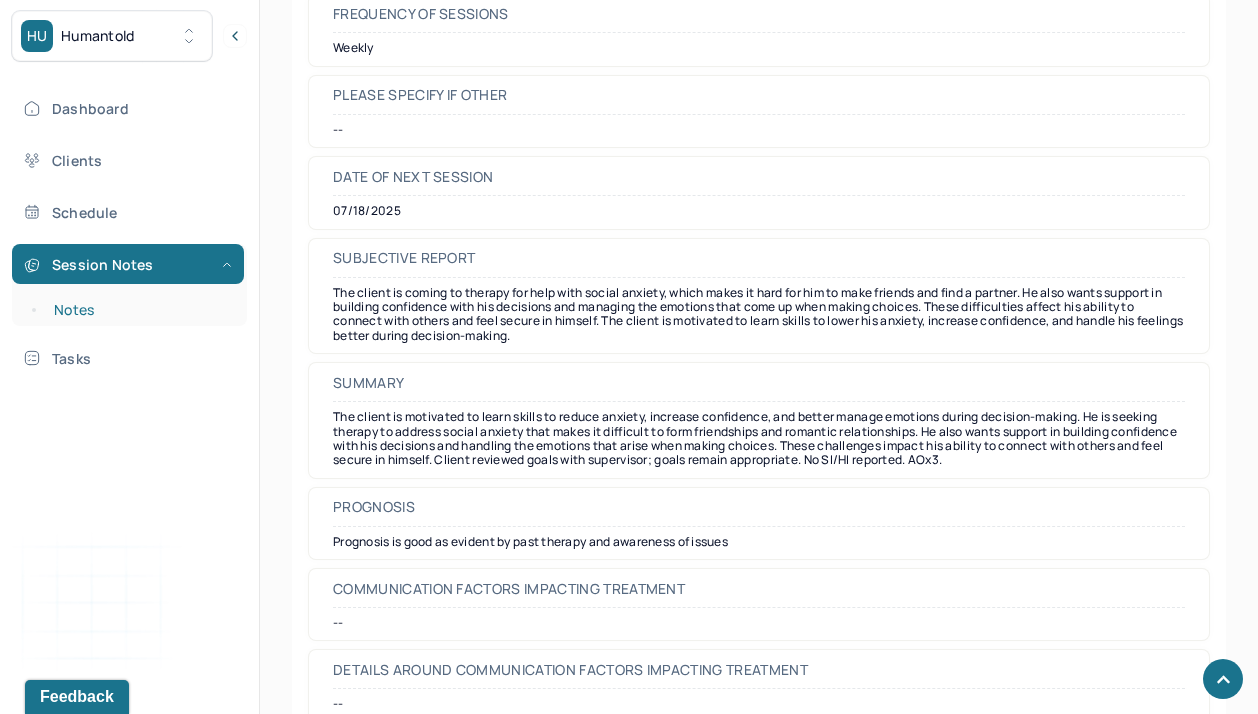 click on "Notes" at bounding box center [139, 310] 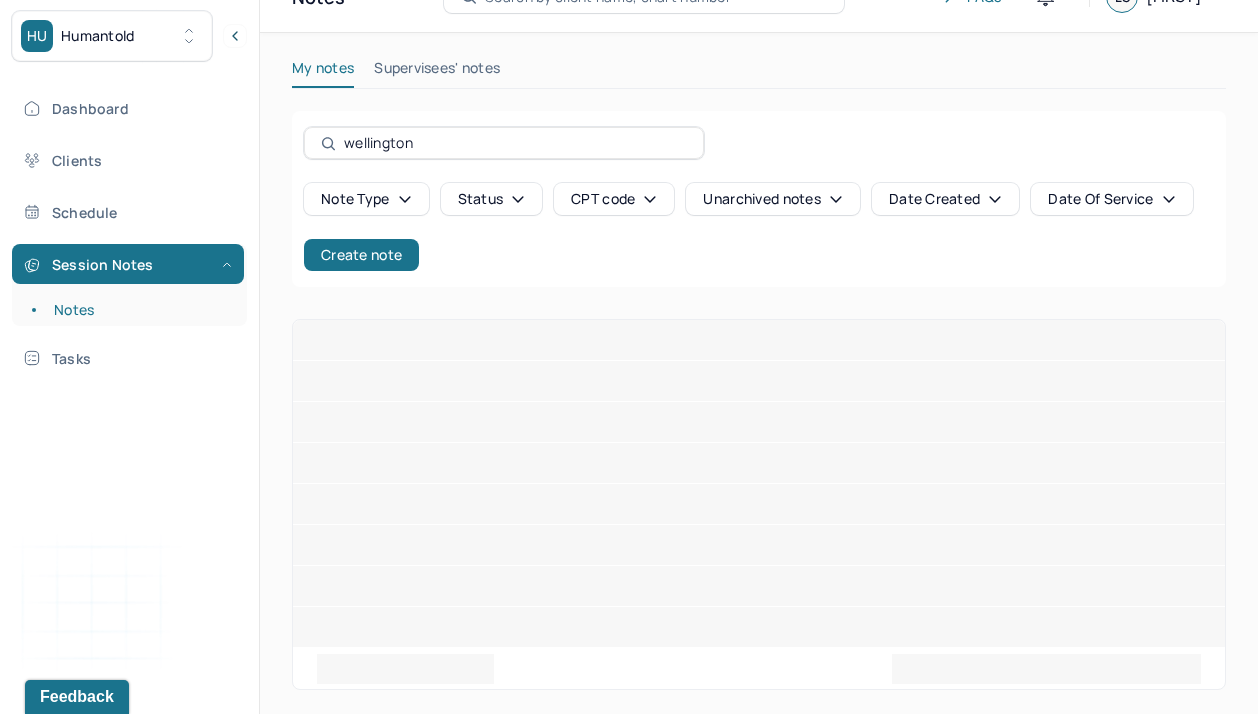 scroll, scrollTop: 0, scrollLeft: 0, axis: both 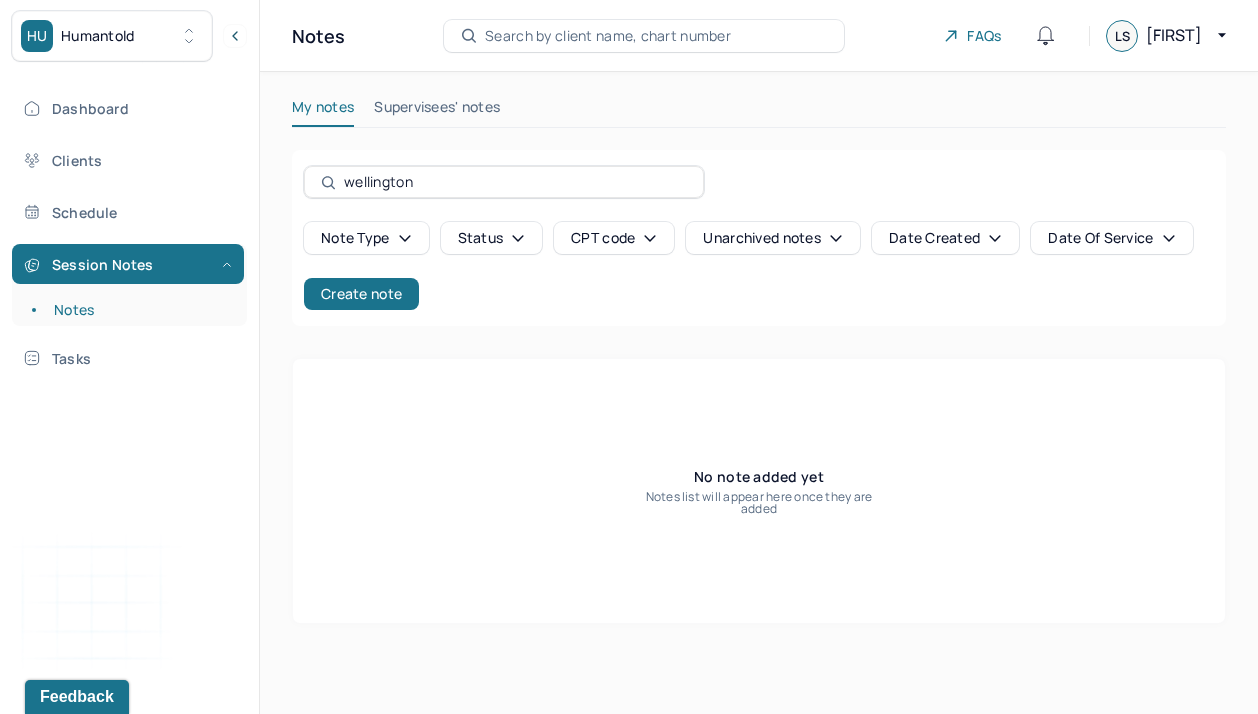 click on "wellington" at bounding box center (515, 182) 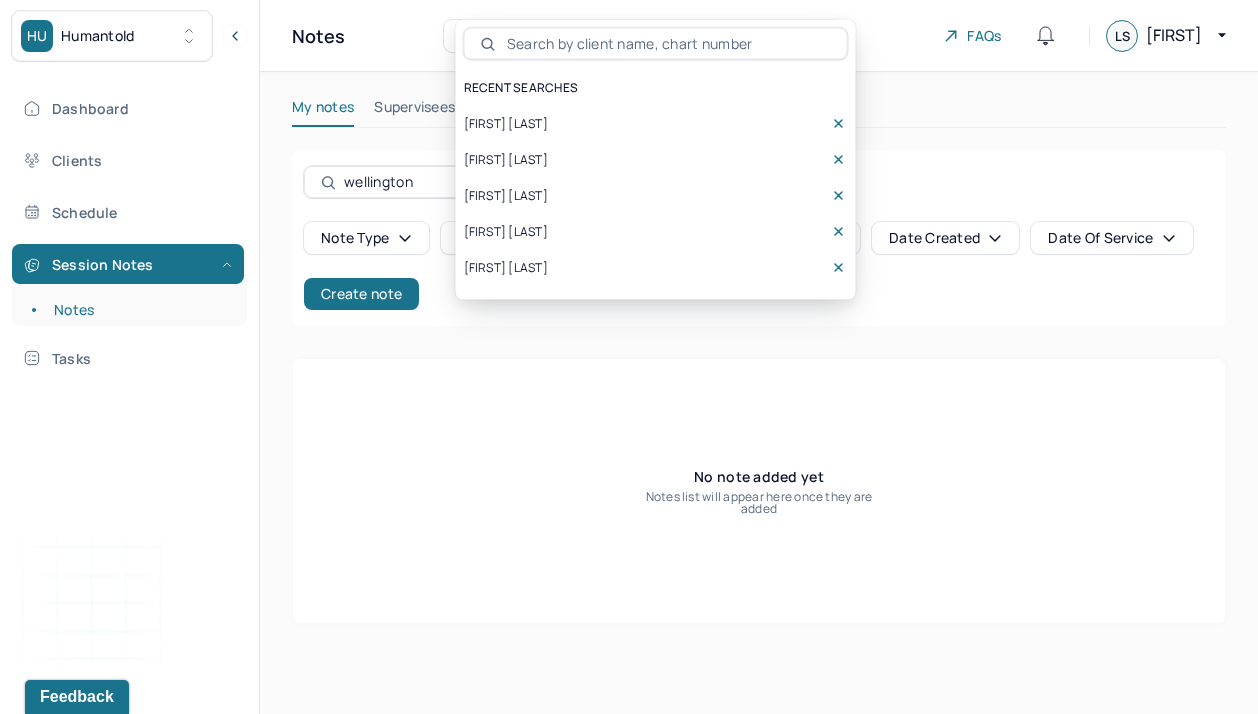scroll, scrollTop: 0, scrollLeft: 0, axis: both 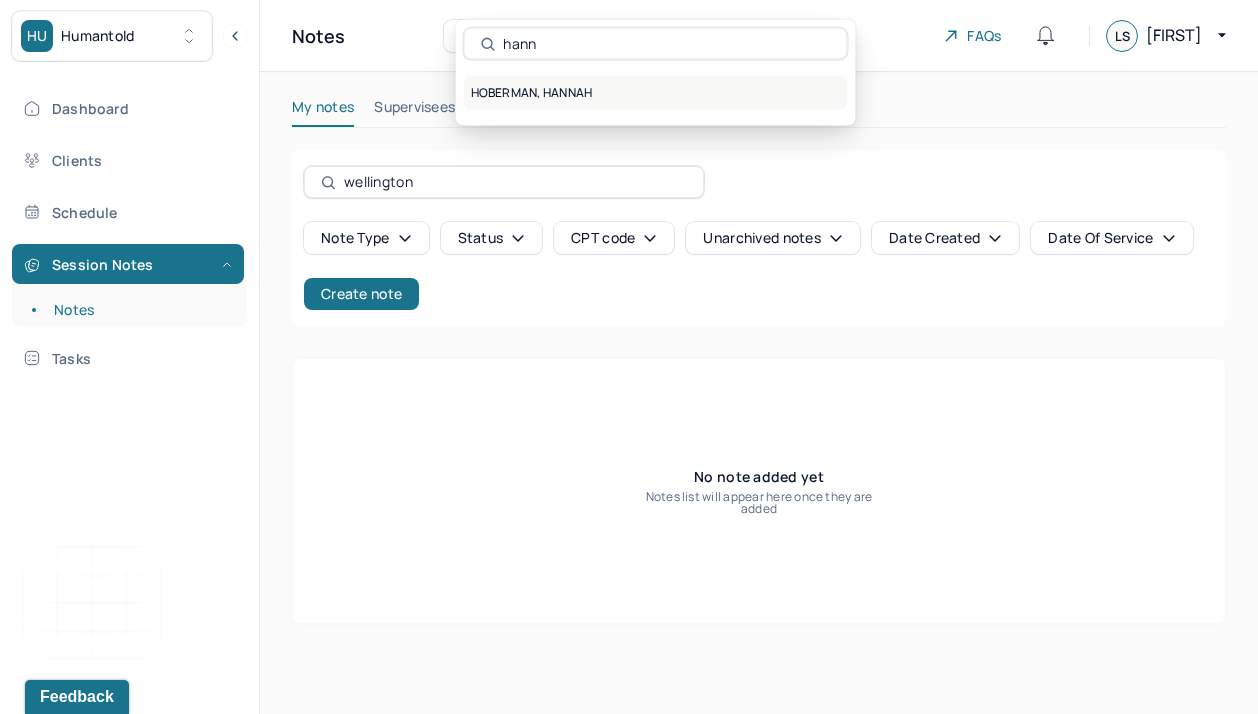 type on "hann" 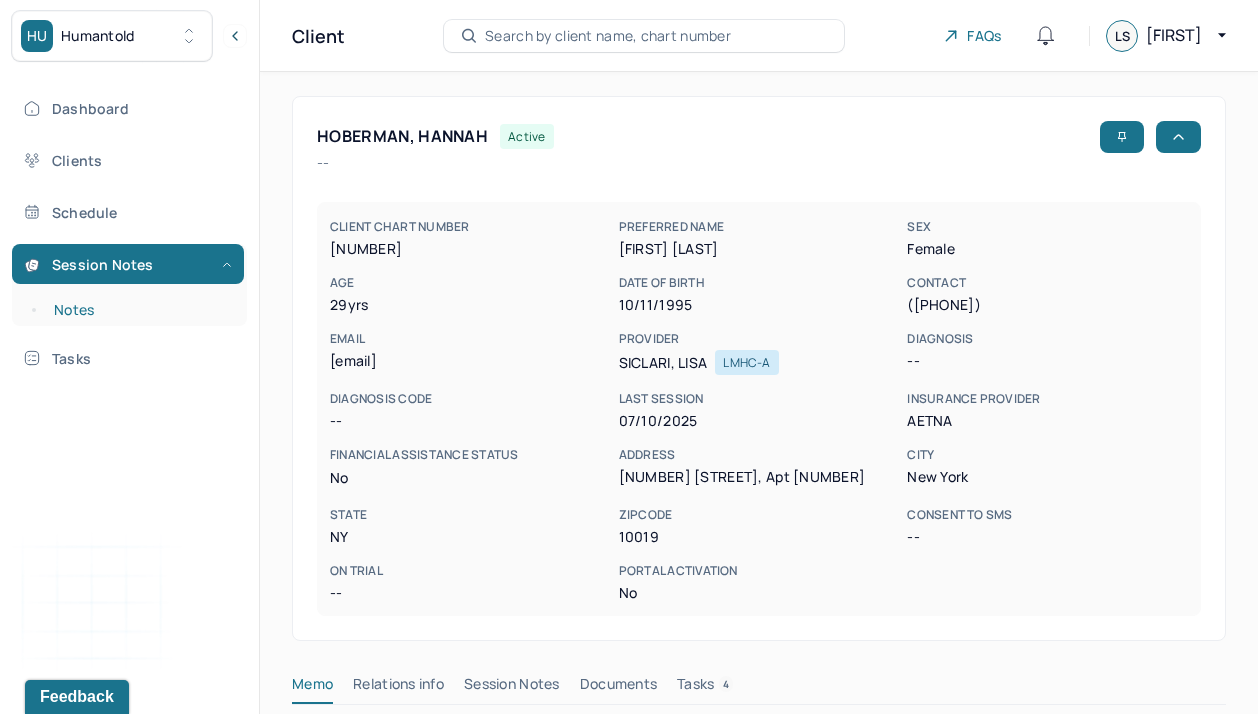click on "Notes" at bounding box center (139, 310) 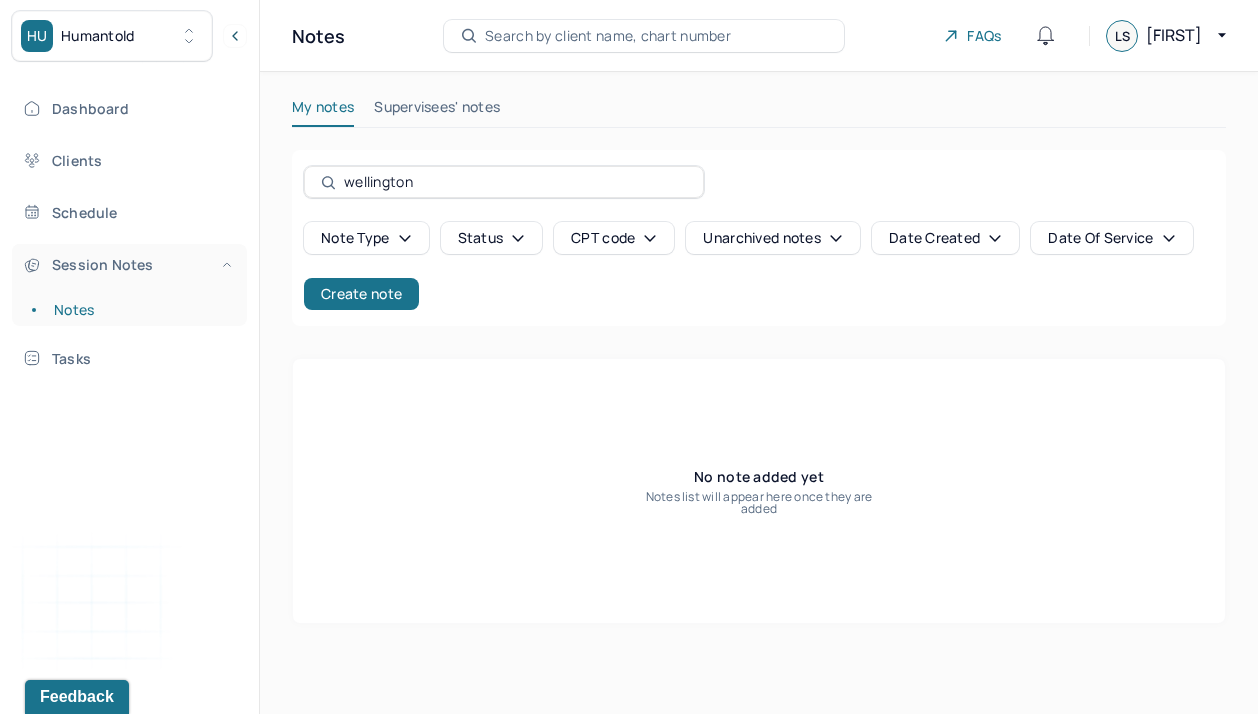 click on "Session Notes" at bounding box center (128, 264) 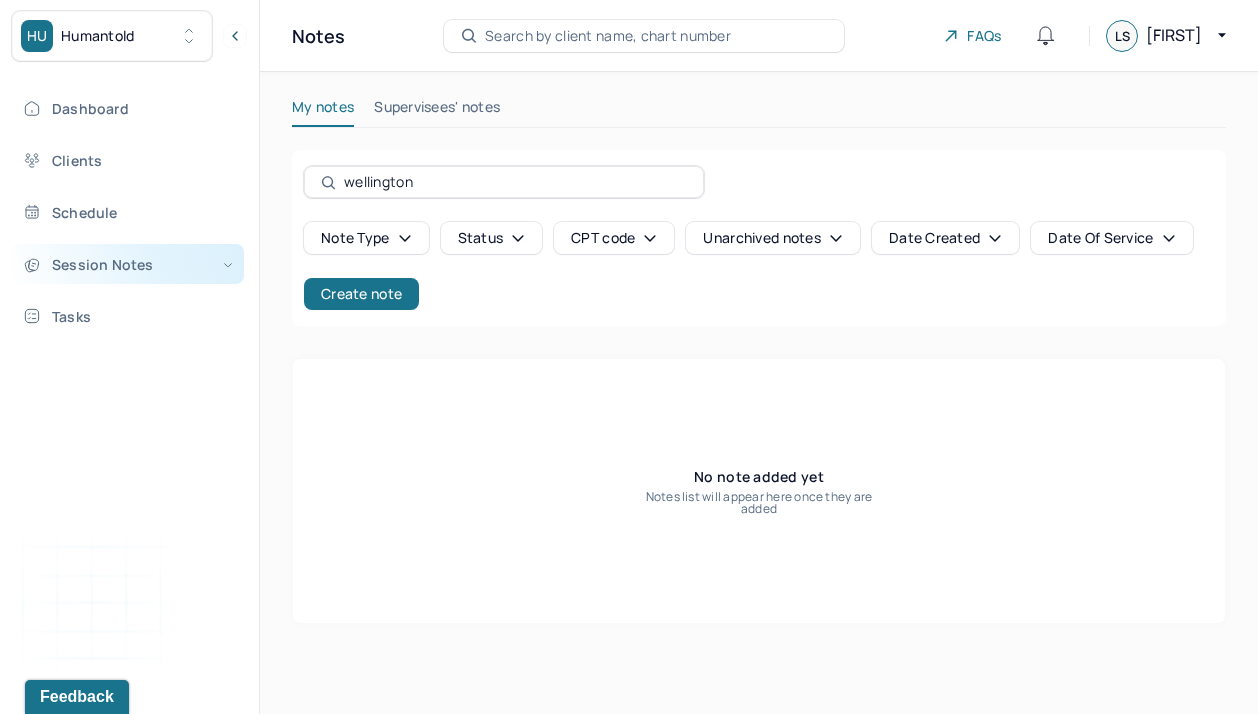 click on "Session Notes" at bounding box center (128, 264) 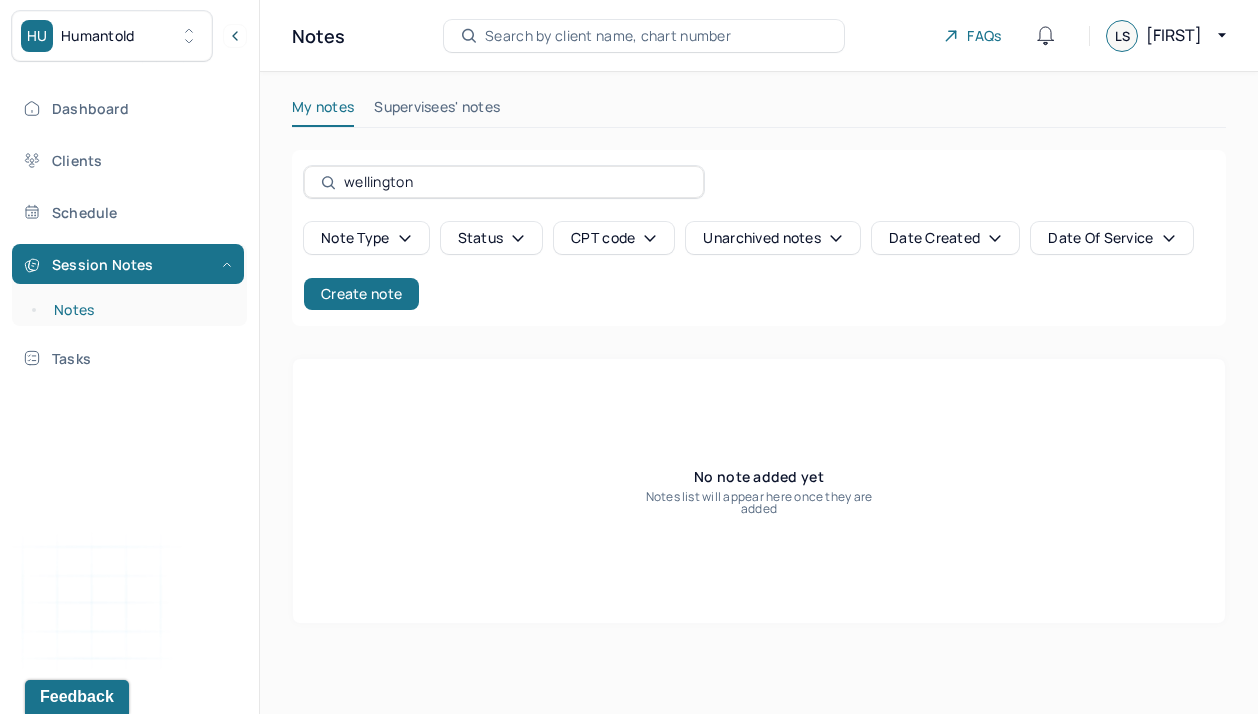 click on "Notes" at bounding box center [139, 310] 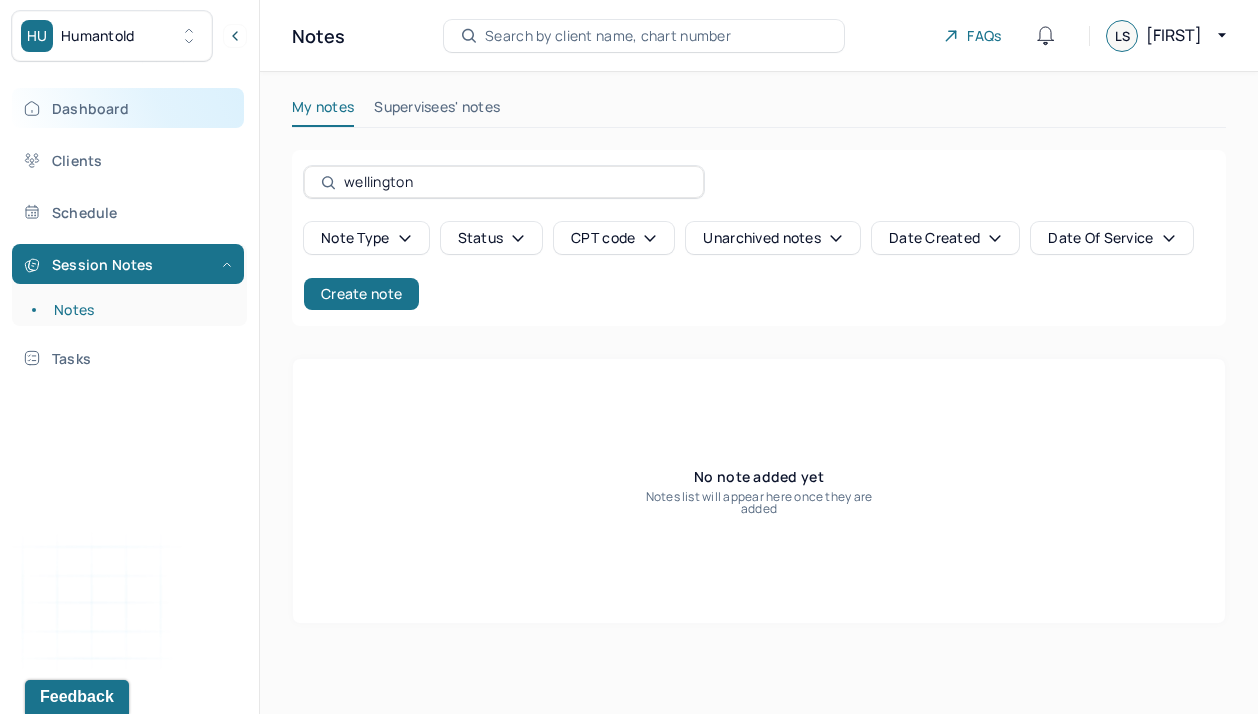 click on "Dashboard" at bounding box center (128, 108) 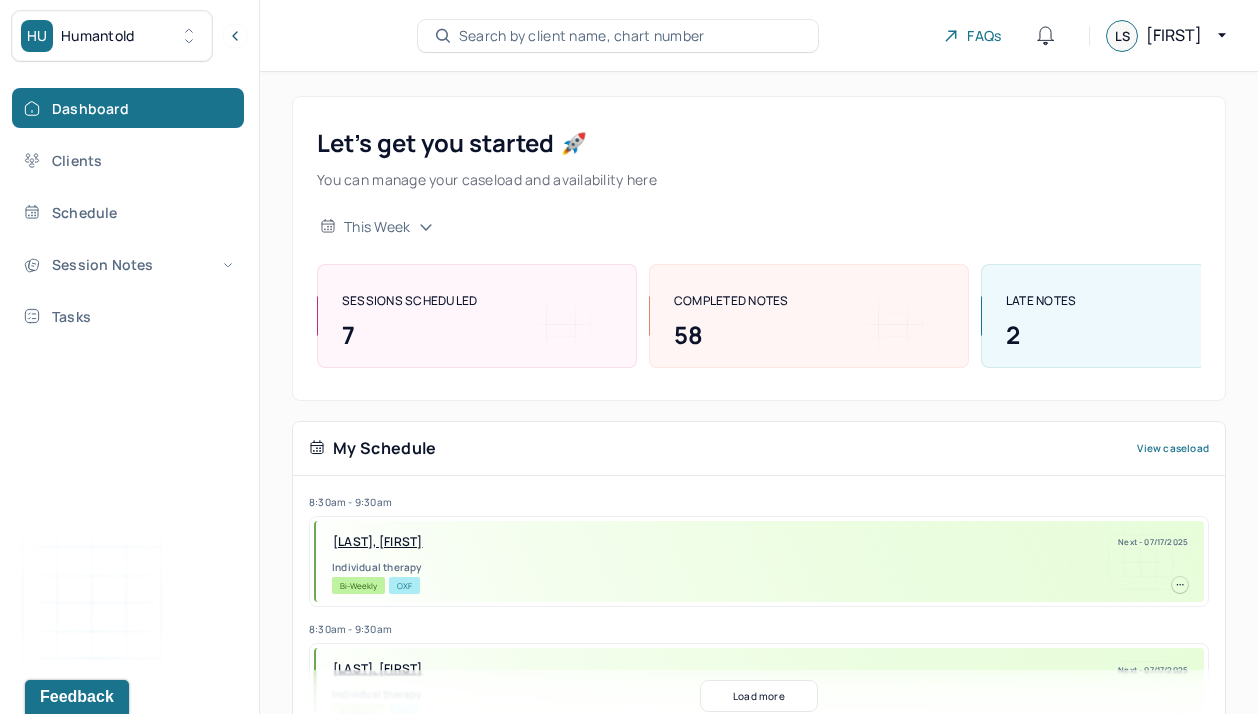 click on "Search by client name, chart number" at bounding box center (582, 36) 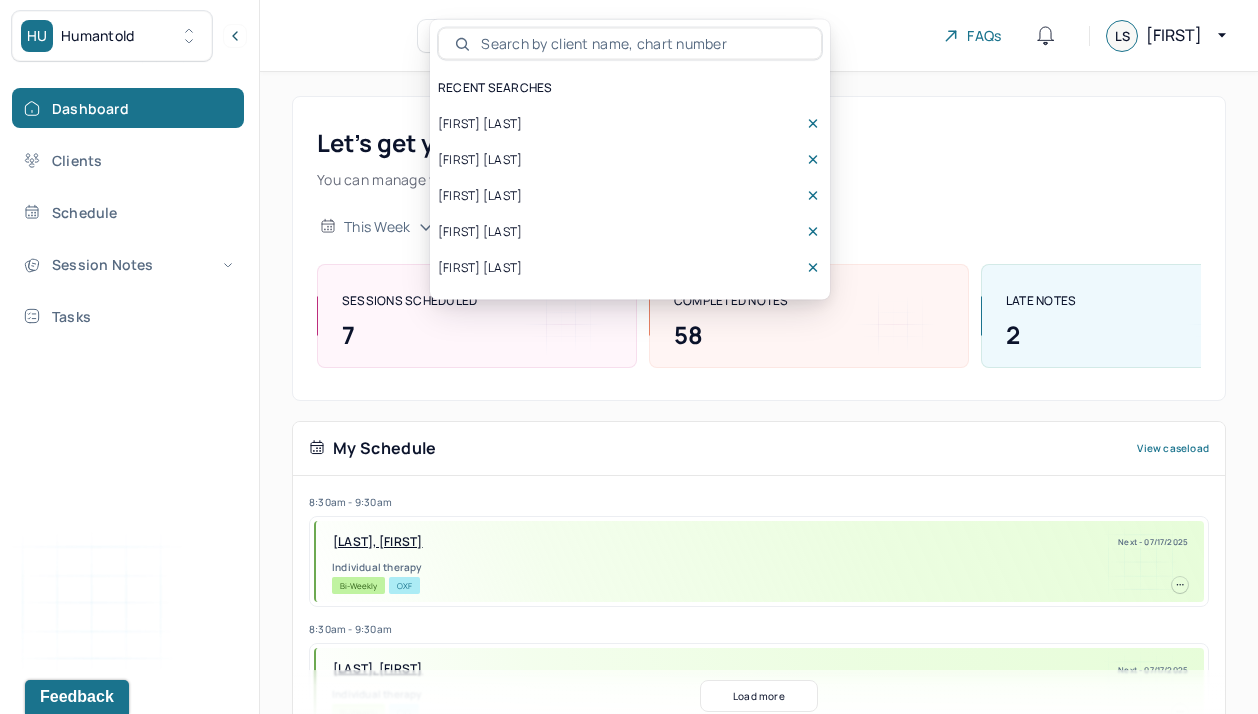 scroll, scrollTop: 0, scrollLeft: 0, axis: both 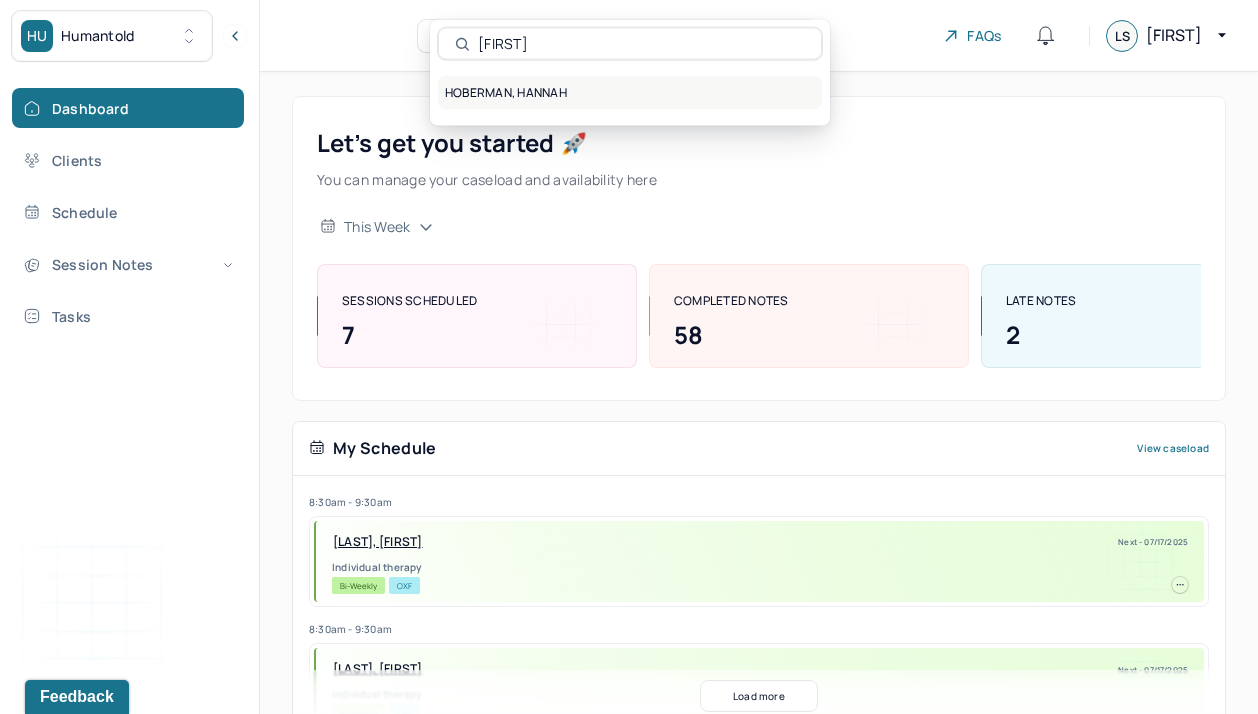 type on "[FIRST]" 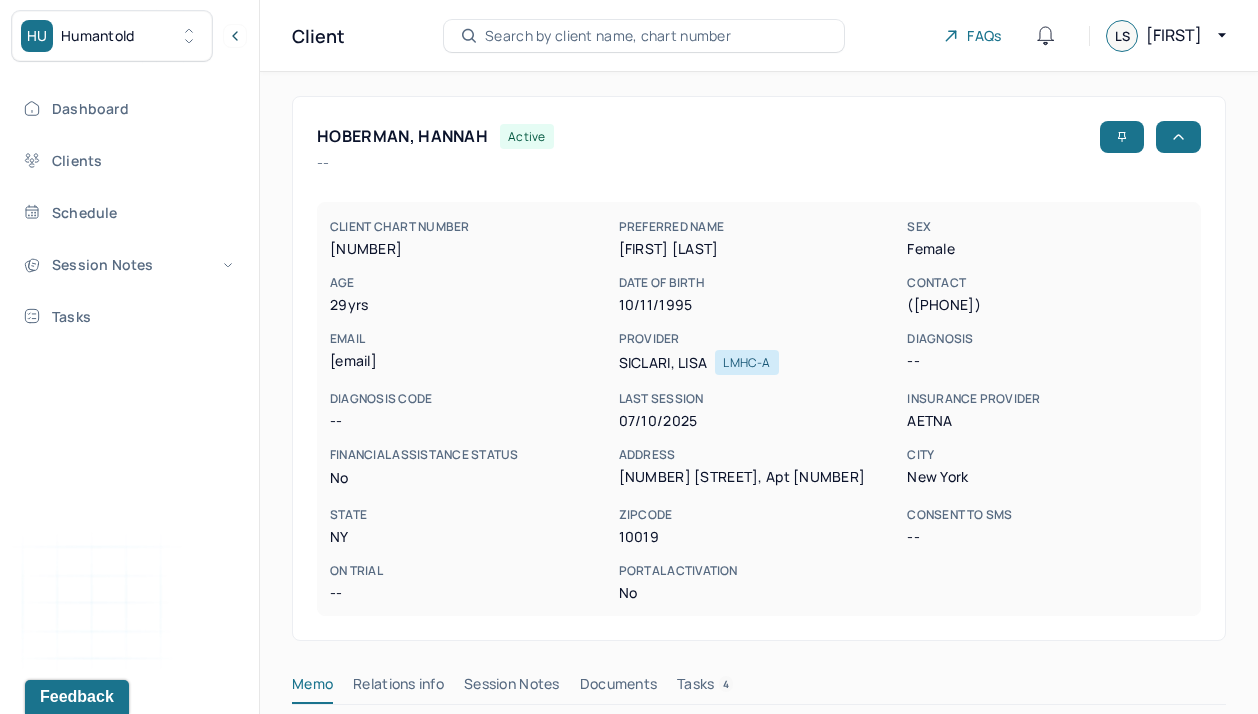 click on "Consent to Sms" at bounding box center (1047, 515) 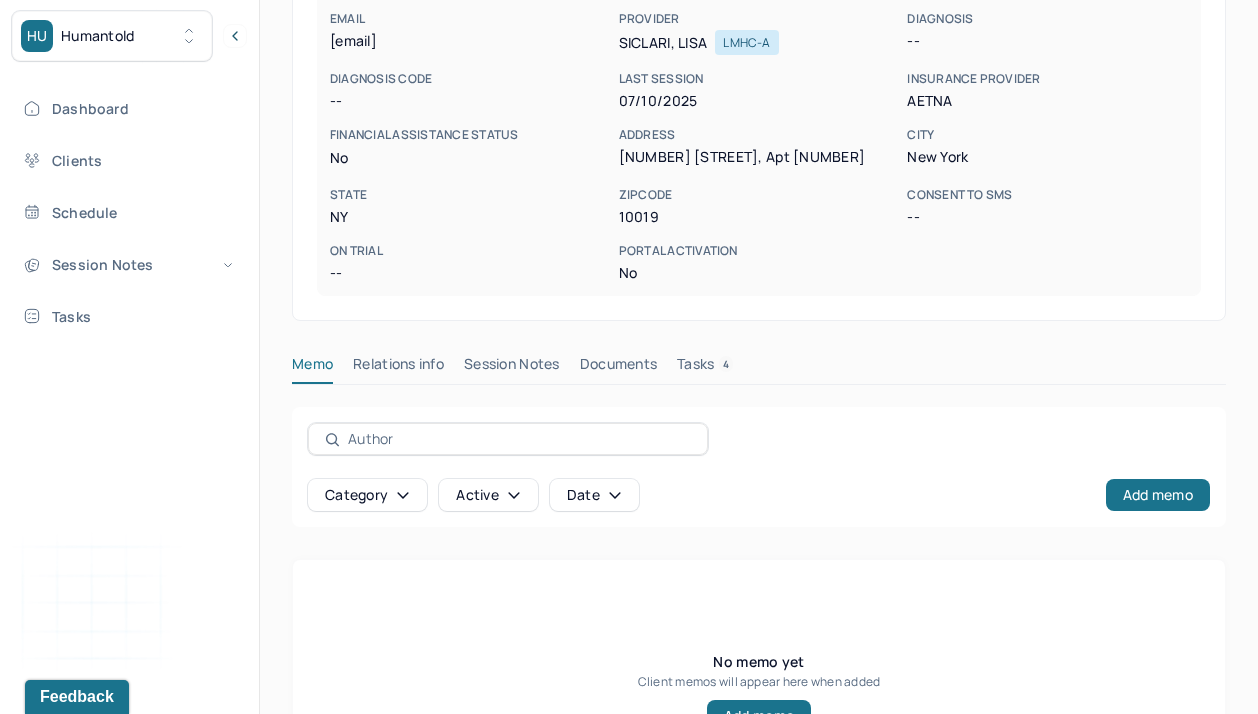 scroll, scrollTop: 321, scrollLeft: 0, axis: vertical 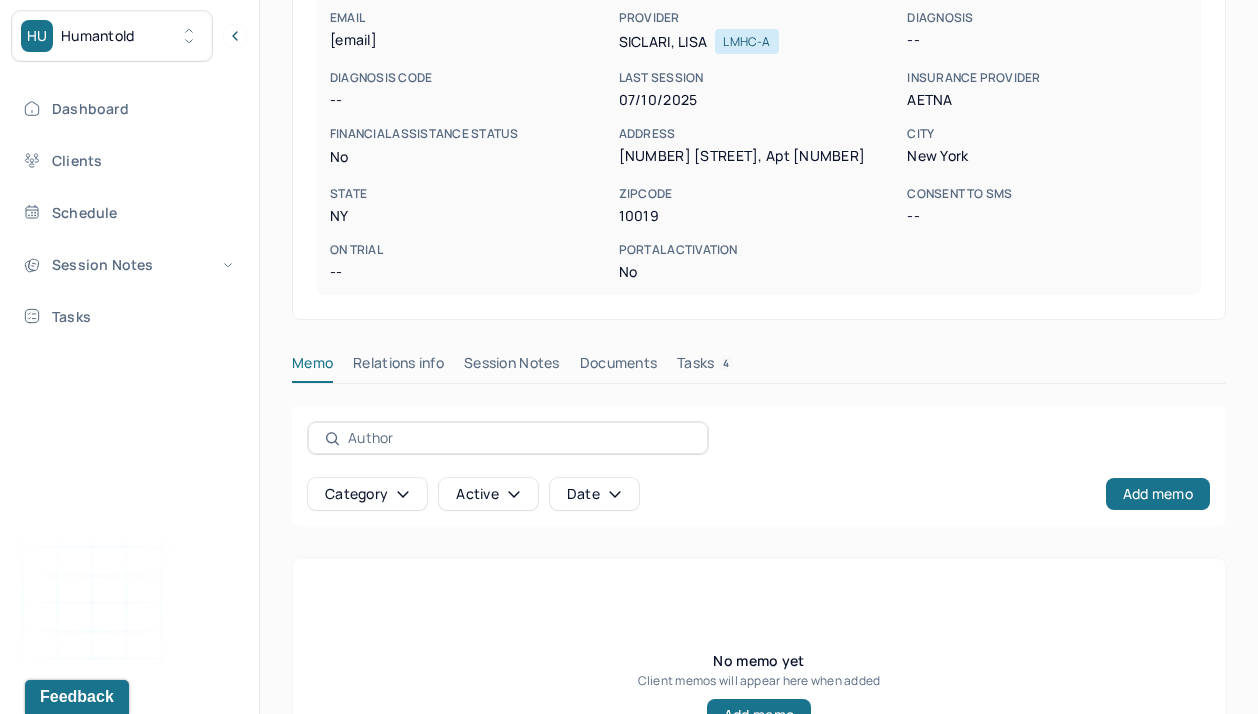 click on "Documents" at bounding box center (619, 367) 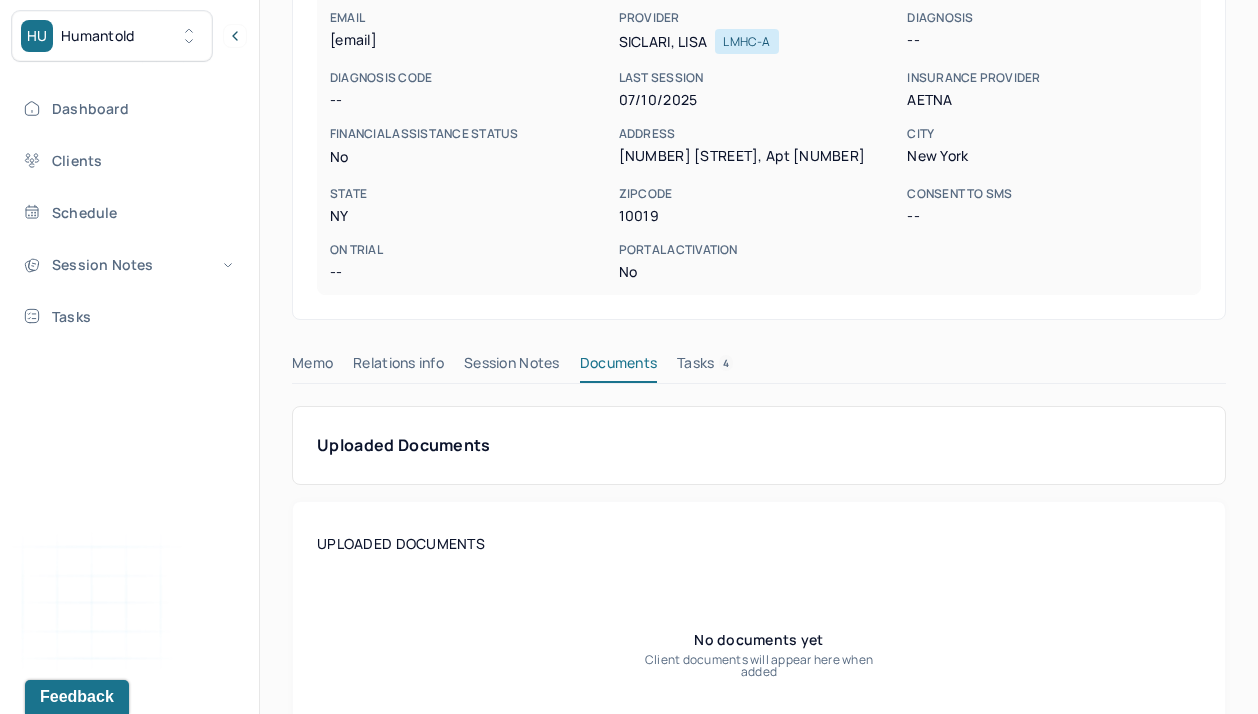 click on "Relations info" at bounding box center [398, 367] 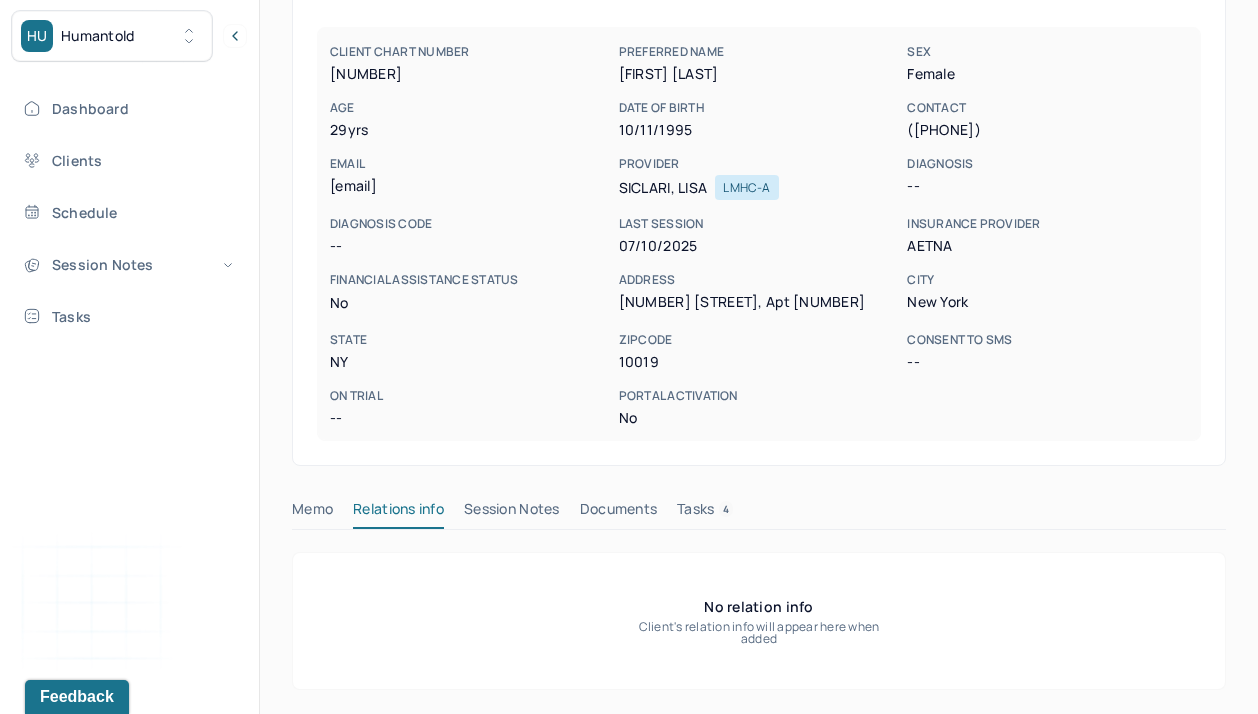 scroll, scrollTop: 175, scrollLeft: 0, axis: vertical 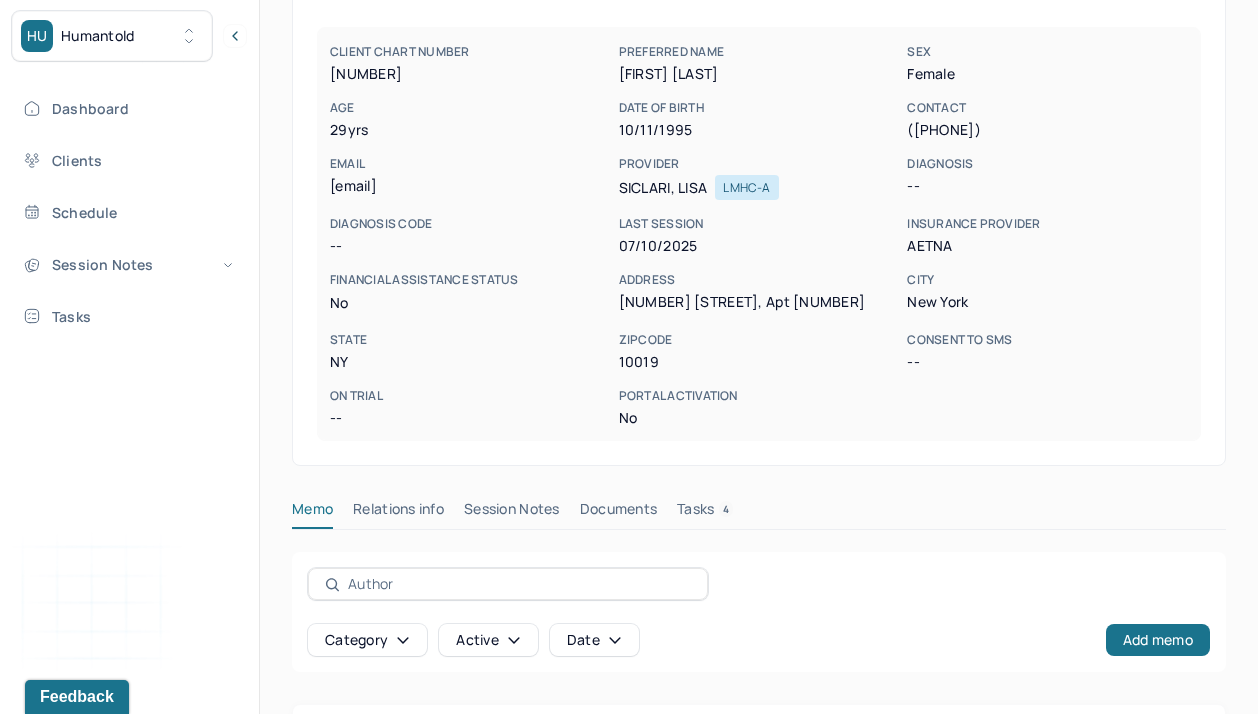 click on "Session Notes" at bounding box center [512, 513] 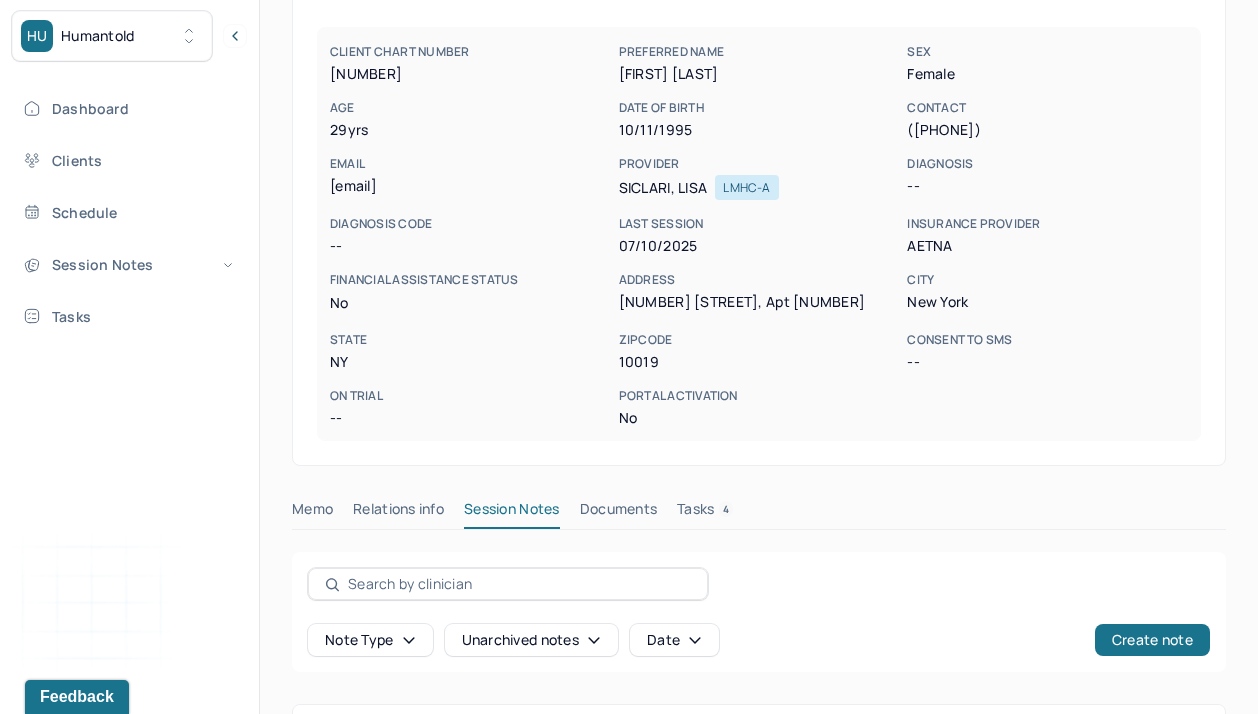 click on "[LAST], [FIRST] active         -- CLIENT CHART NUMBER [NUMBER] PREFERRED NAME [FIRST] [LAST] SEX [SEX] AGE [AGE]  yrs DATE OF BIRTH [DATE]  CONTACT ([PHONE]) EMAIL [EMAIL] PROVIDER [LAST], [FIRST] LMHC-A DIAGNOSIS -- DIAGNOSIS CODE -- LAST SESSION [DATE] insurance provider [INSURANCE] FINANCIAL ASSISTANCE STATUS no Address [NUMBER] [STREET], Apt [NUMBER] City [CITY] State [STATE] Zipcode [ZIPCODE] Consent to Sms -- On Trial -- Portal Activation No   Memo     Relations info     Session Notes     Documents     Tasks 4     Note type     Unarchived notes     Date     Create note   DATE OF SERVICE Note Type Note Status Clinician CREATED ON [DATE] Individual soap note Pending code review [LAST], [FIRST] [DATE]     [DATE] Individual soap note Coded [LAST], [FIRST] [DATE]     [DATE] Individual soap note Coded [LAST], [FIRST] [DATE]     [DATE] Termination note Coded [LAST], [FIRST] [DATE]     [DATE] Individual soap note Coded [LAST], [FIRST] [DATE]     [DATE] Individual soap note" at bounding box center (759, 509) 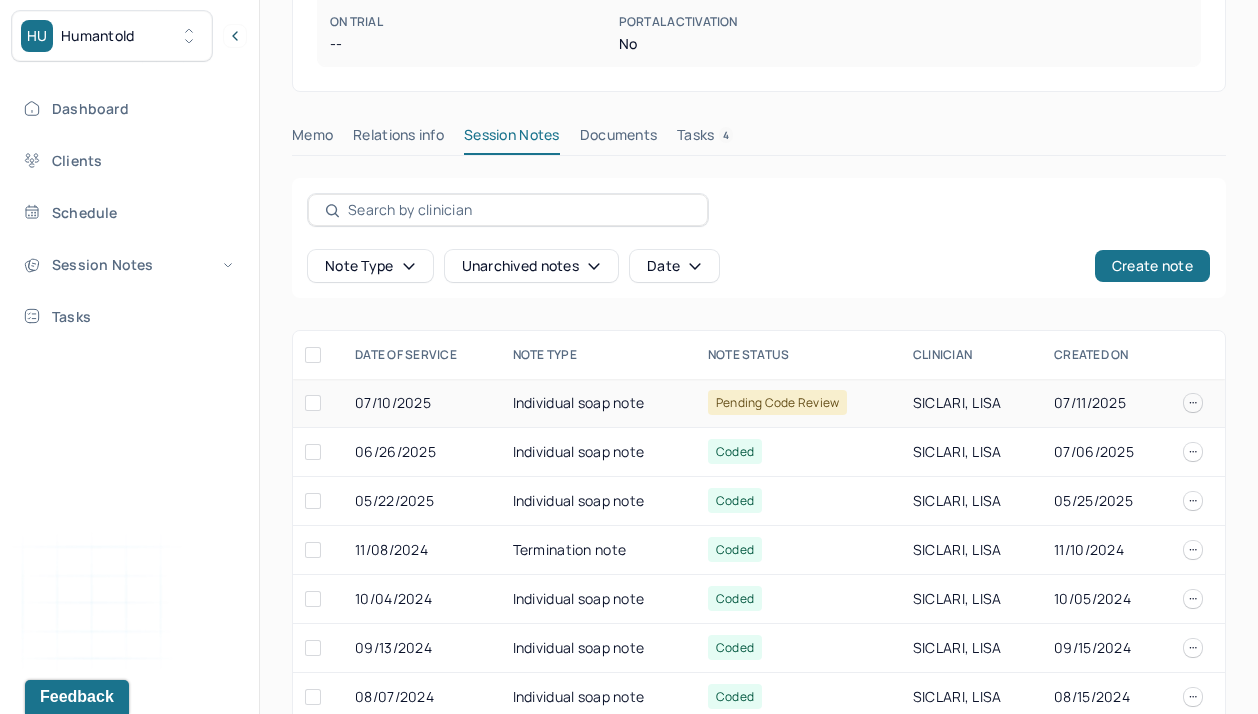 click on "Pending code review" at bounding box center (778, 402) 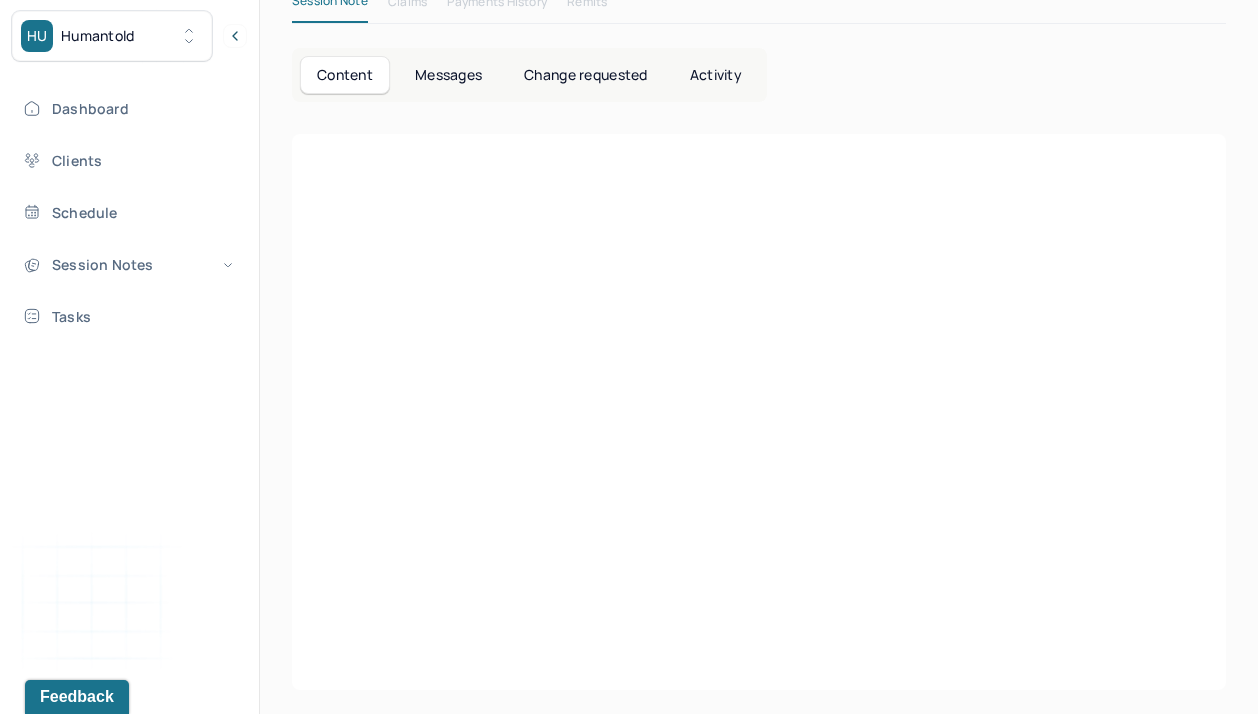 click at bounding box center (759, 370) 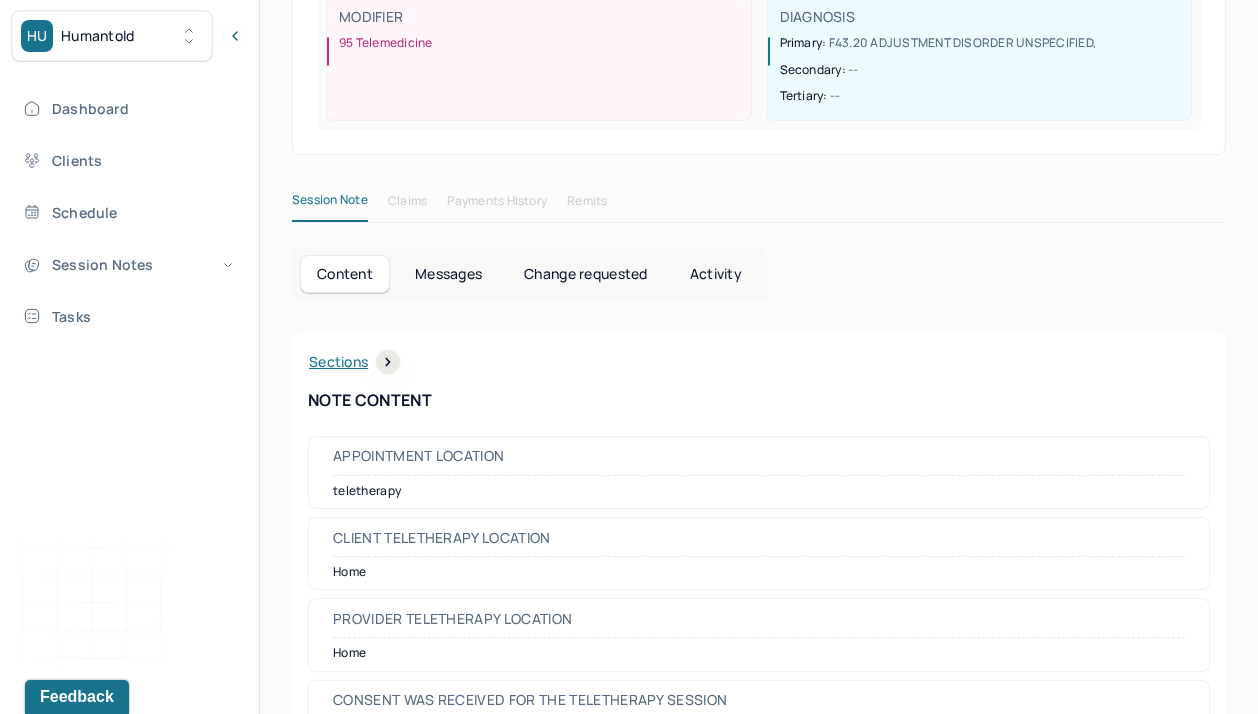 click on "HH [FIRST]'s   Individual soap note -- Pending code review       Actions   PROVIDER [LAST], [FIRST] CLIENT NAME [LAST], [FIRST] APPOINTMENT Individual therapy   MANTLE CLAIM ID -- PAYER CLAIM ID -- SUBMISSION -- POS CODE 10 - Telehealth Provided in Patient's Home DOB [DATE]  ([AGE] Yrs) INSURANCE [INSURANCE] CPT CODE [CODE] DATE OF SERVICE [DATE]   [TIME]   -   [TIME] ( [DURATION]hr )     SIGNATURE [INITIALS]  ([DATE], [TIME]) MODIFIER 95 Telemedicine DIAGNOSIS Primary:   [CODE] ADJUSTMENT DISORDER UNSPECIFIED ,  Secondary:   -- Tertiary:   --   Session Note     Claims     Payments History     Remits     Content     Messages     Change requested     Activity       Sections Session note Therapy intervention techniques Treatment plan/ progress   Sections   NOTE CONTENT Appointment location teletherapy Client Teletherapy Location Home Provider Teletherapy Location Home Consent was received for the teletherapy session Consent was received for the teletherapy session Primary diagnosis Secondary diagnosis --" at bounding box center (759, 1500) 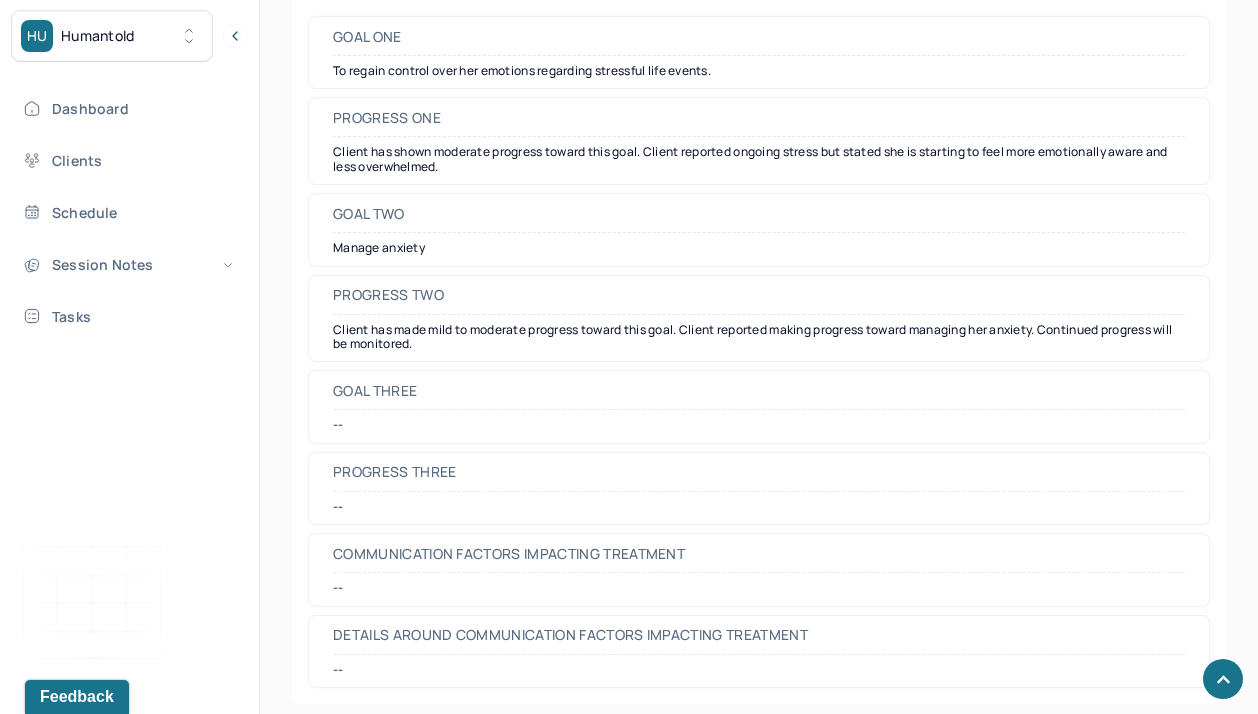 scroll, scrollTop: 3081, scrollLeft: 0, axis: vertical 